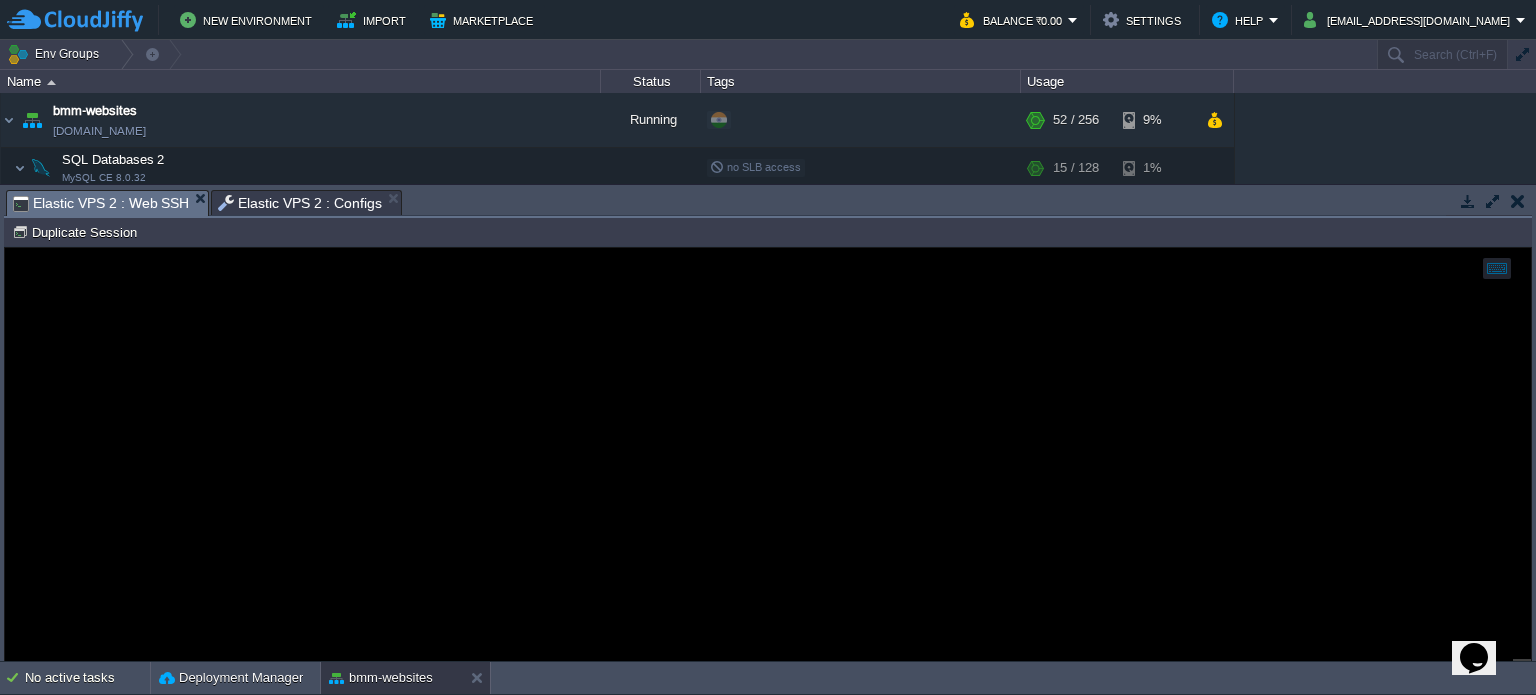 click on "Elastic VPS 2 : Web SSH" at bounding box center (101, 203) 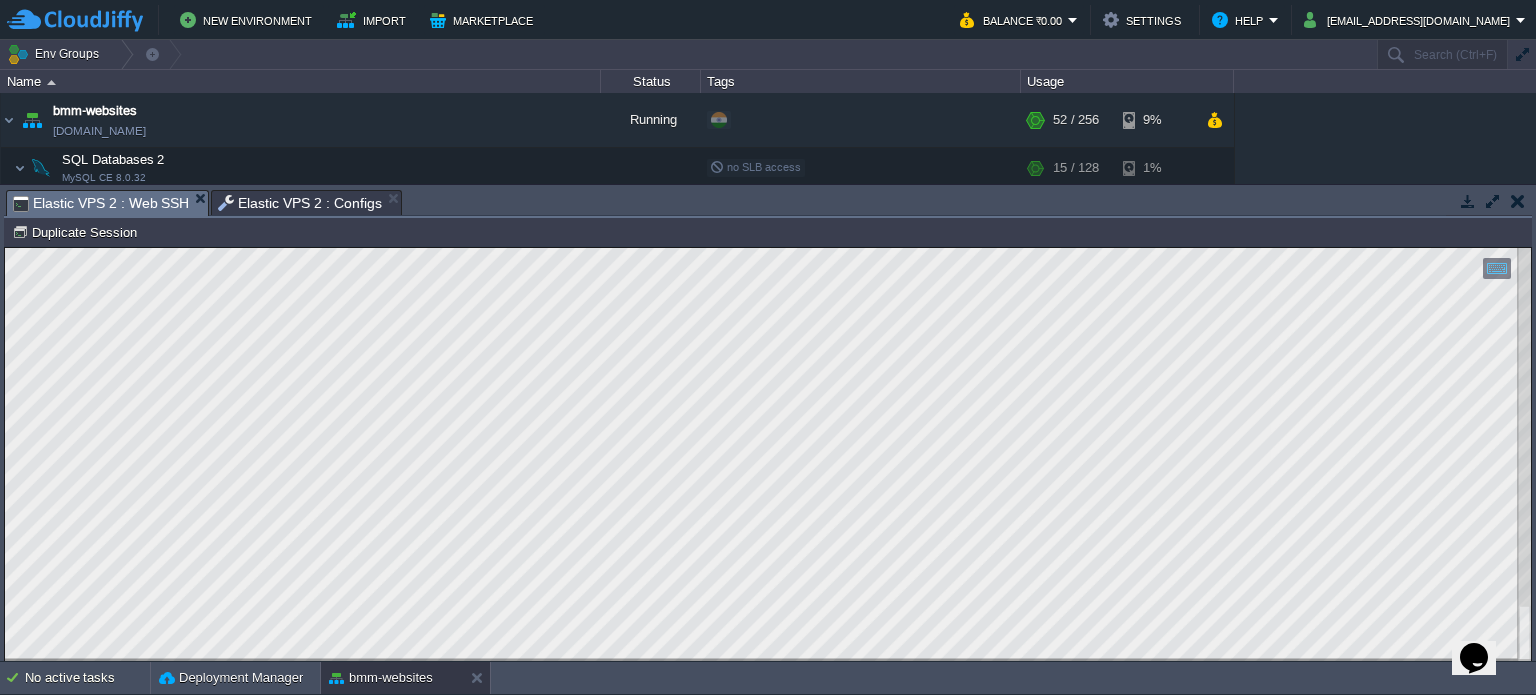 click on "Elastic VPS 2 : Configs" at bounding box center [300, 203] 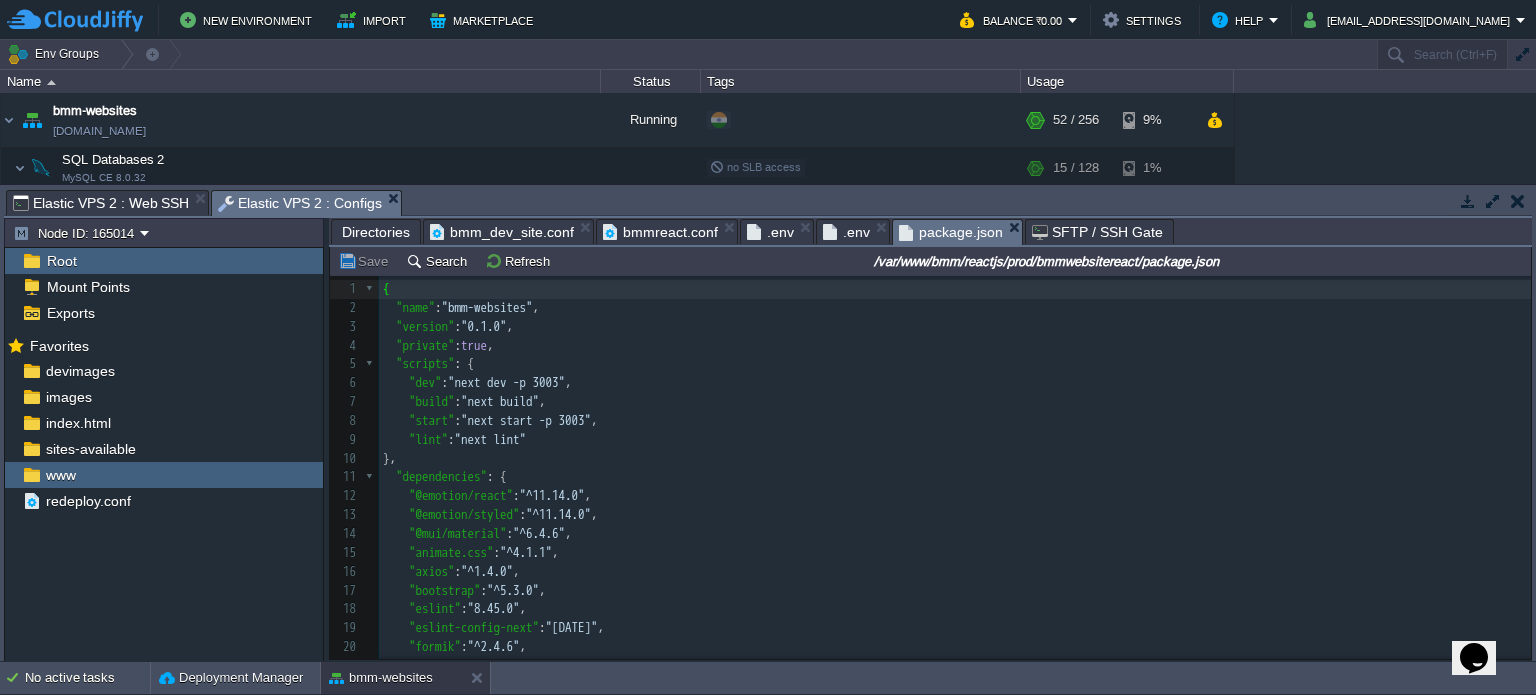click on "bmmreact.conf" at bounding box center [660, 232] 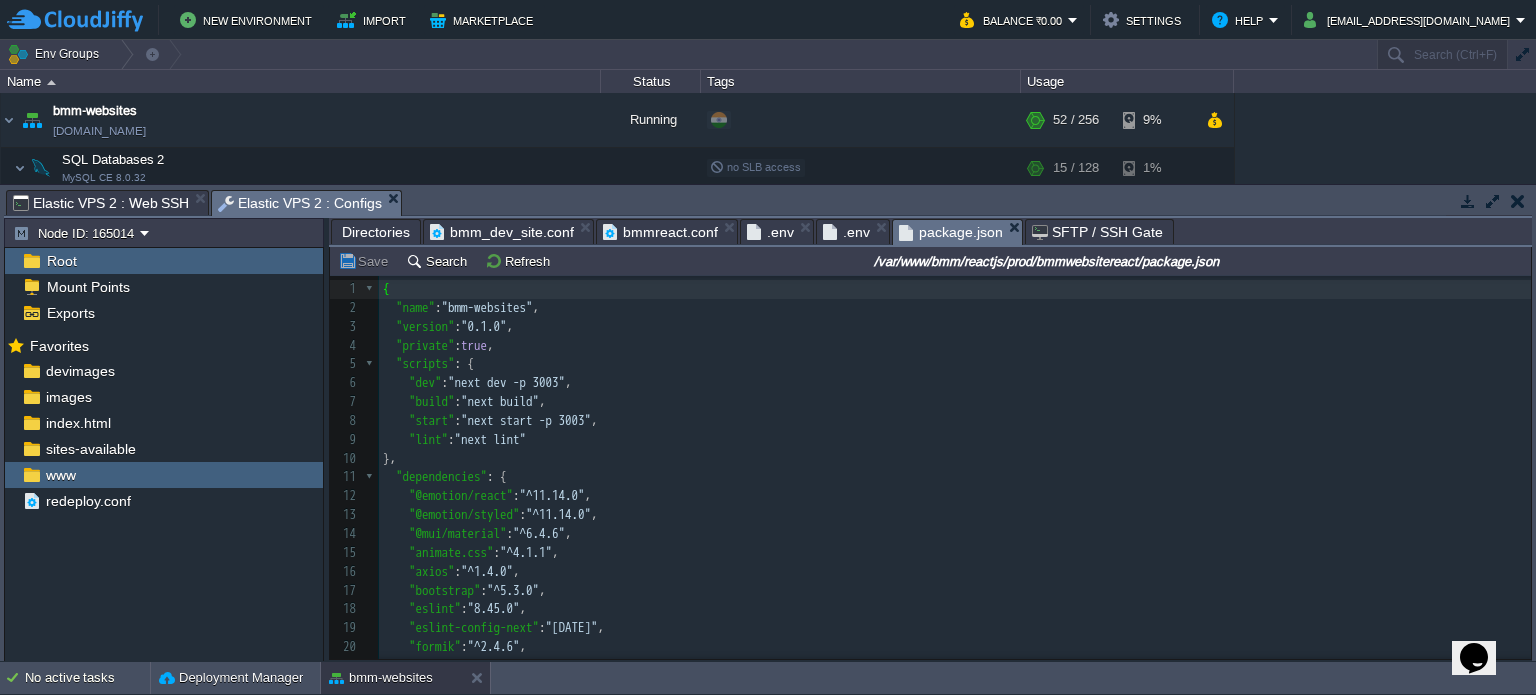 click on "package.json" at bounding box center (951, 232) 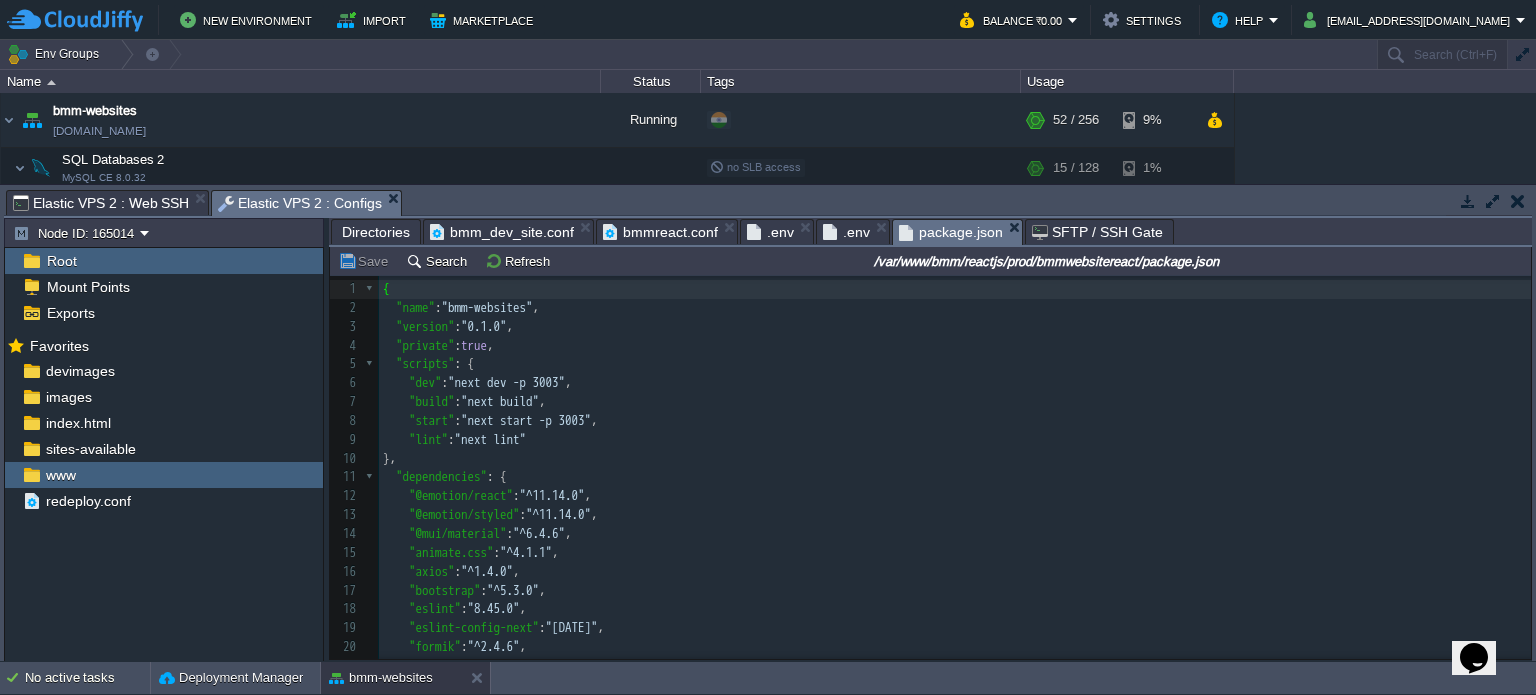 click on "Elastic VPS 2 : Web SSH" at bounding box center [101, 203] 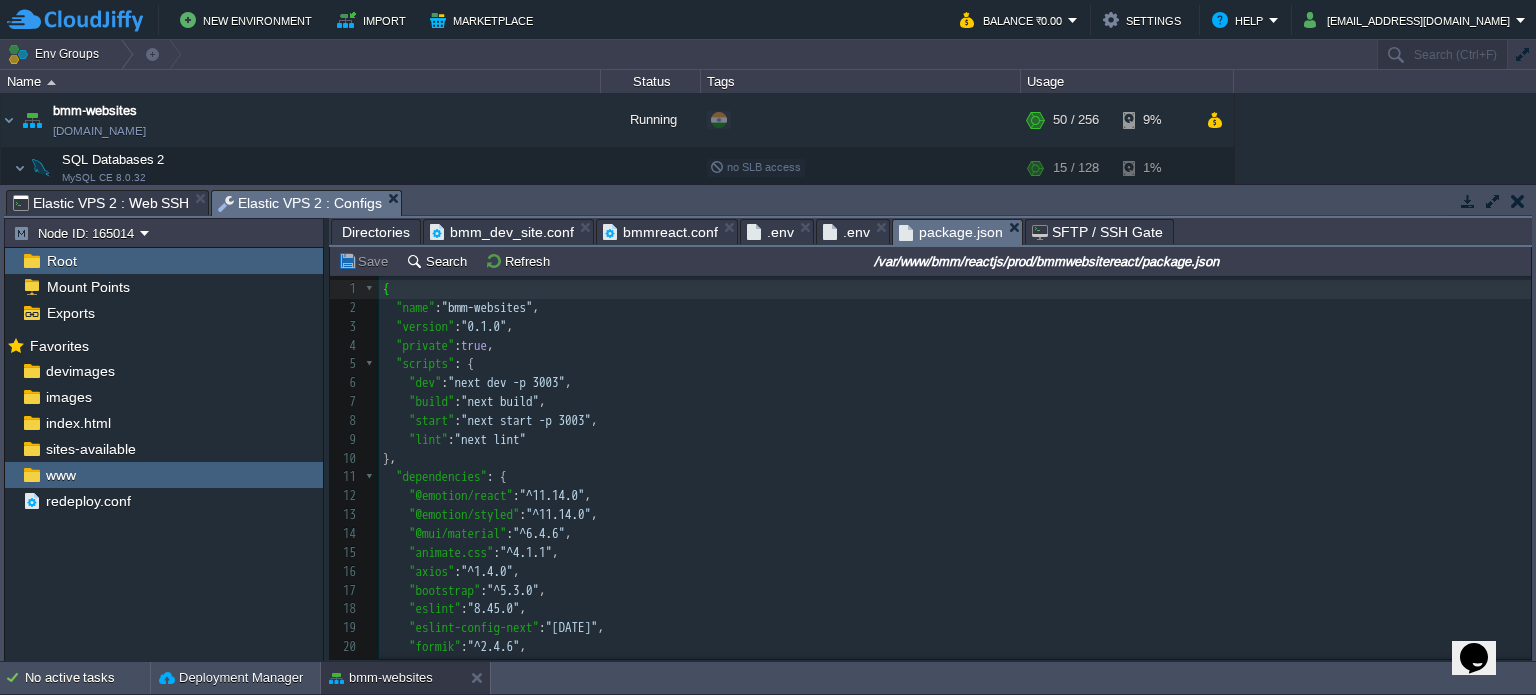 click on "Elastic VPS 2 : Configs" at bounding box center (300, 203) 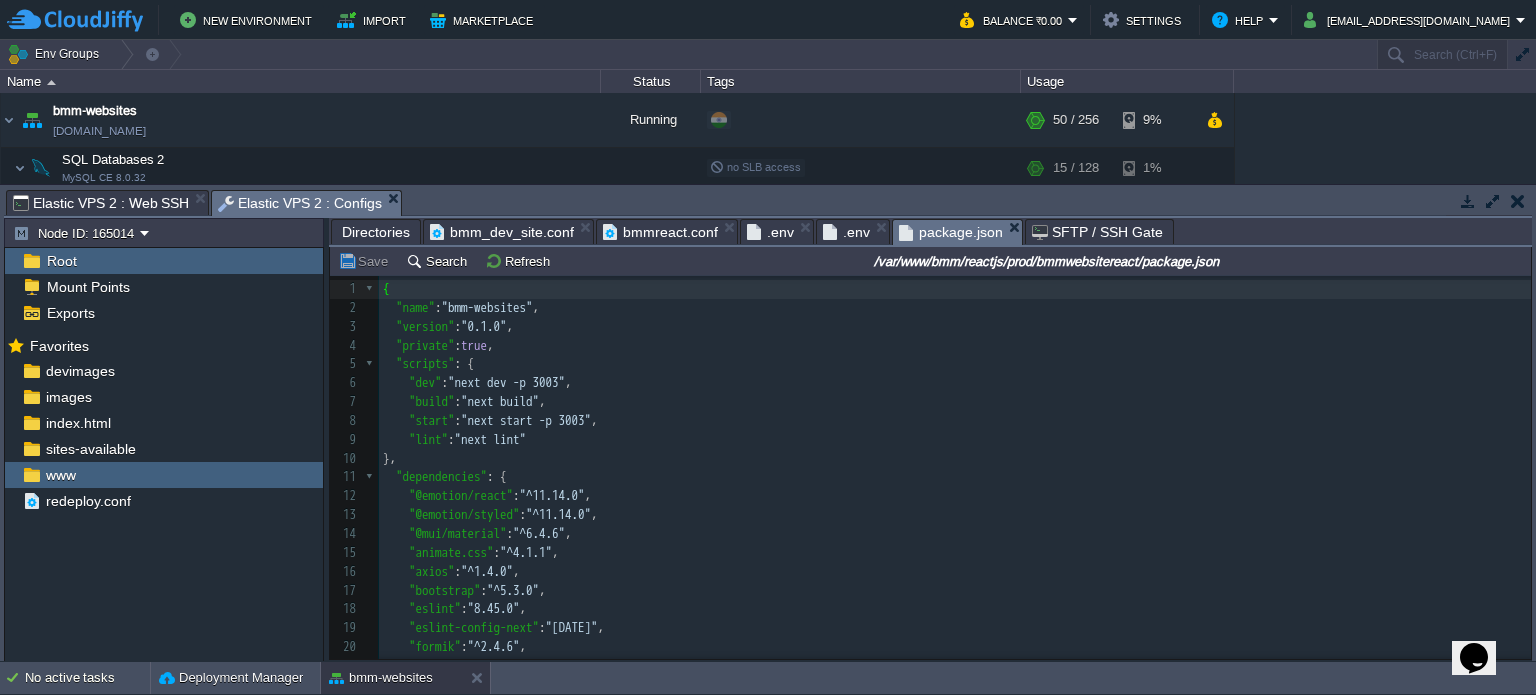 click on "bmmreact.conf" at bounding box center (660, 232) 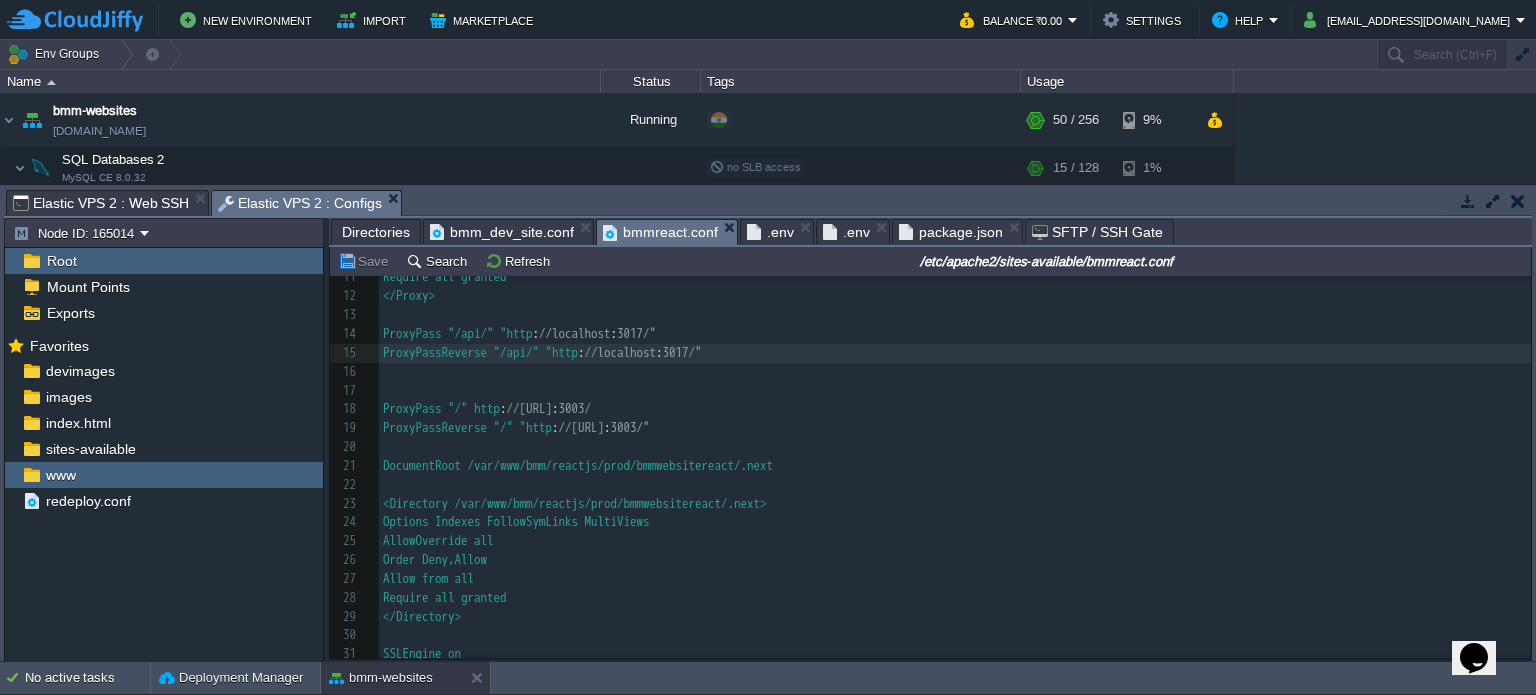 type 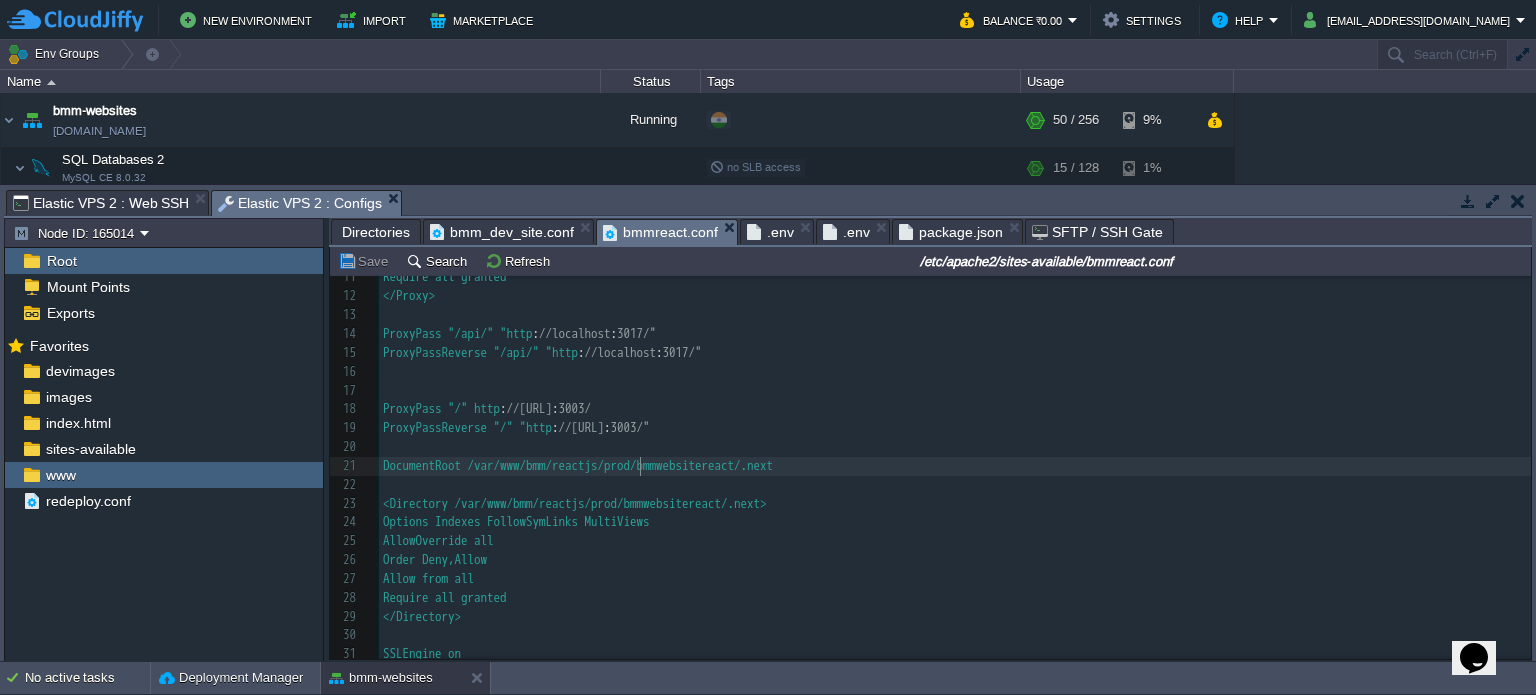 click on "DocumentRoot /var/www/bmm/reactjs/prod/bmmwebsitereact/.next" at bounding box center (578, 465) 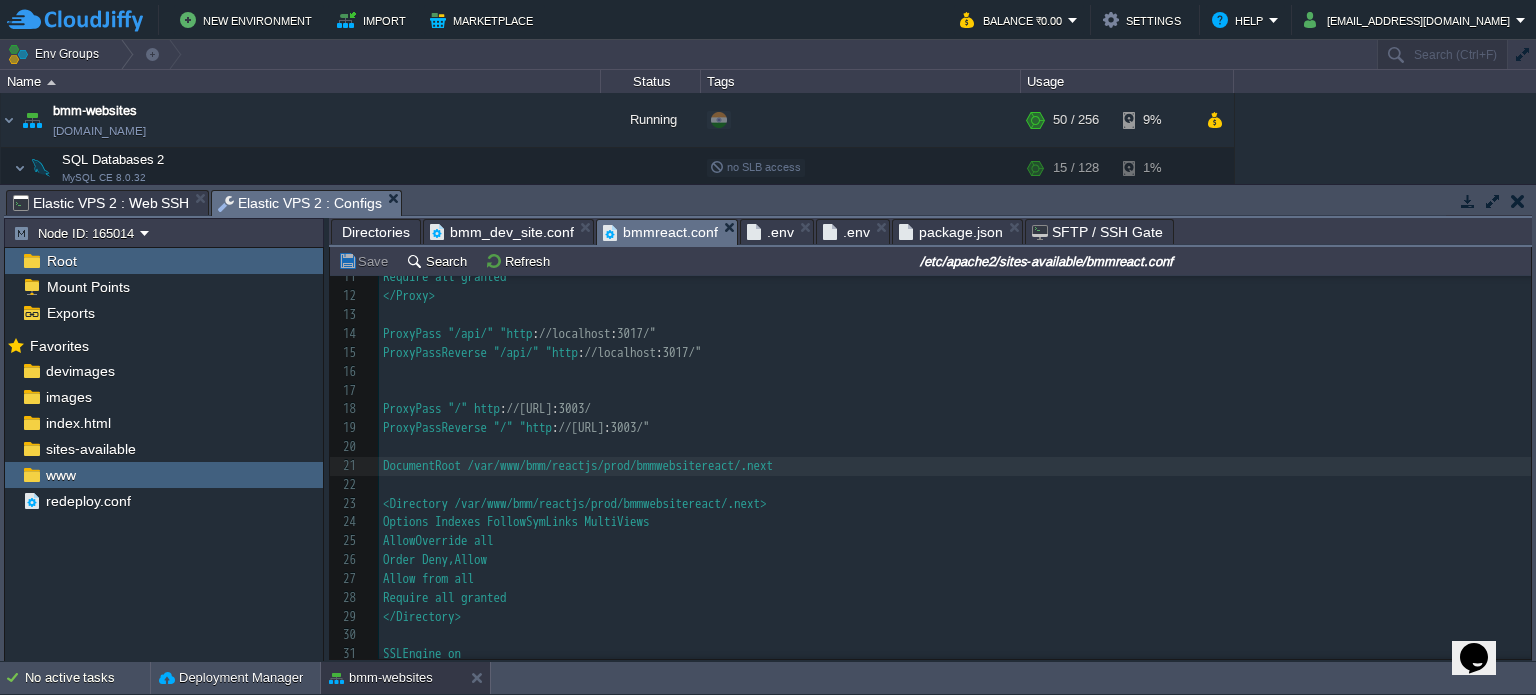 scroll, scrollTop: 108, scrollLeft: 0, axis: vertical 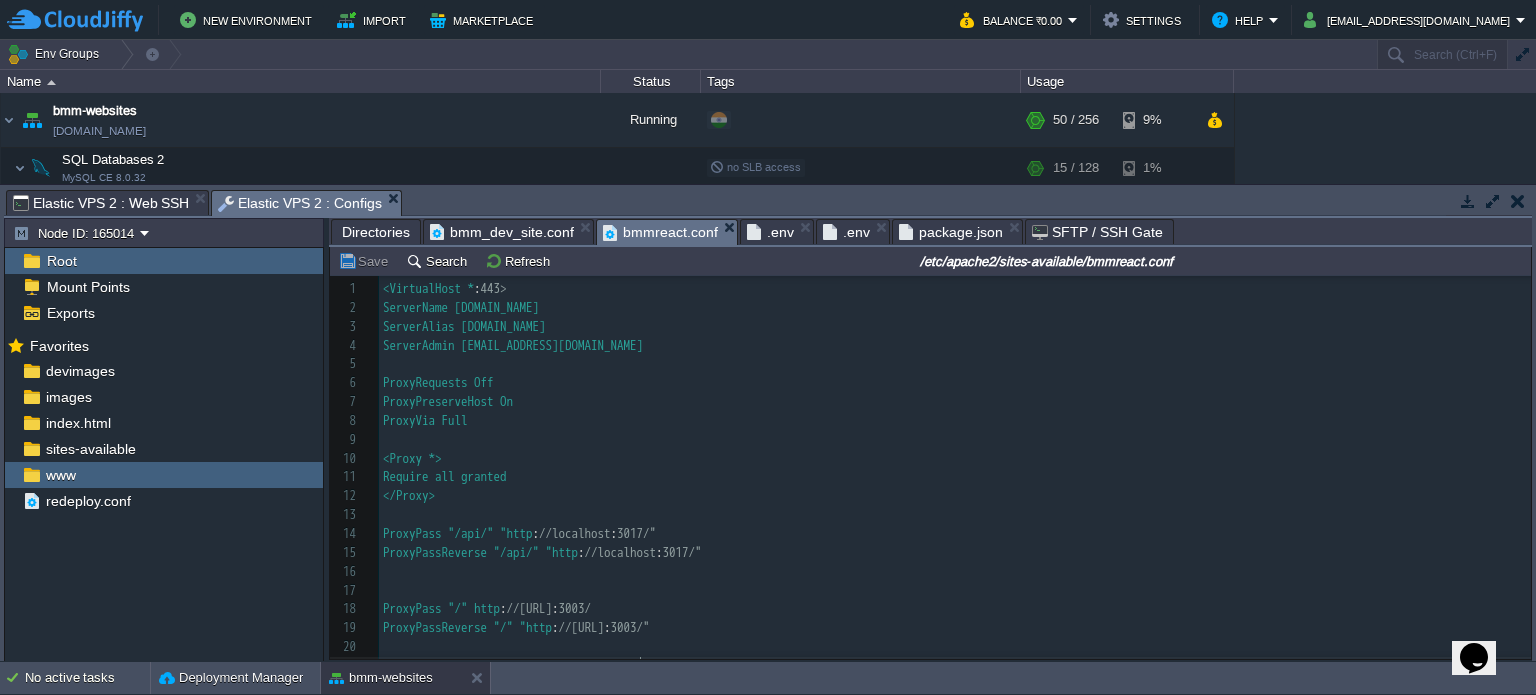 click on "Elastic VPS 2 : Web SSH" at bounding box center (101, 203) 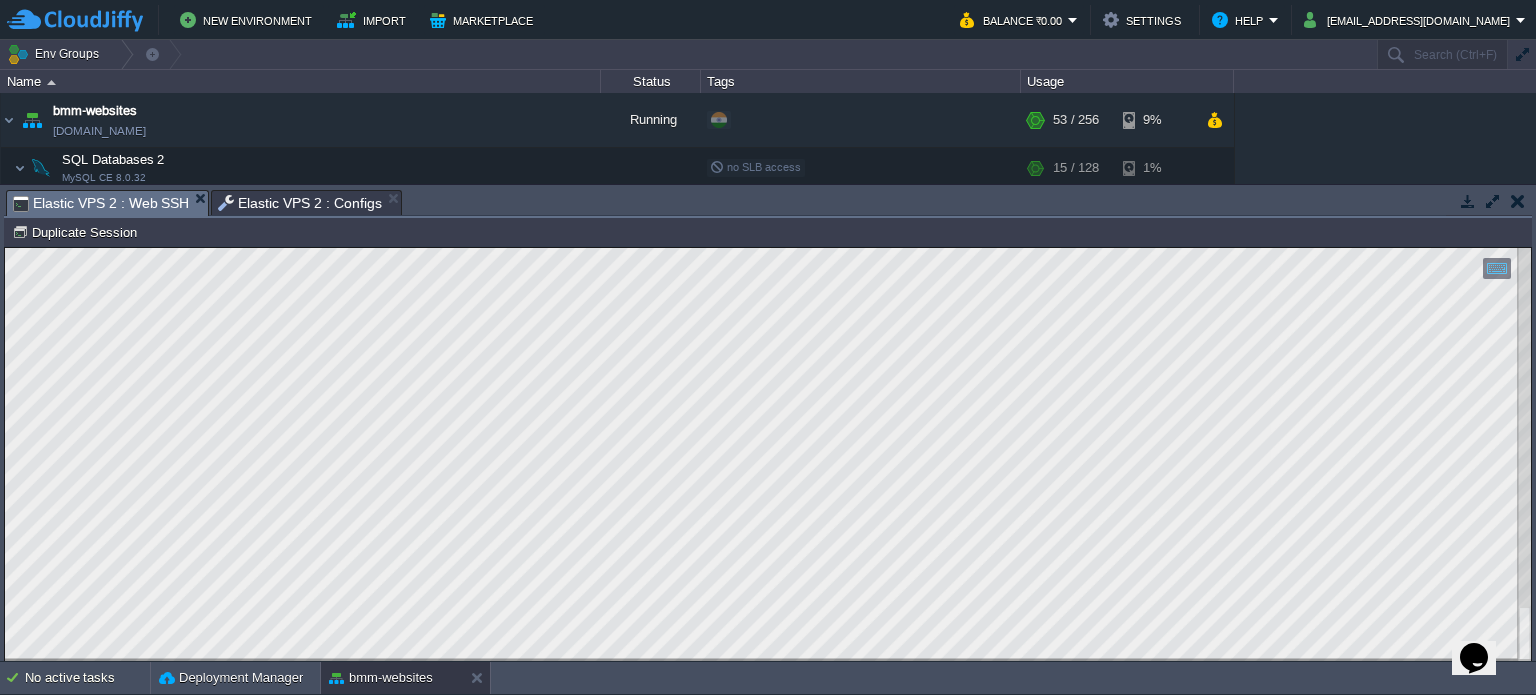 click on "Copy:                  Ctrl + Shift + C                                          Paste:                  Ctrl + V                                         Settings:                  Ctrl + Shift + Alt
0" at bounding box center (768, 454) 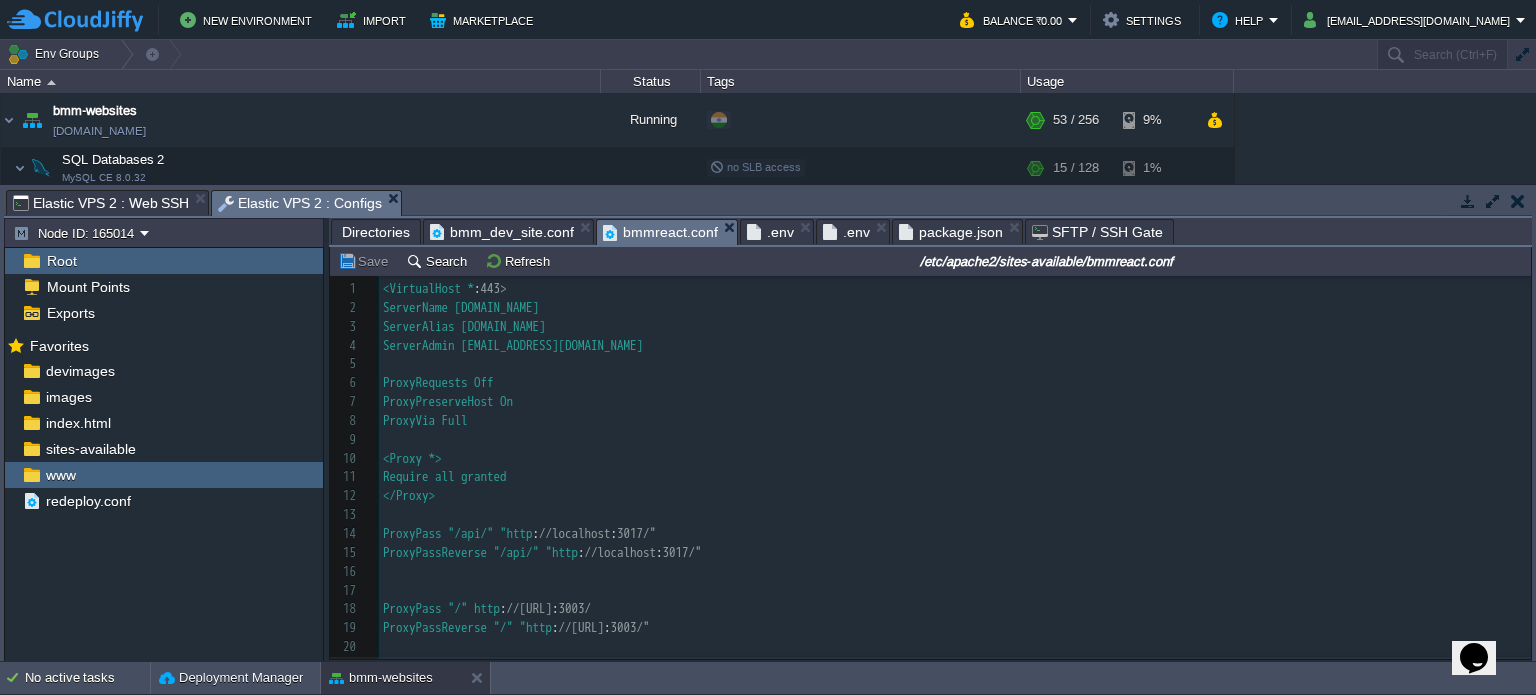 click on "Elastic VPS 2 : Configs" at bounding box center [300, 203] 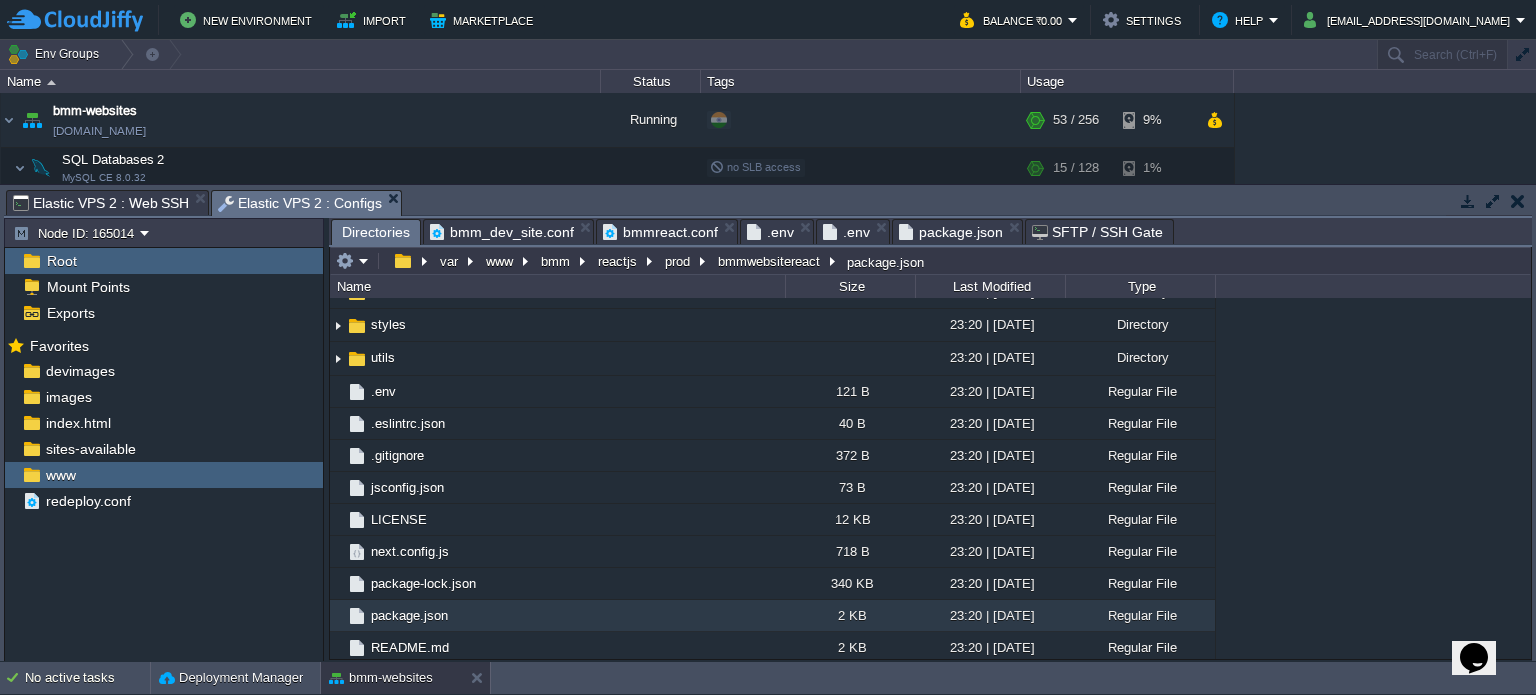 click on "Directories" at bounding box center [376, 232] 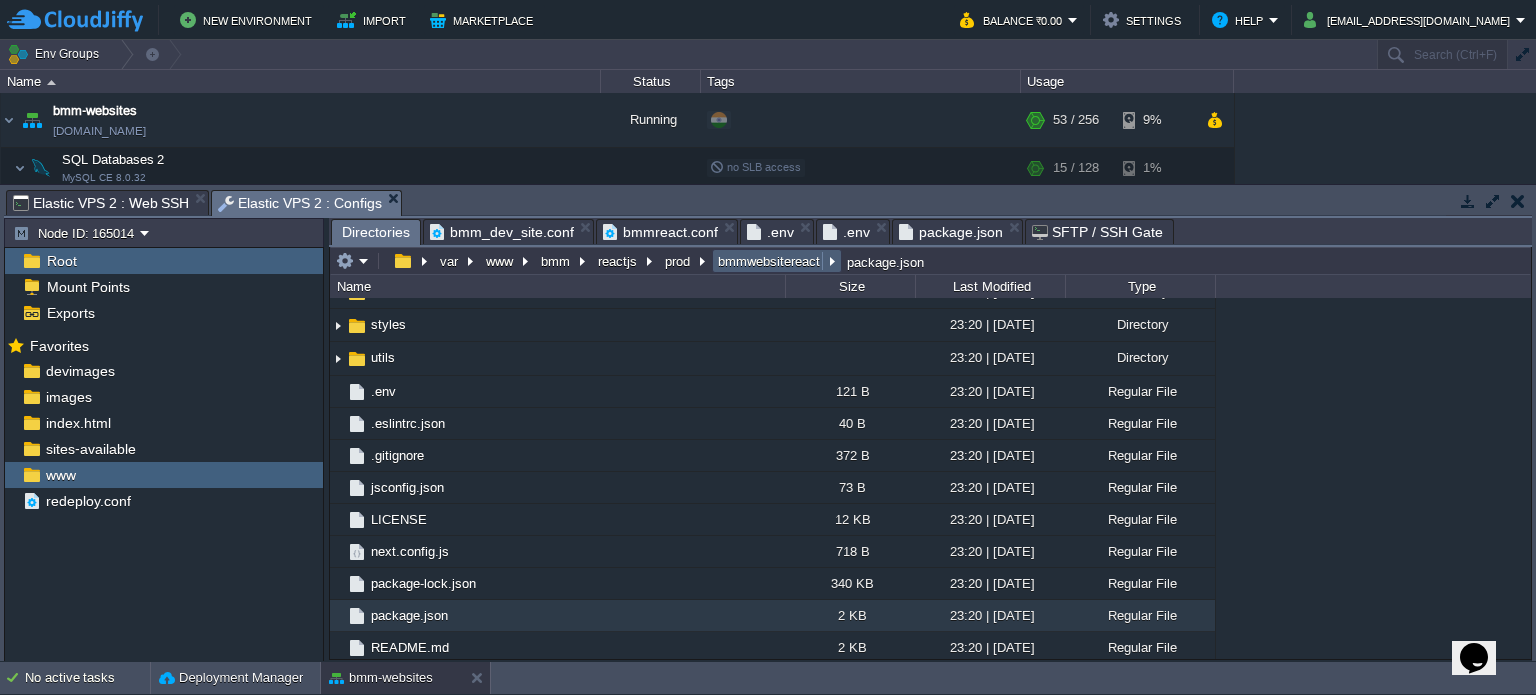 click on "bmmwebsitereact" at bounding box center [770, 261] 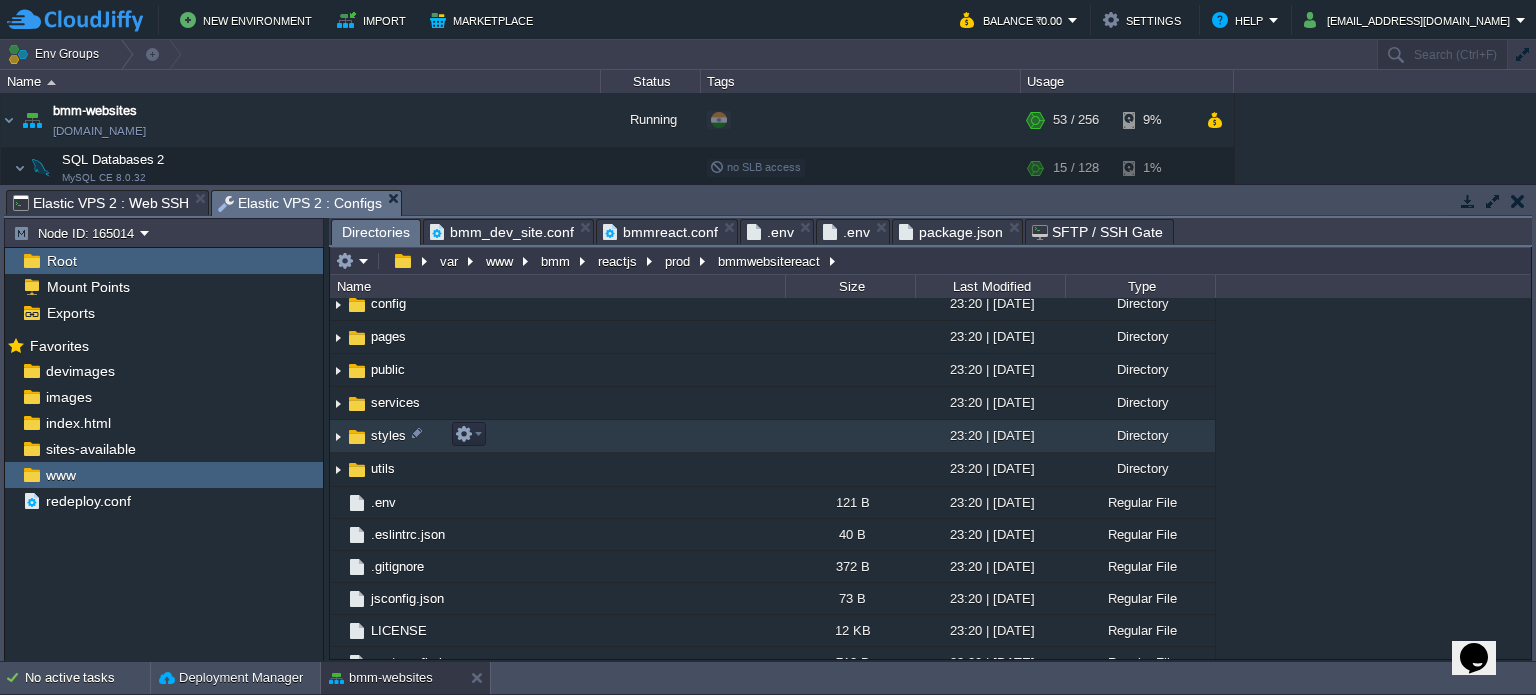 scroll, scrollTop: 100, scrollLeft: 0, axis: vertical 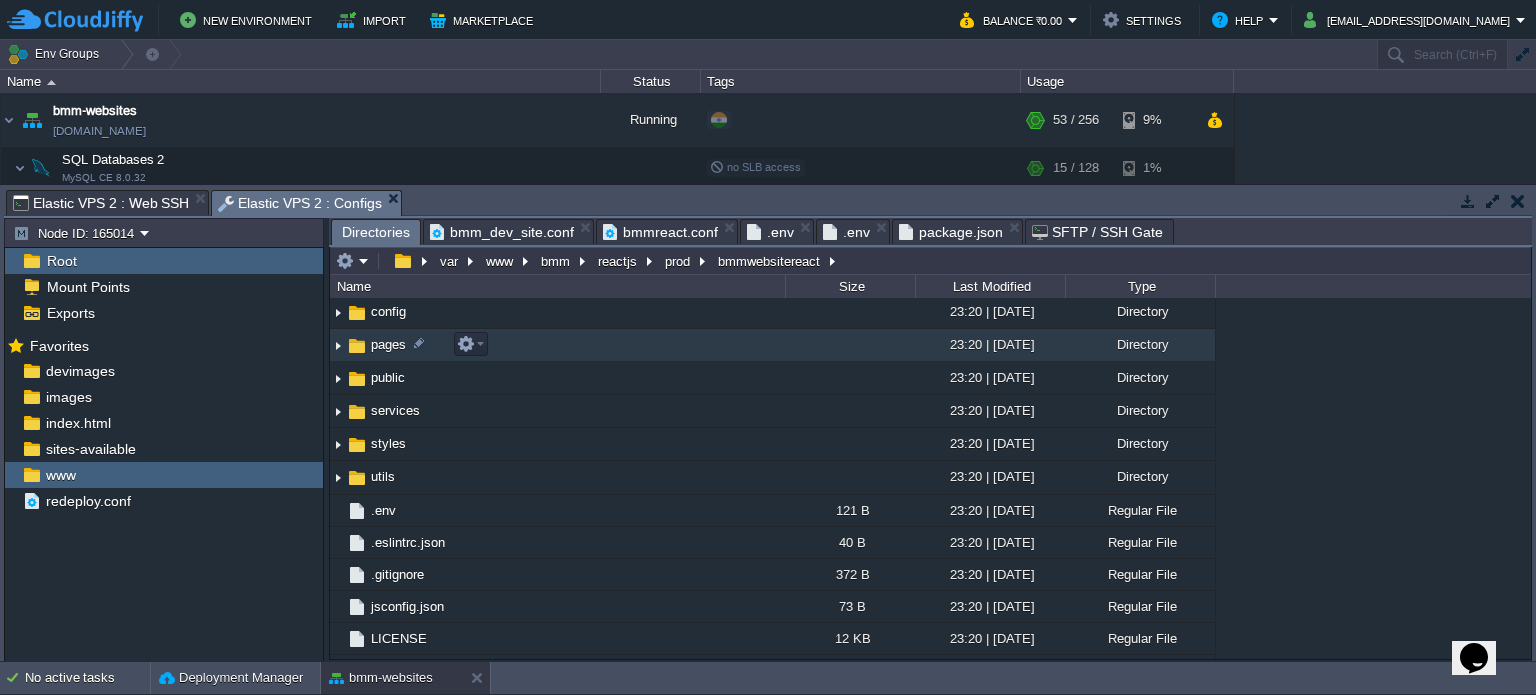 click on "pages" at bounding box center [388, 344] 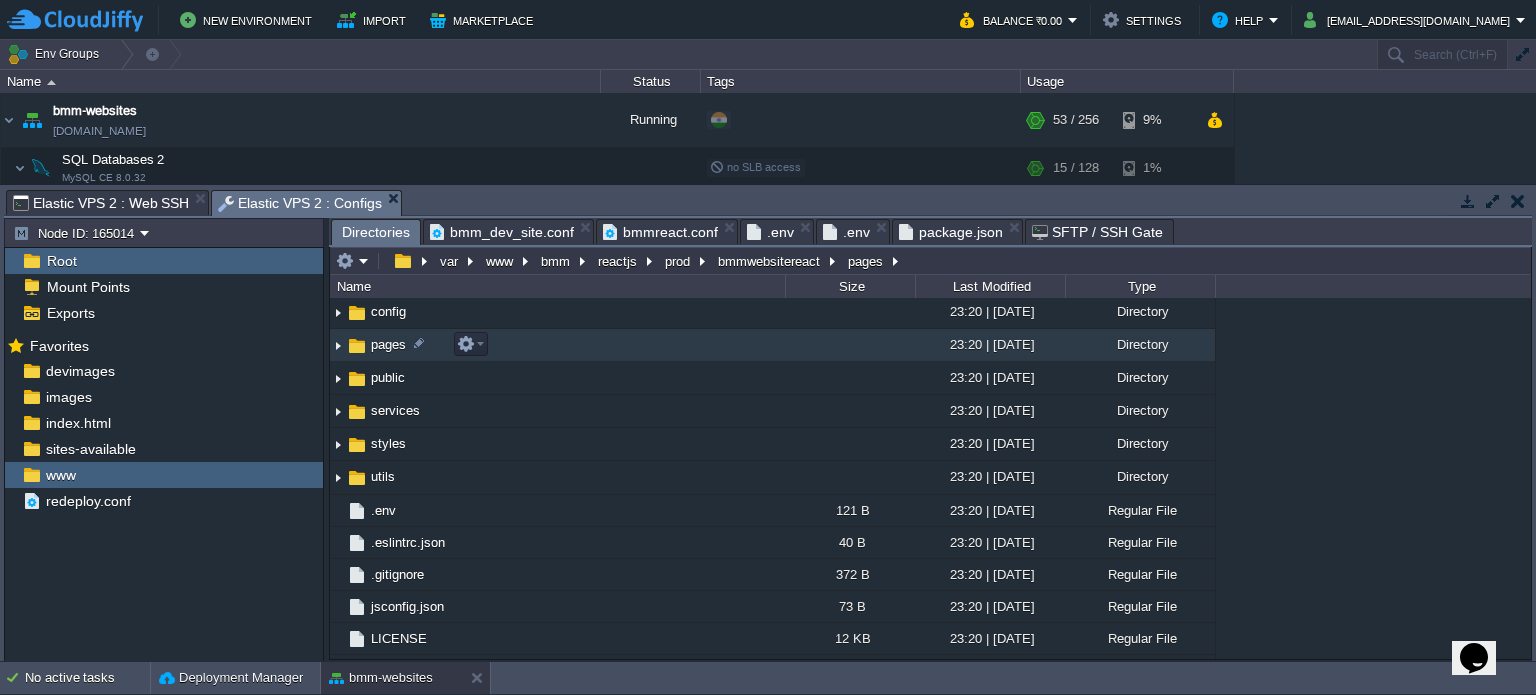 click on "pages" at bounding box center (388, 344) 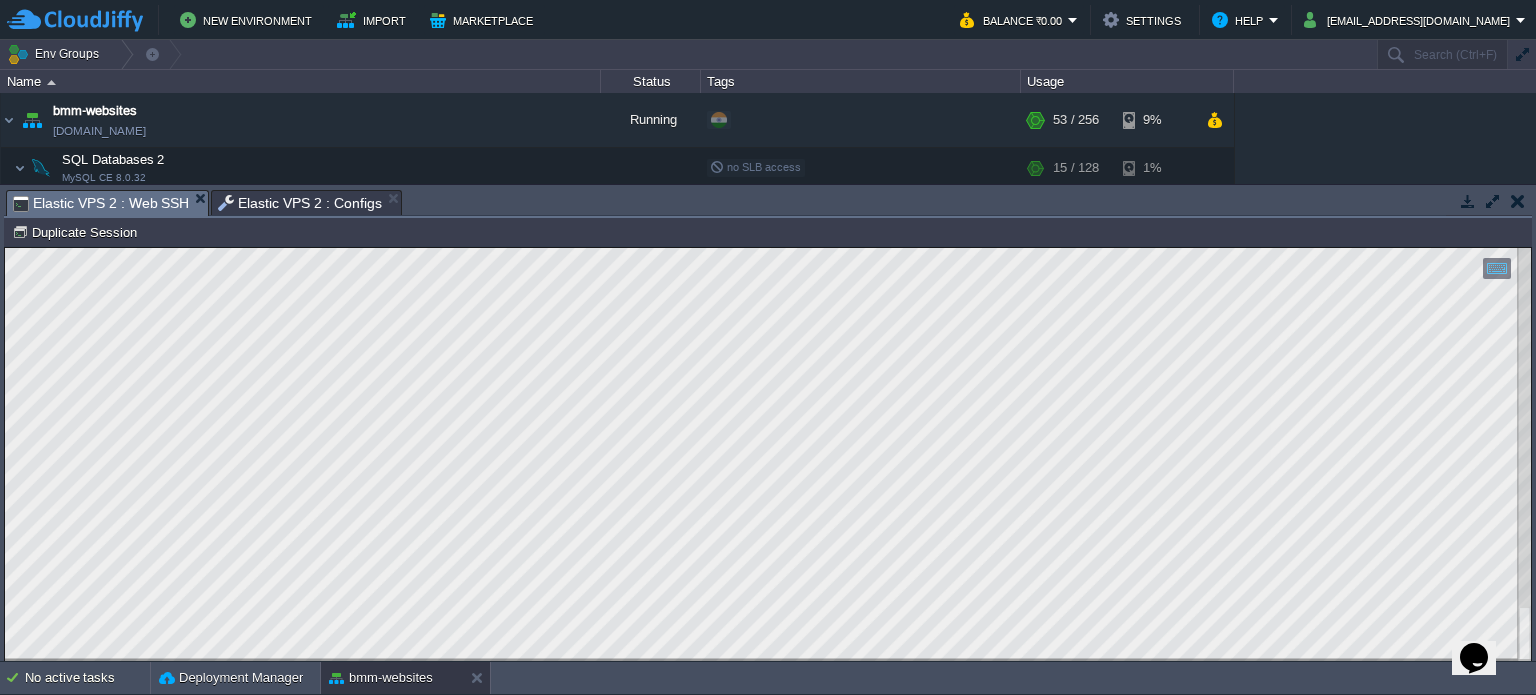 click on "Elastic VPS 2 : Web SSH" at bounding box center (101, 203) 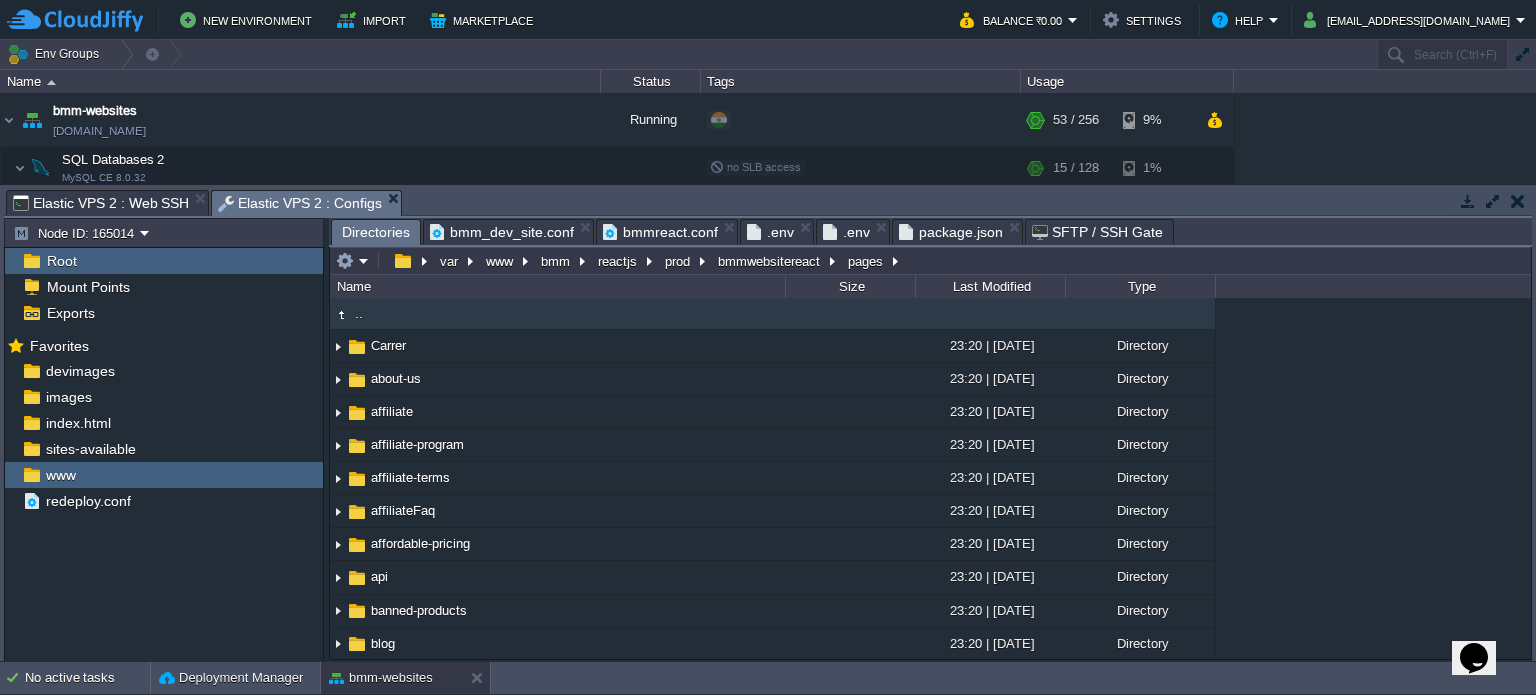 click on "Elastic VPS 2 : Configs" at bounding box center [300, 203] 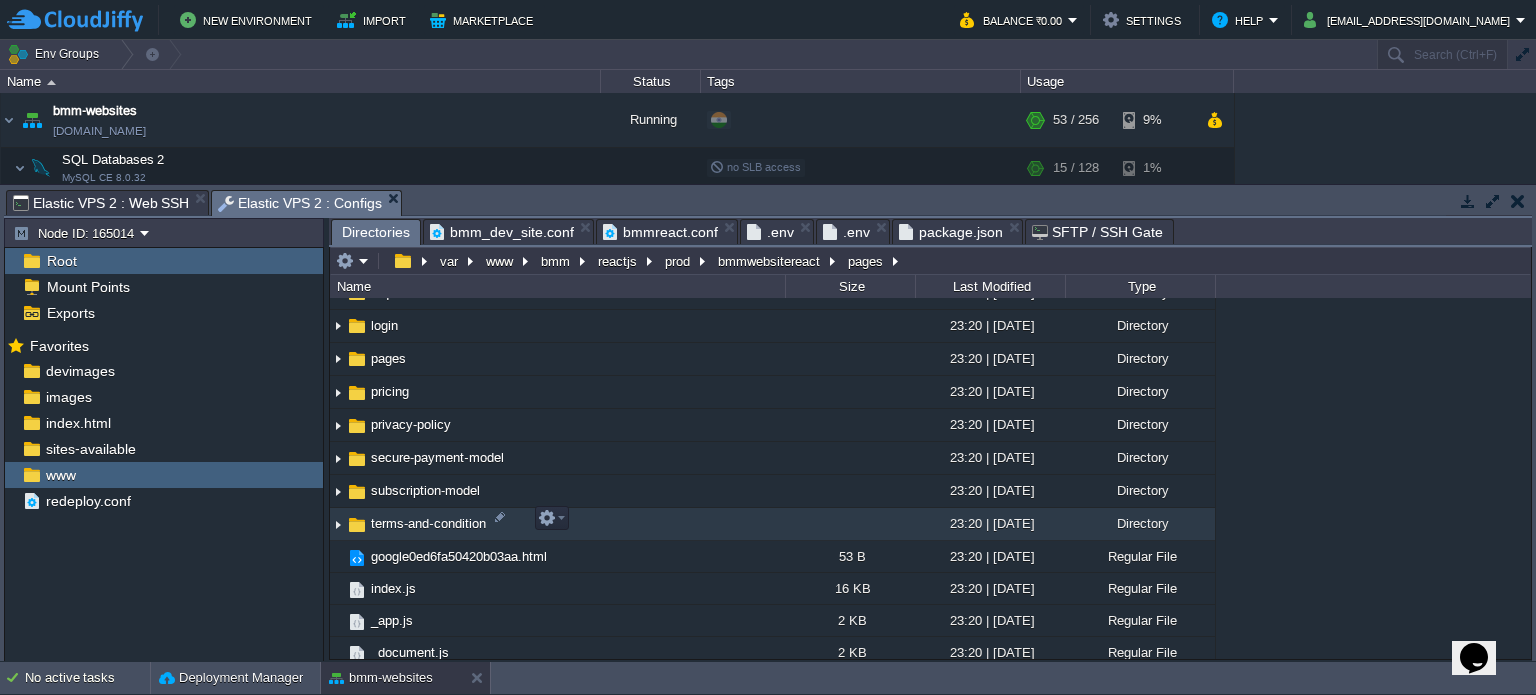 scroll, scrollTop: 452, scrollLeft: 0, axis: vertical 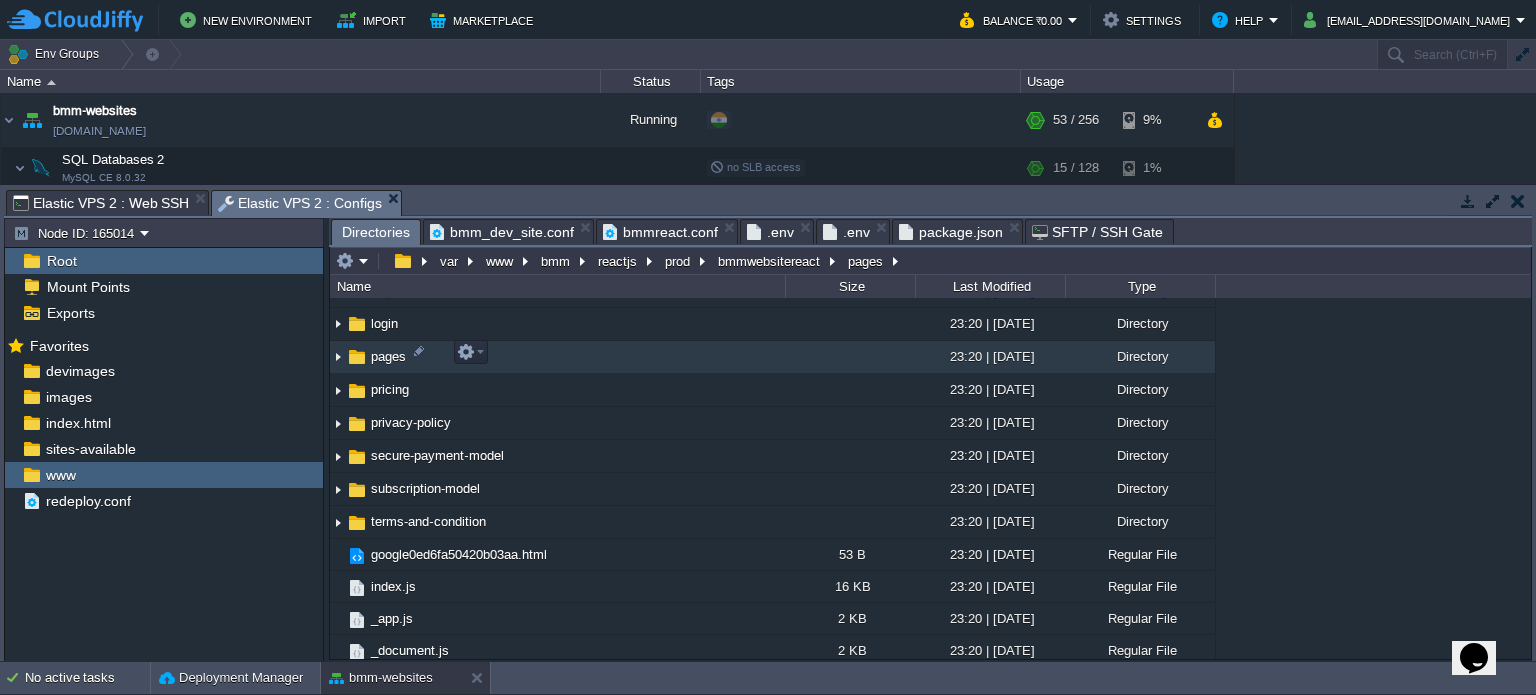 click on "pages" at bounding box center [388, 356] 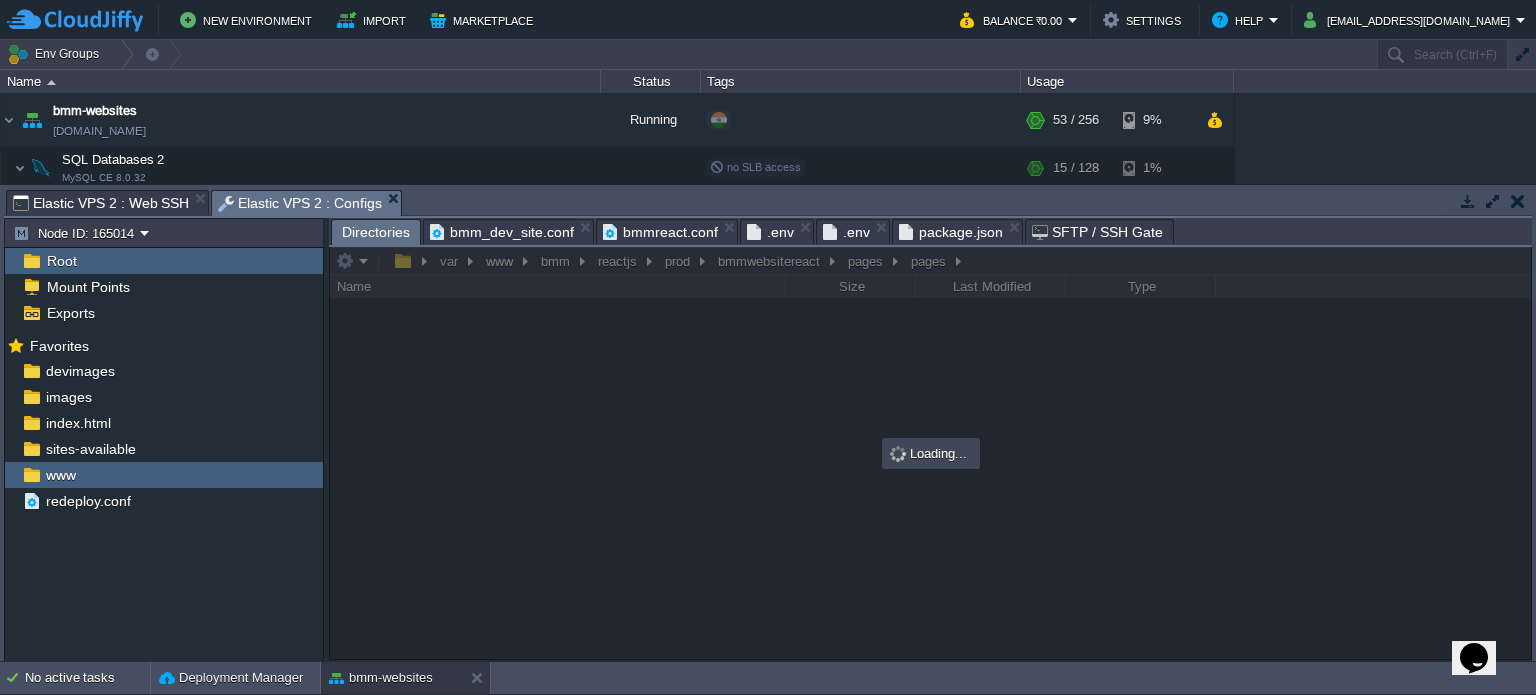 scroll, scrollTop: 0, scrollLeft: 0, axis: both 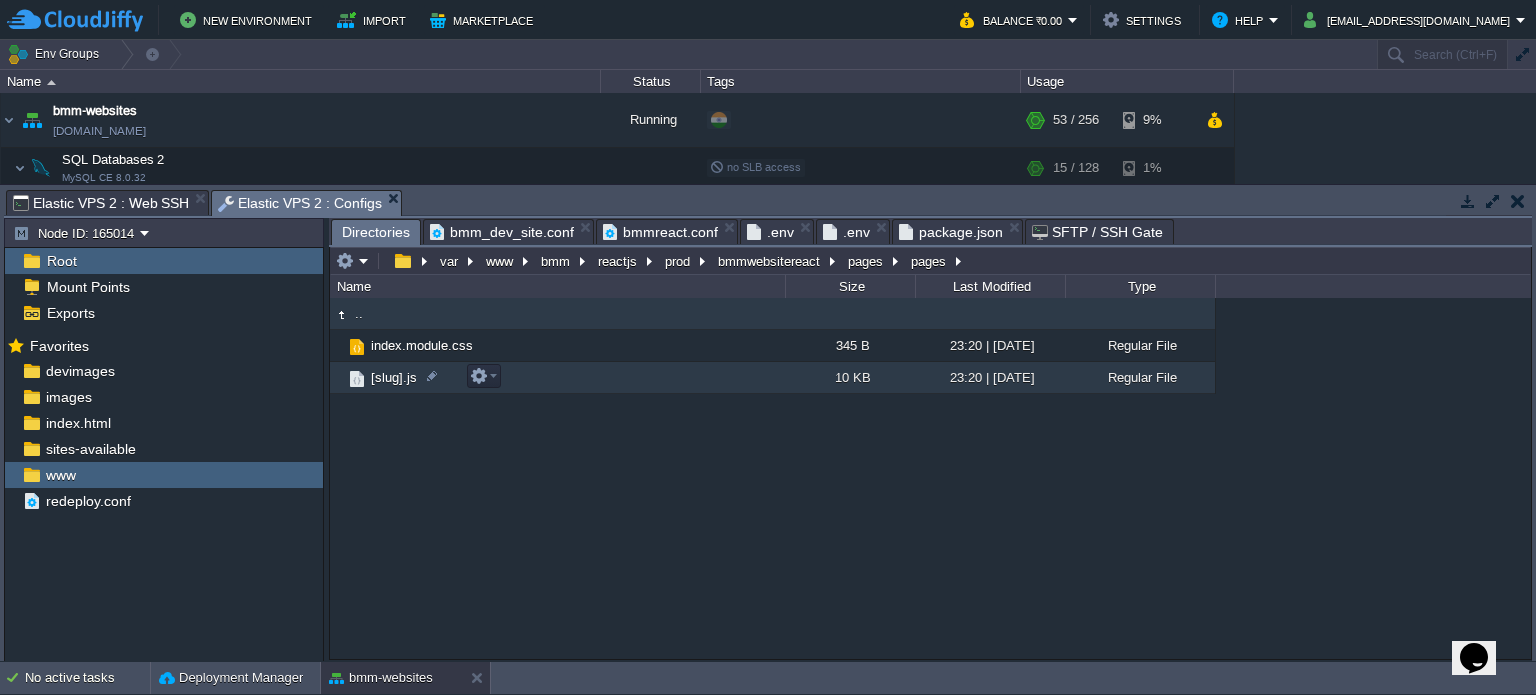 click on "[slug].js" at bounding box center [394, 377] 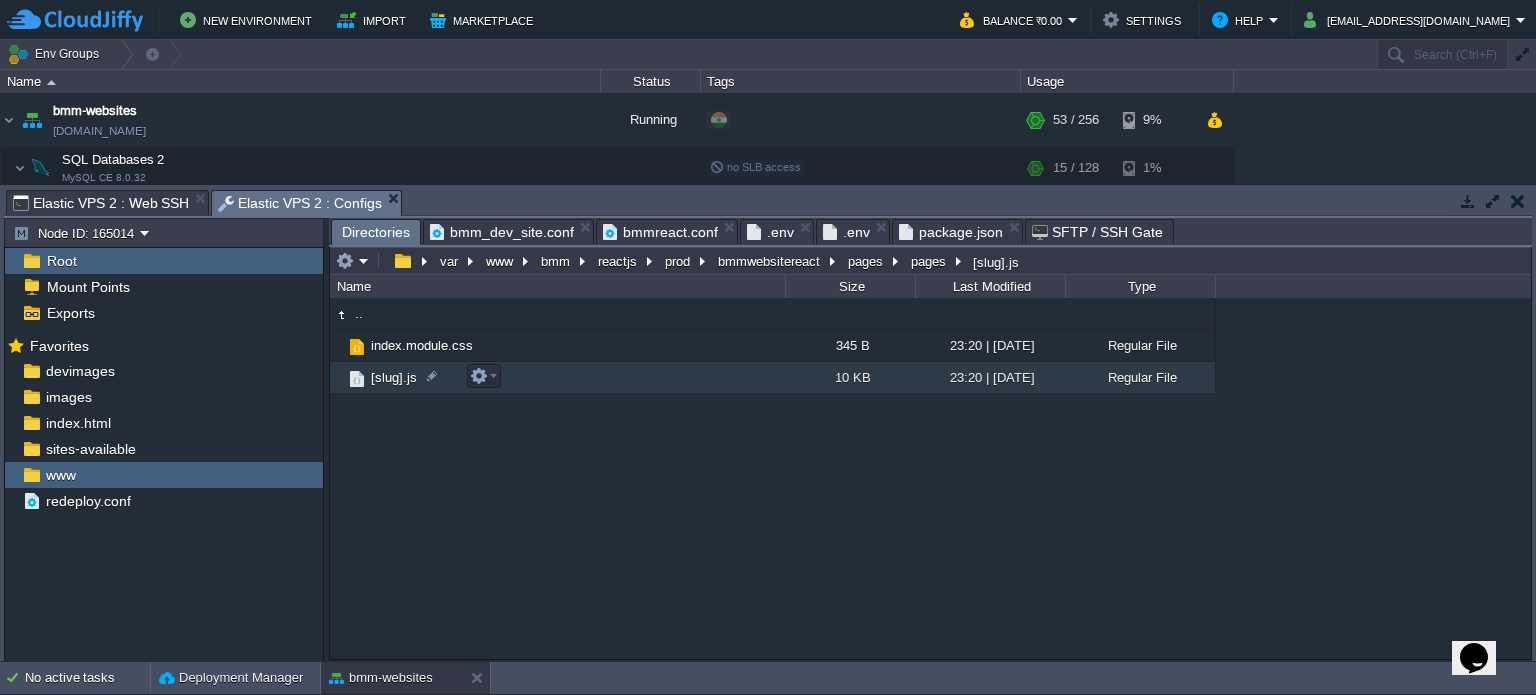 click on "[slug].js" at bounding box center [394, 377] 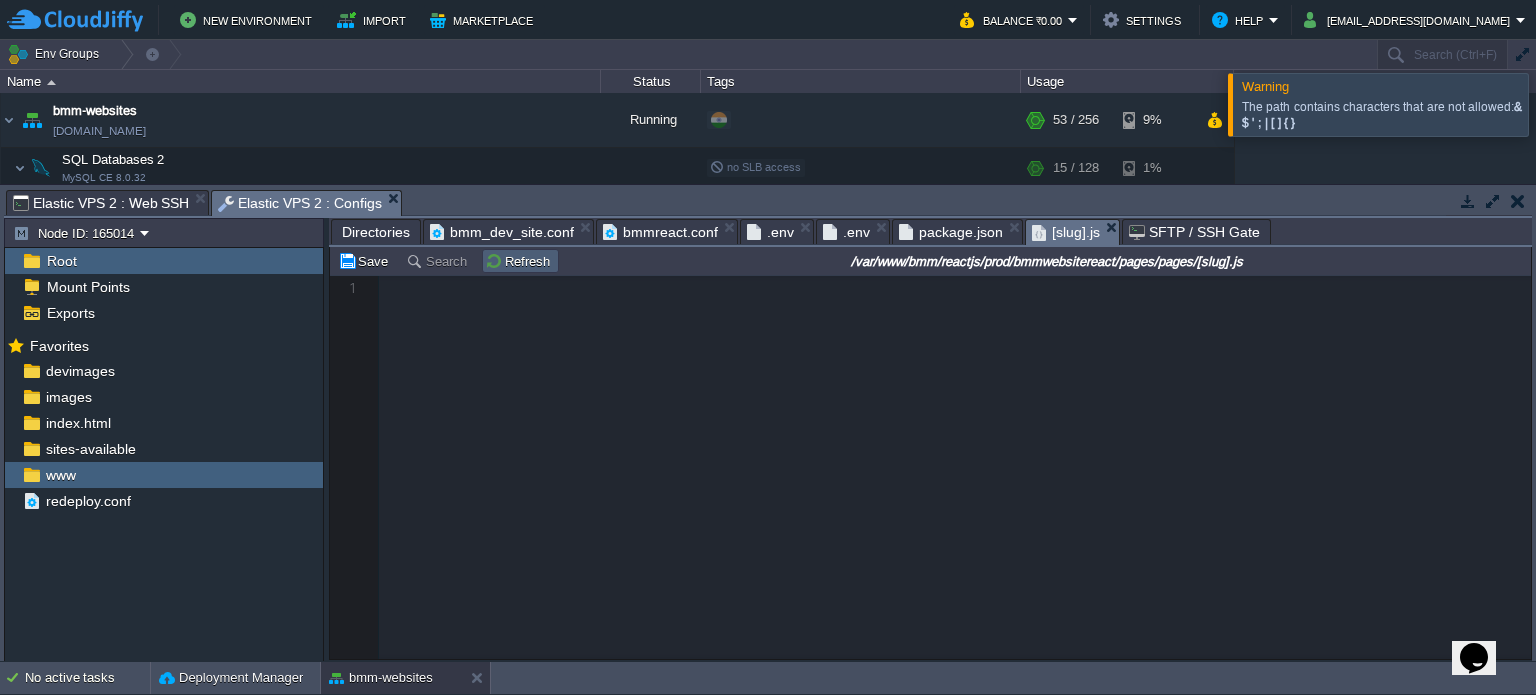 click on "Refresh" at bounding box center (520, 261) 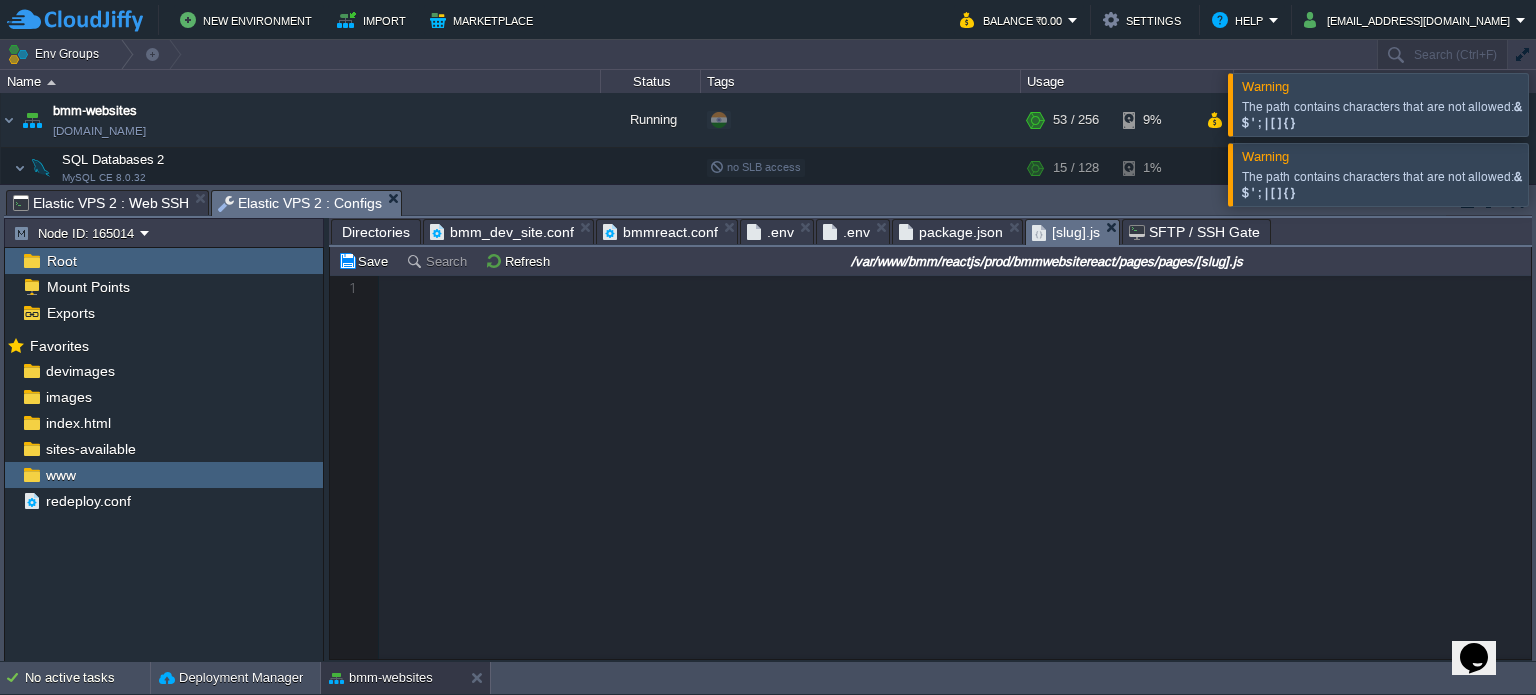 click on "Elastic VPS 2 : Web SSH" at bounding box center (101, 203) 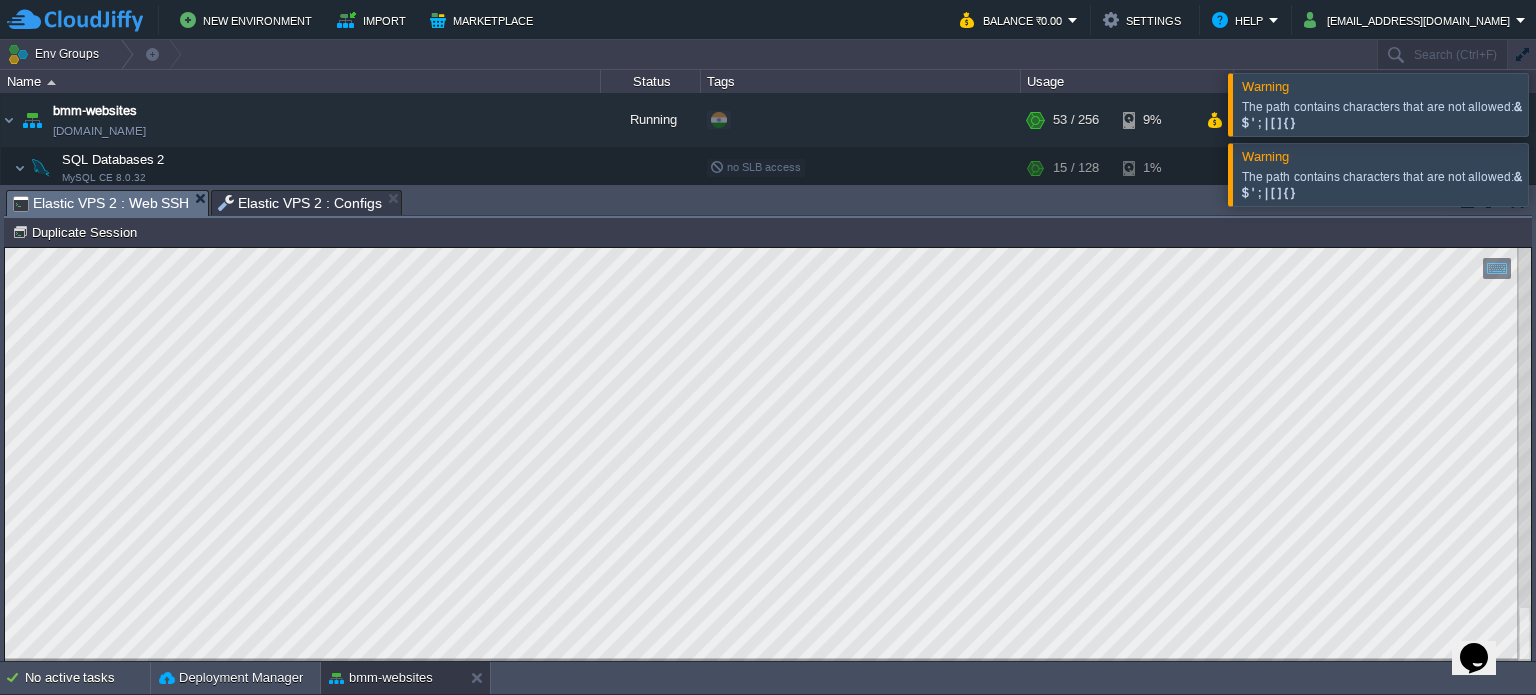 click at bounding box center (1560, 104) 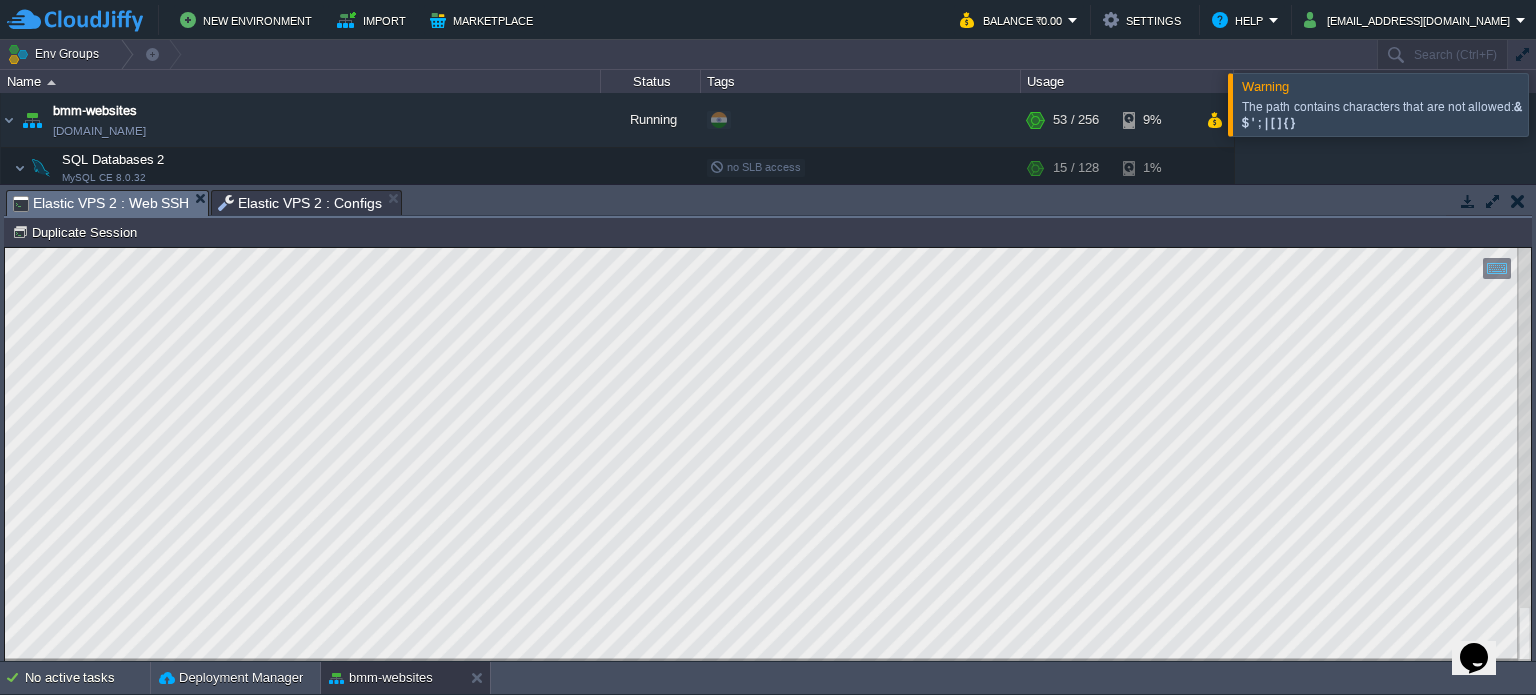 click at bounding box center (1560, 104) 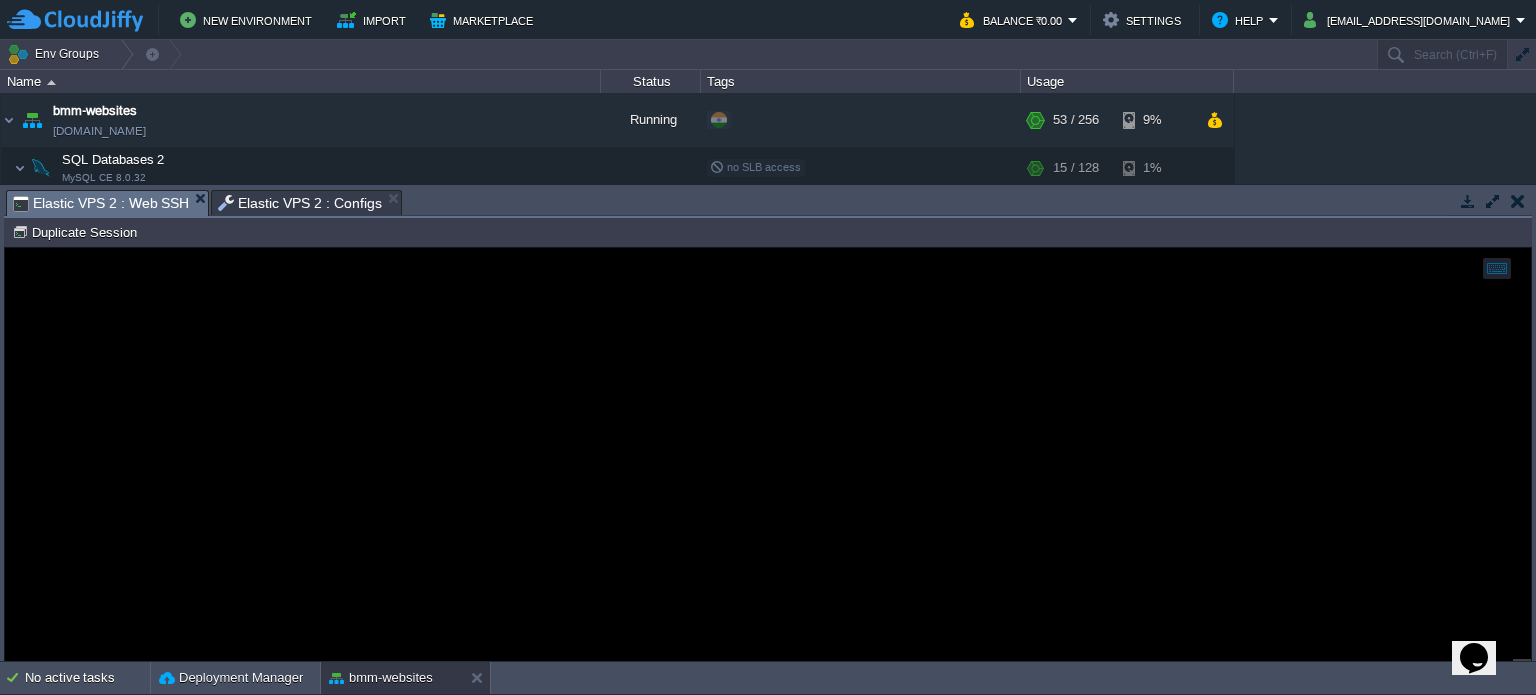 click on "Elastic VPS 2 : Configs" at bounding box center (300, 203) 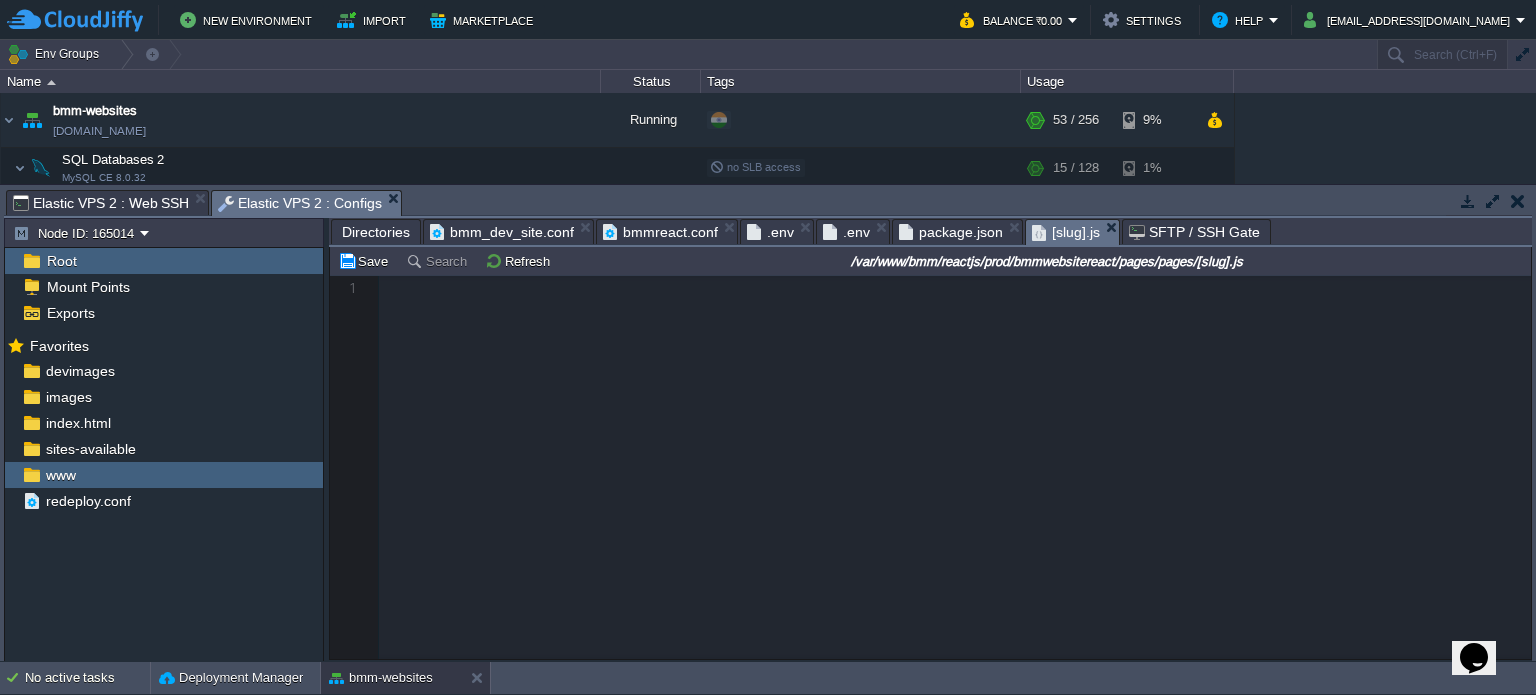 click on "Directories" at bounding box center (376, 231) 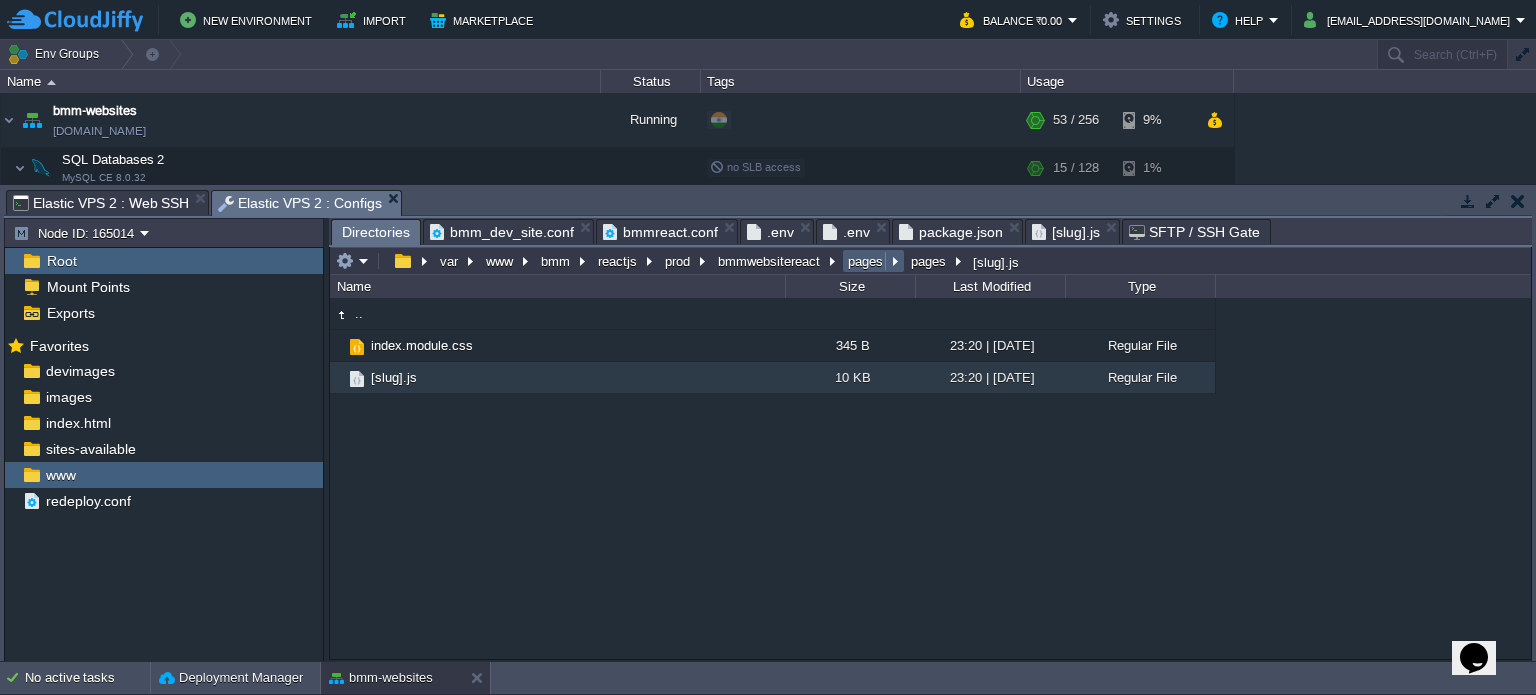 click on "pages" at bounding box center [866, 261] 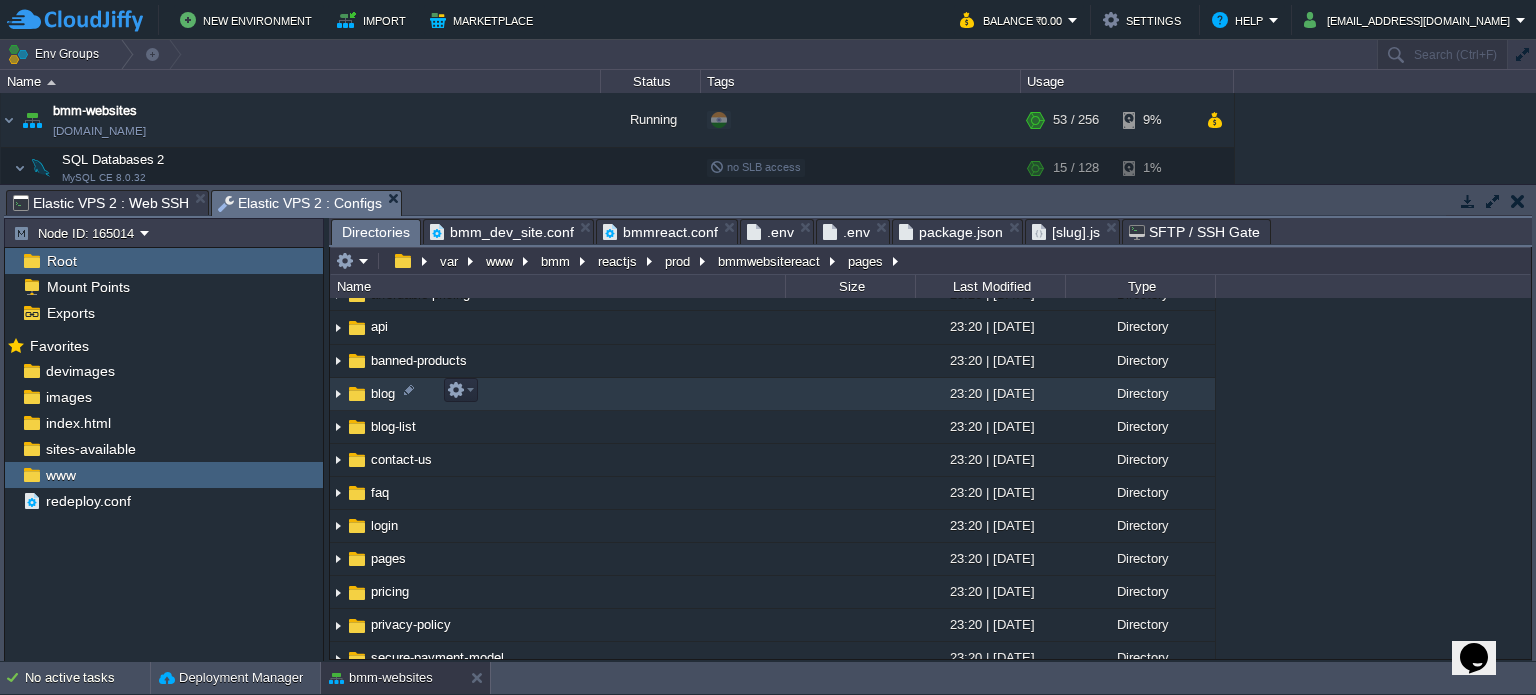 scroll, scrollTop: 452, scrollLeft: 0, axis: vertical 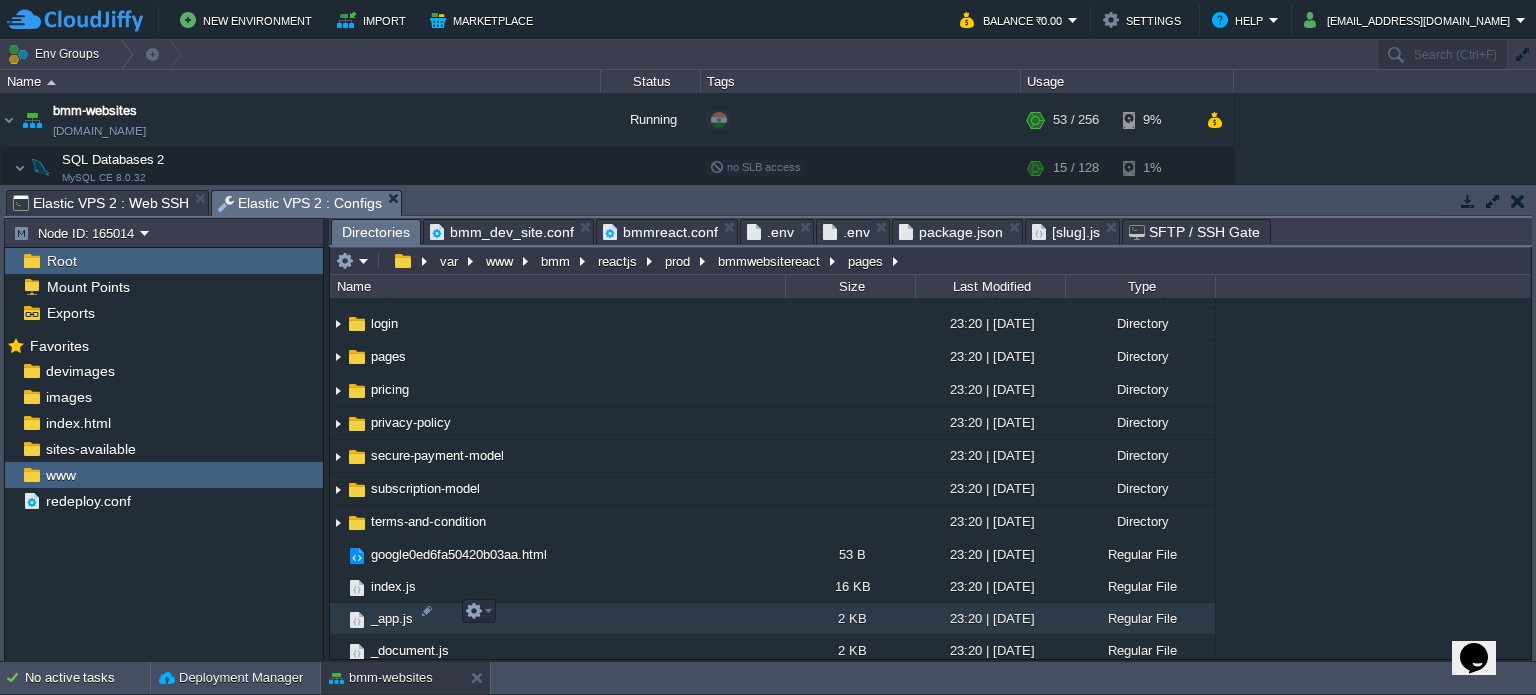 click on "_app.js" at bounding box center [392, 618] 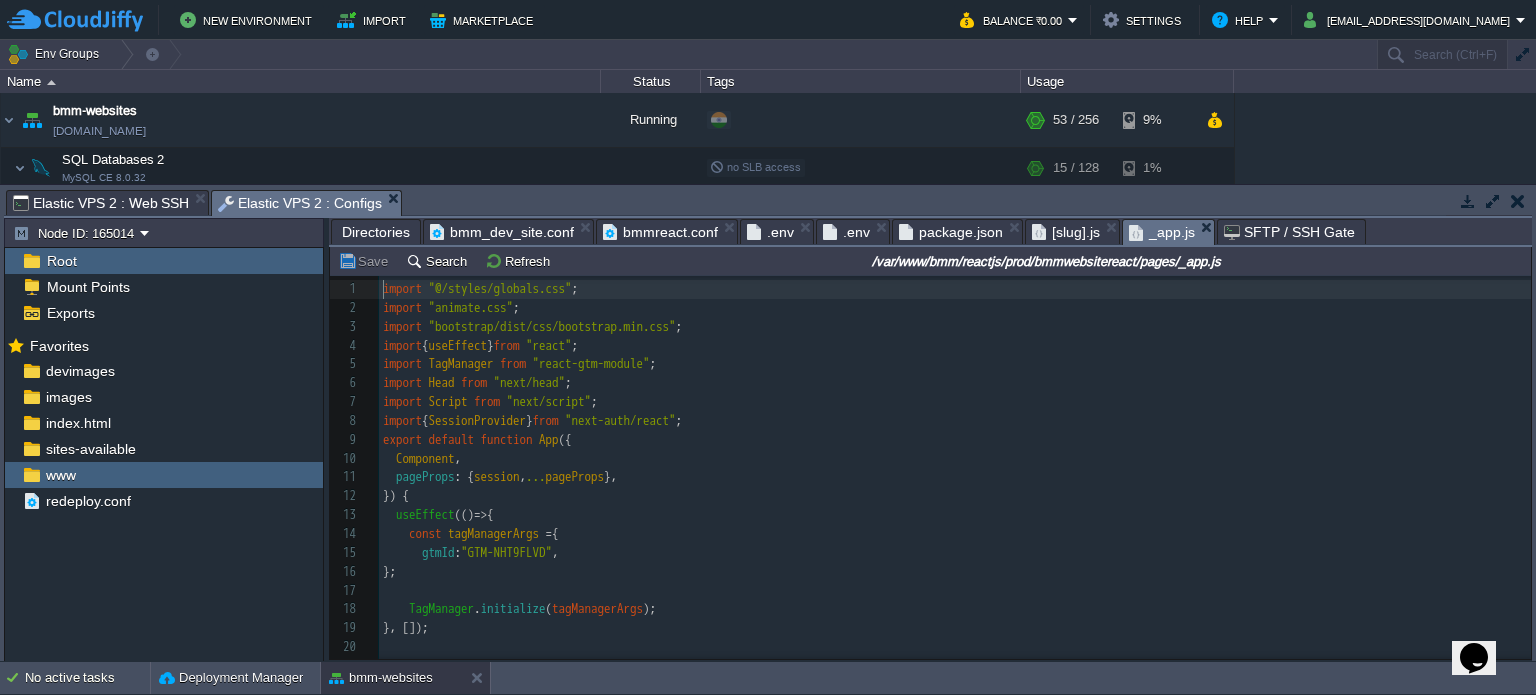 scroll, scrollTop: 6, scrollLeft: 0, axis: vertical 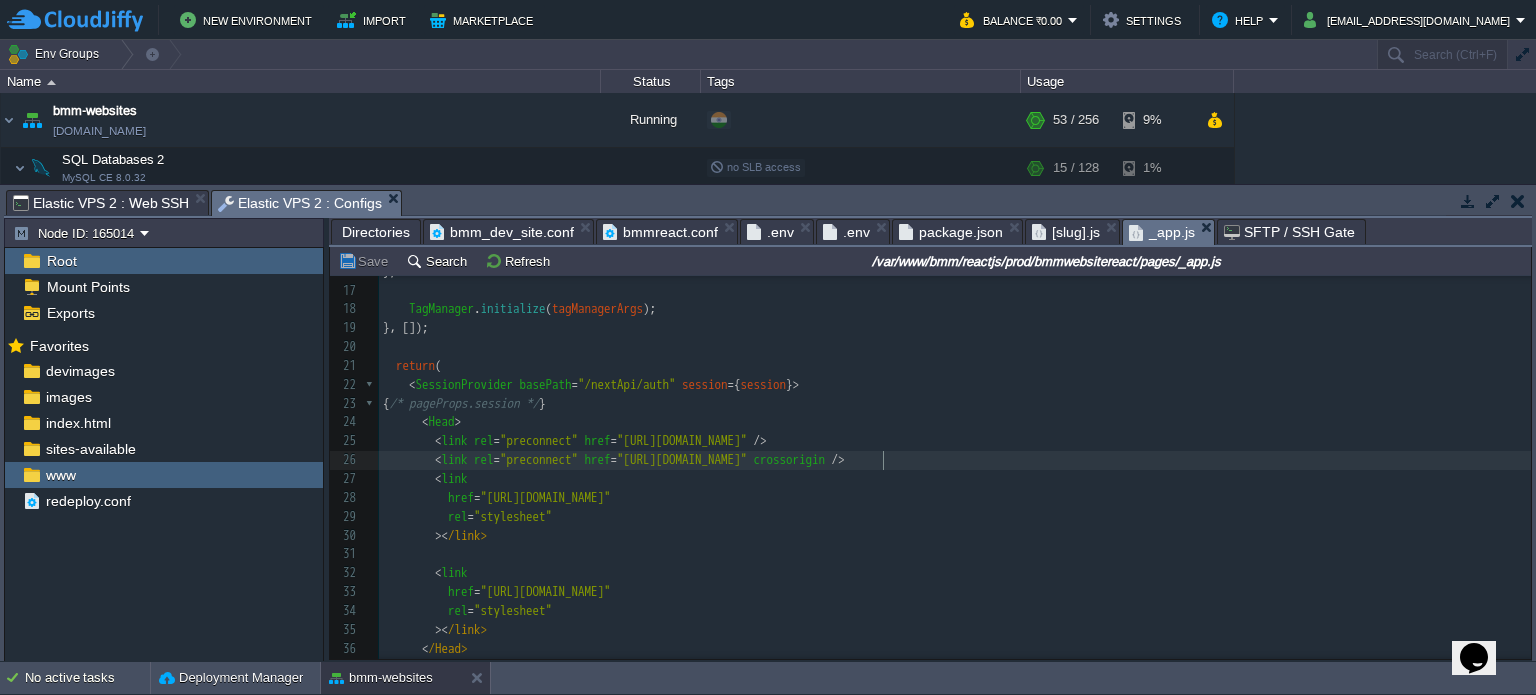 click on "crossorigin" at bounding box center [790, 459] 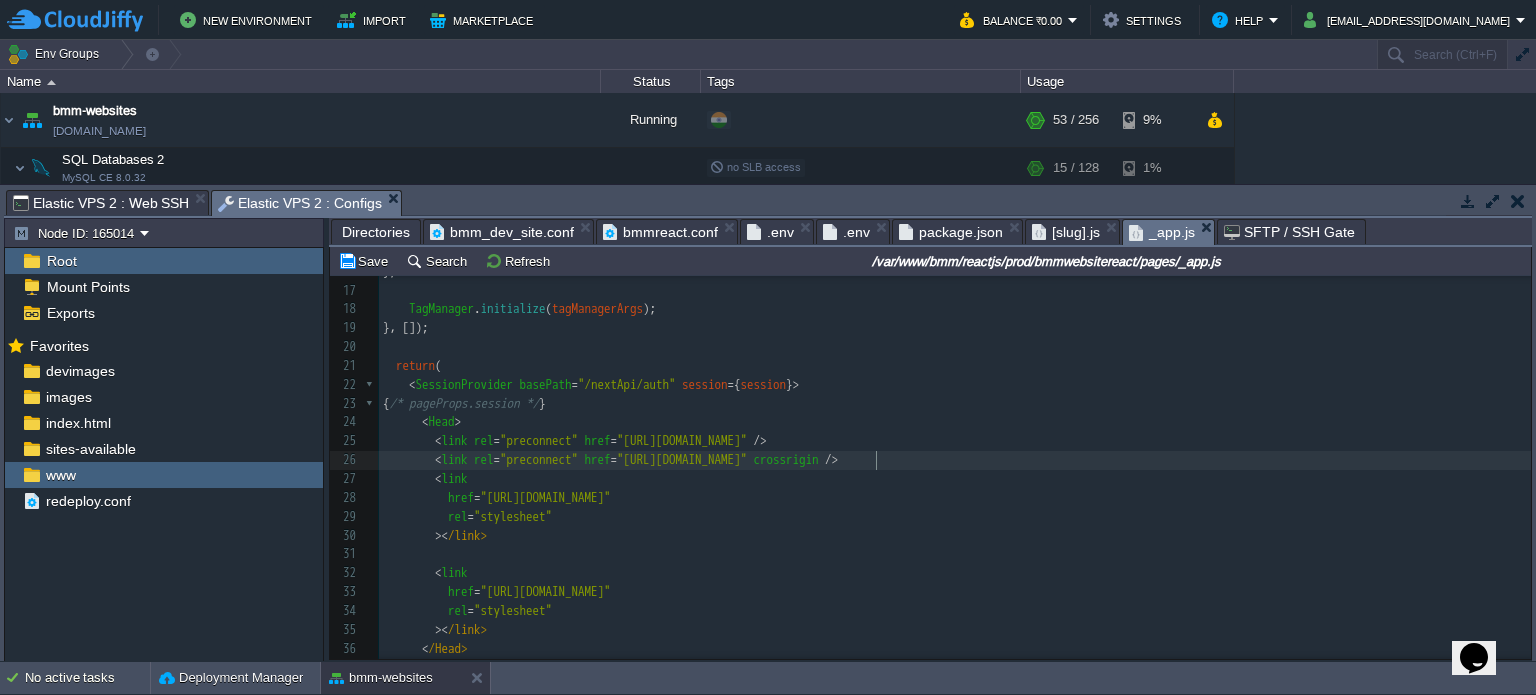 type on "O" 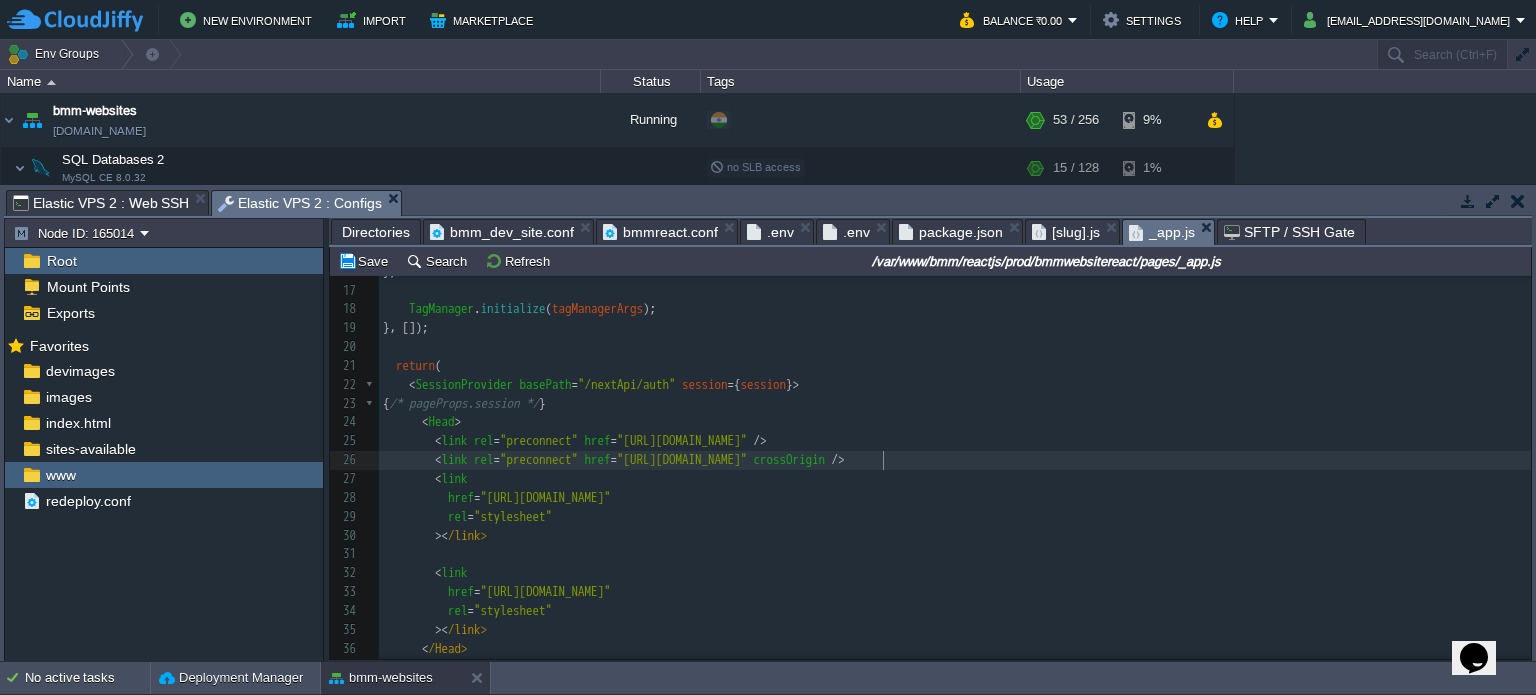 scroll, scrollTop: 6, scrollLeft: 6, axis: both 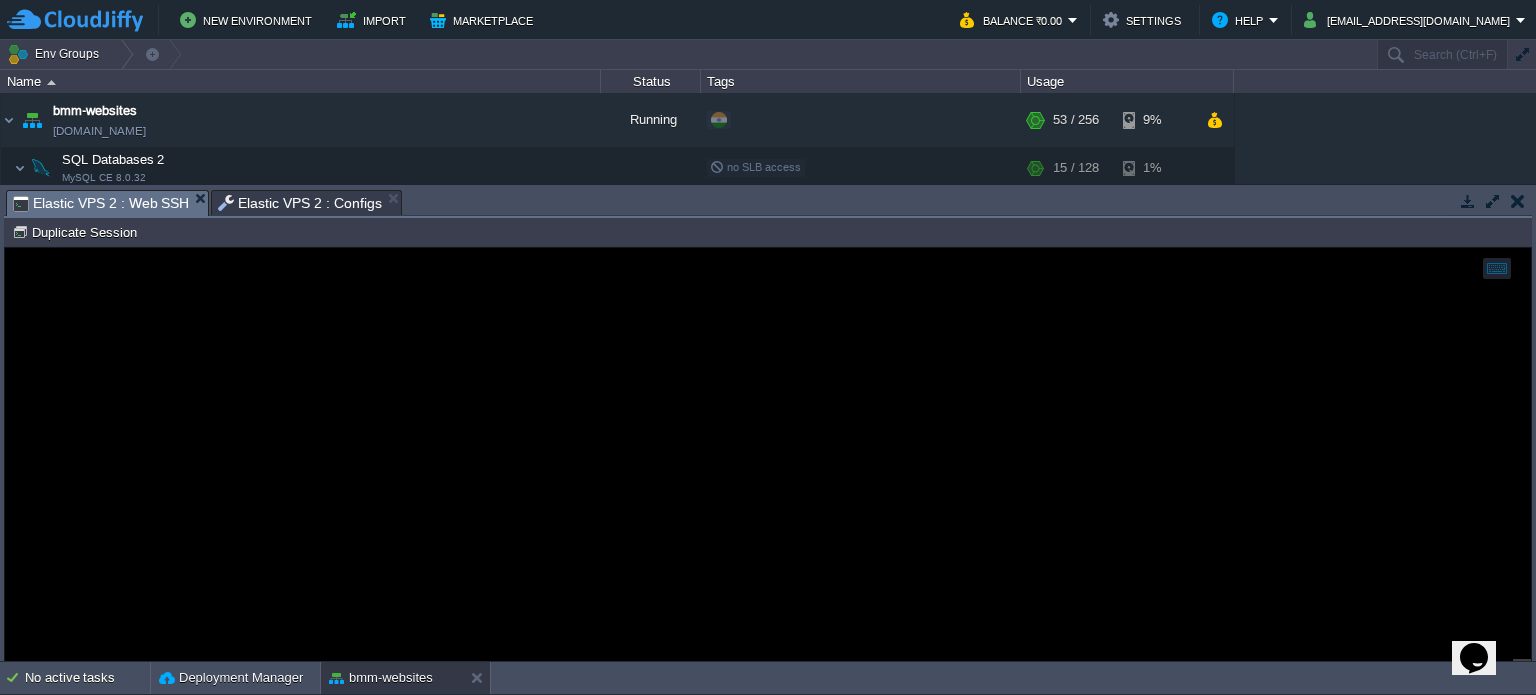 click on "Elastic VPS 2 : Web SSH" at bounding box center (101, 203) 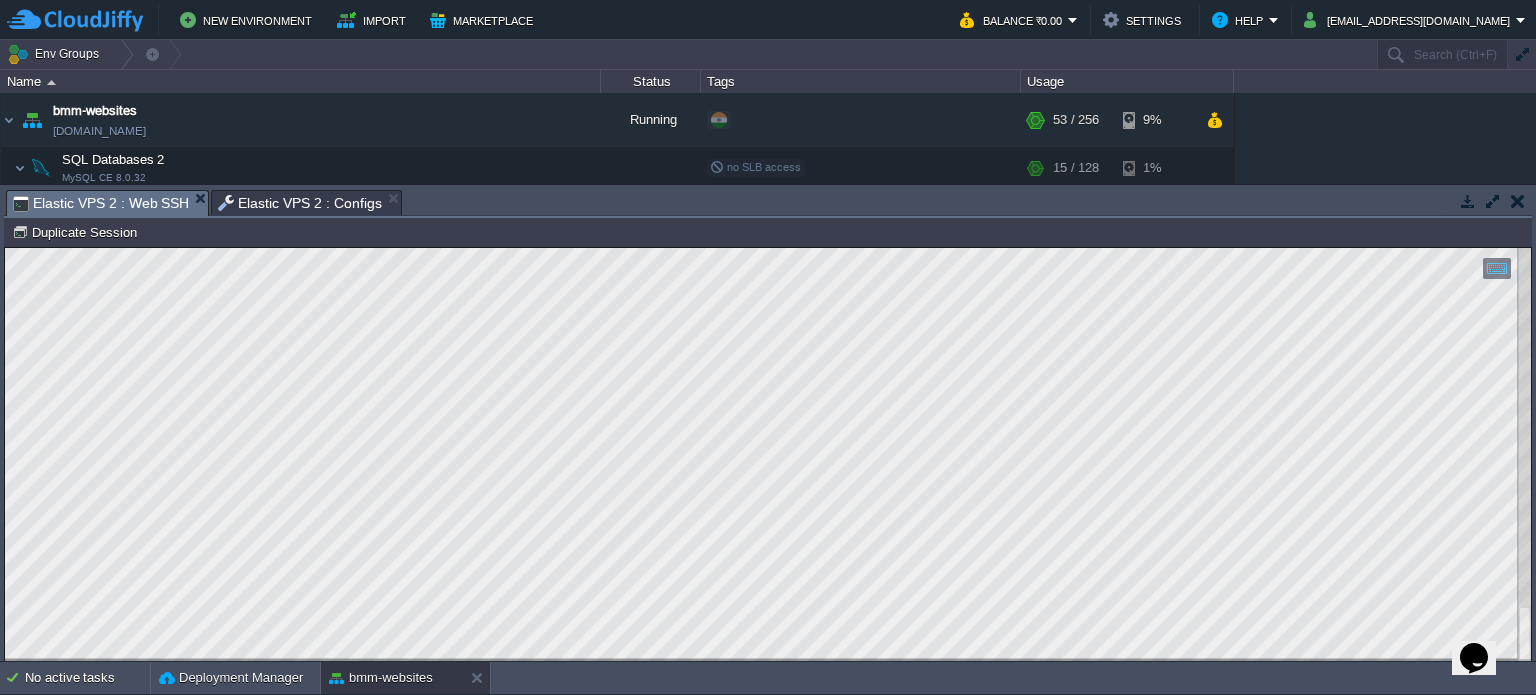 click on "Elastic VPS 2 : Configs" at bounding box center (300, 203) 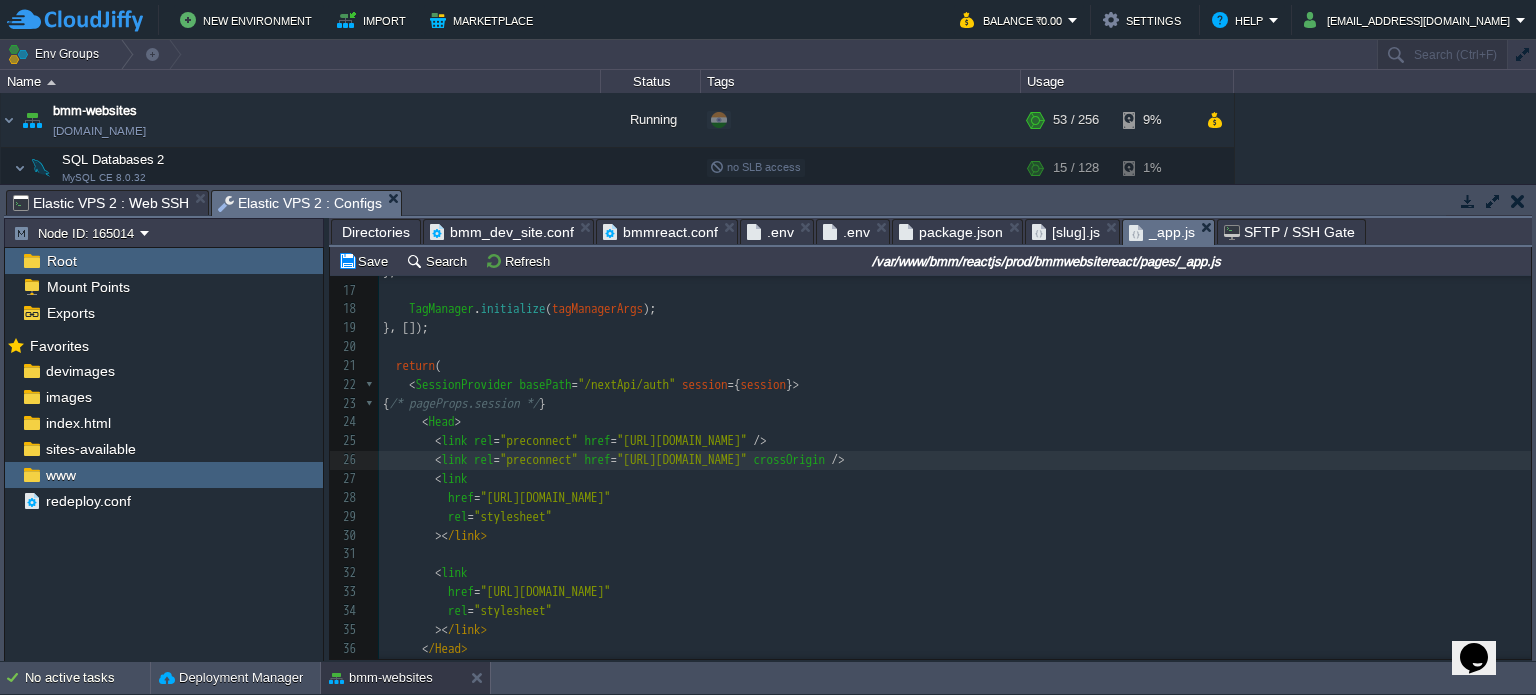 click on "crossOrigin" at bounding box center [790, 459] 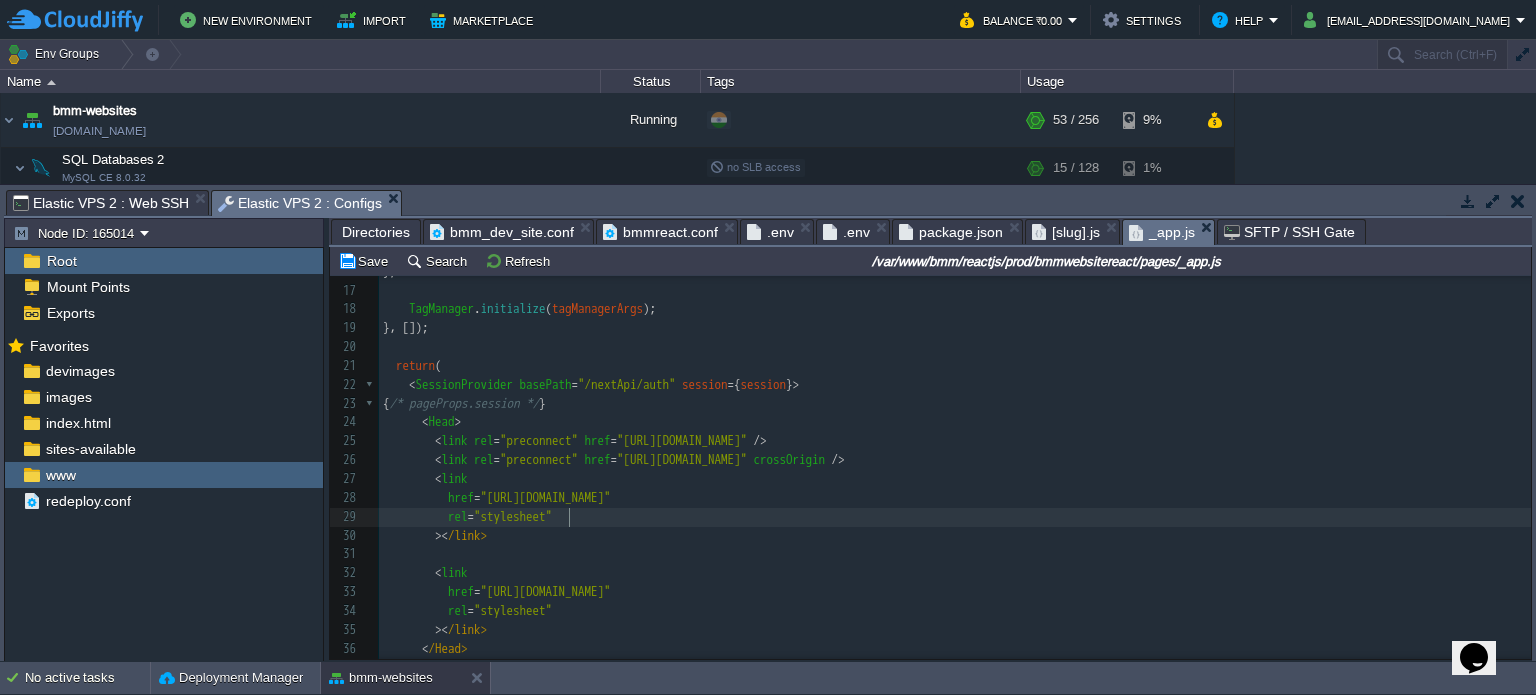 click on "rel = "stylesheet"" at bounding box center (955, 517) 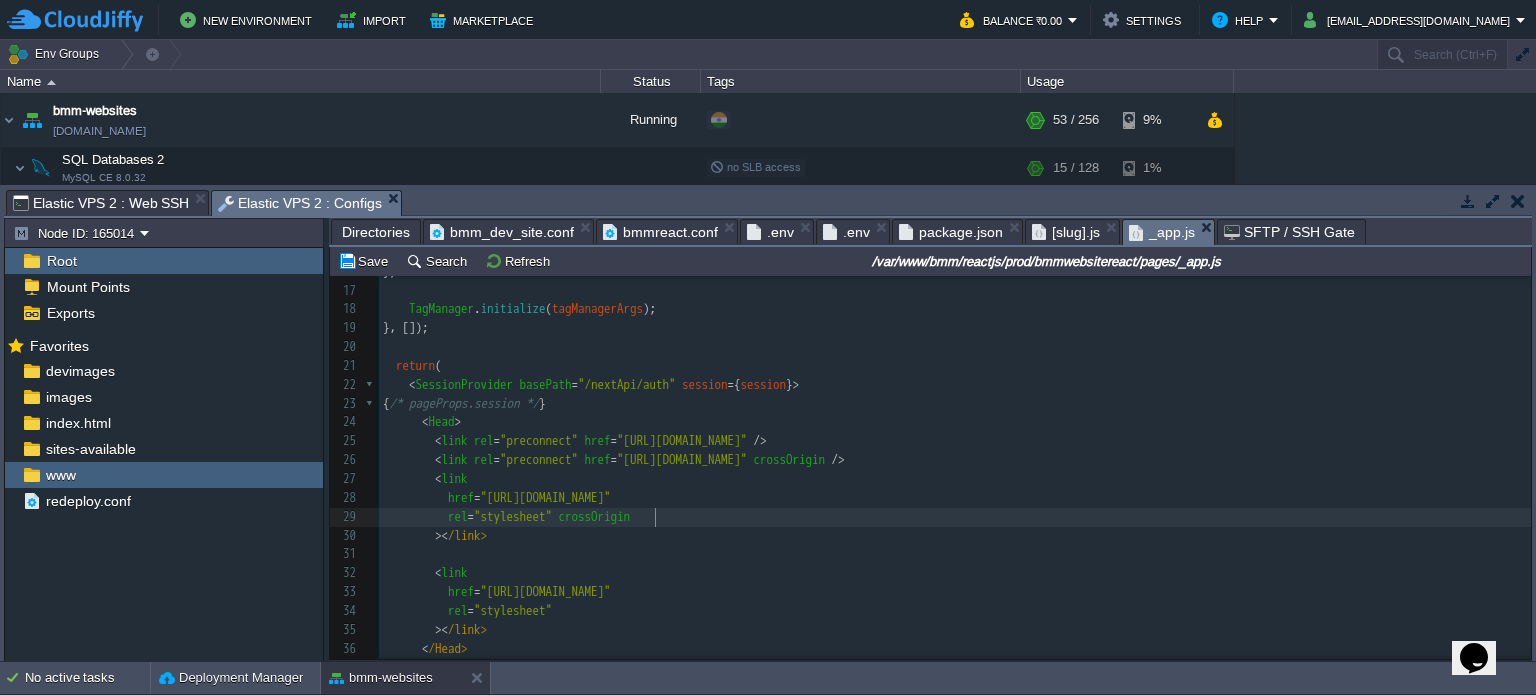 scroll, scrollTop: 400, scrollLeft: 0, axis: vertical 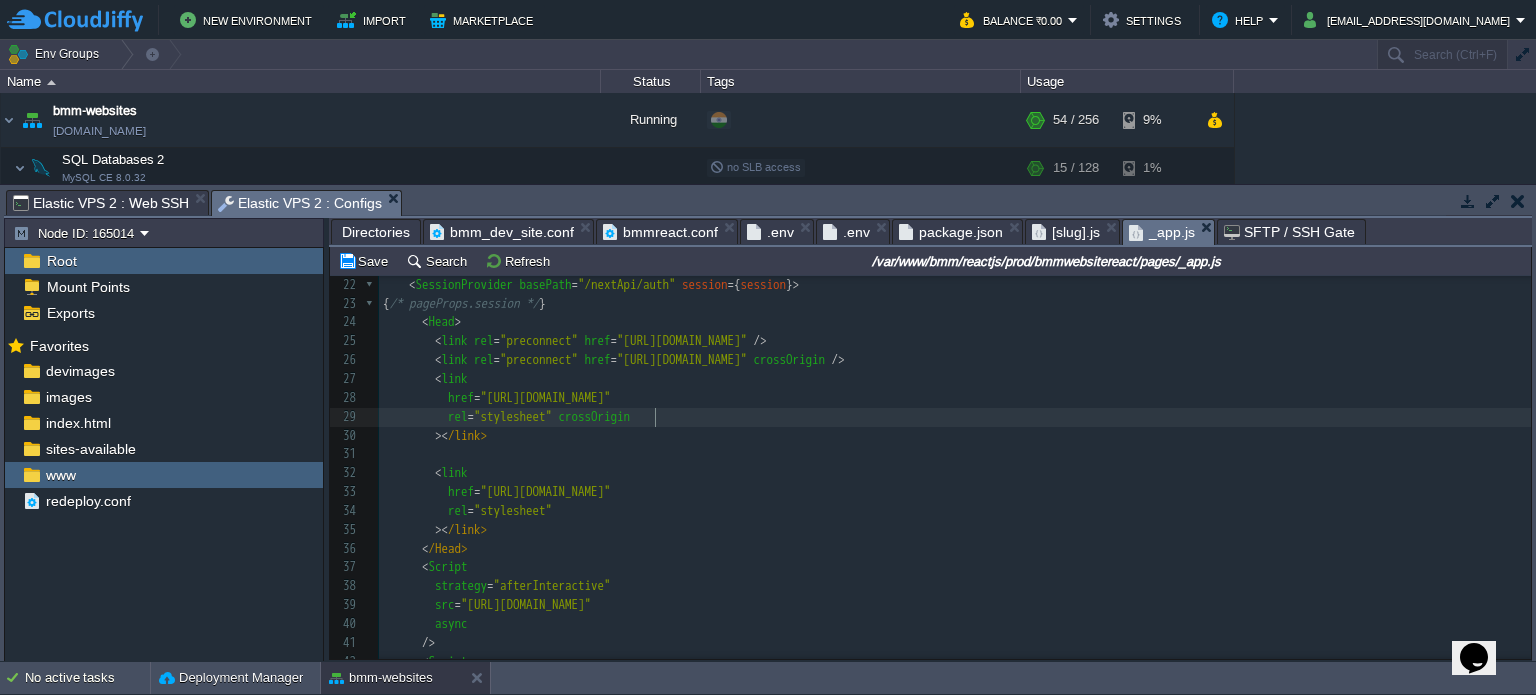click on "rel = "stylesheet"" at bounding box center [955, 511] 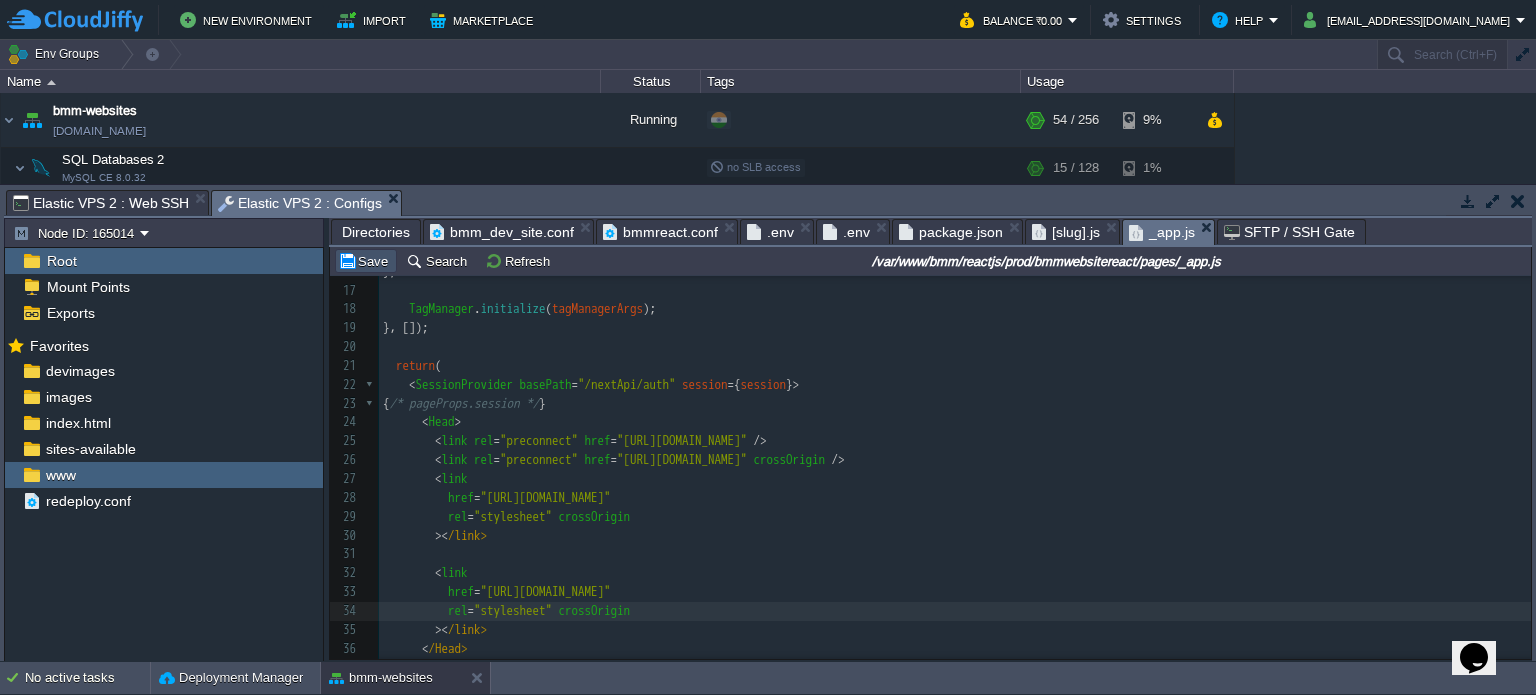 click on "Save" at bounding box center (366, 261) 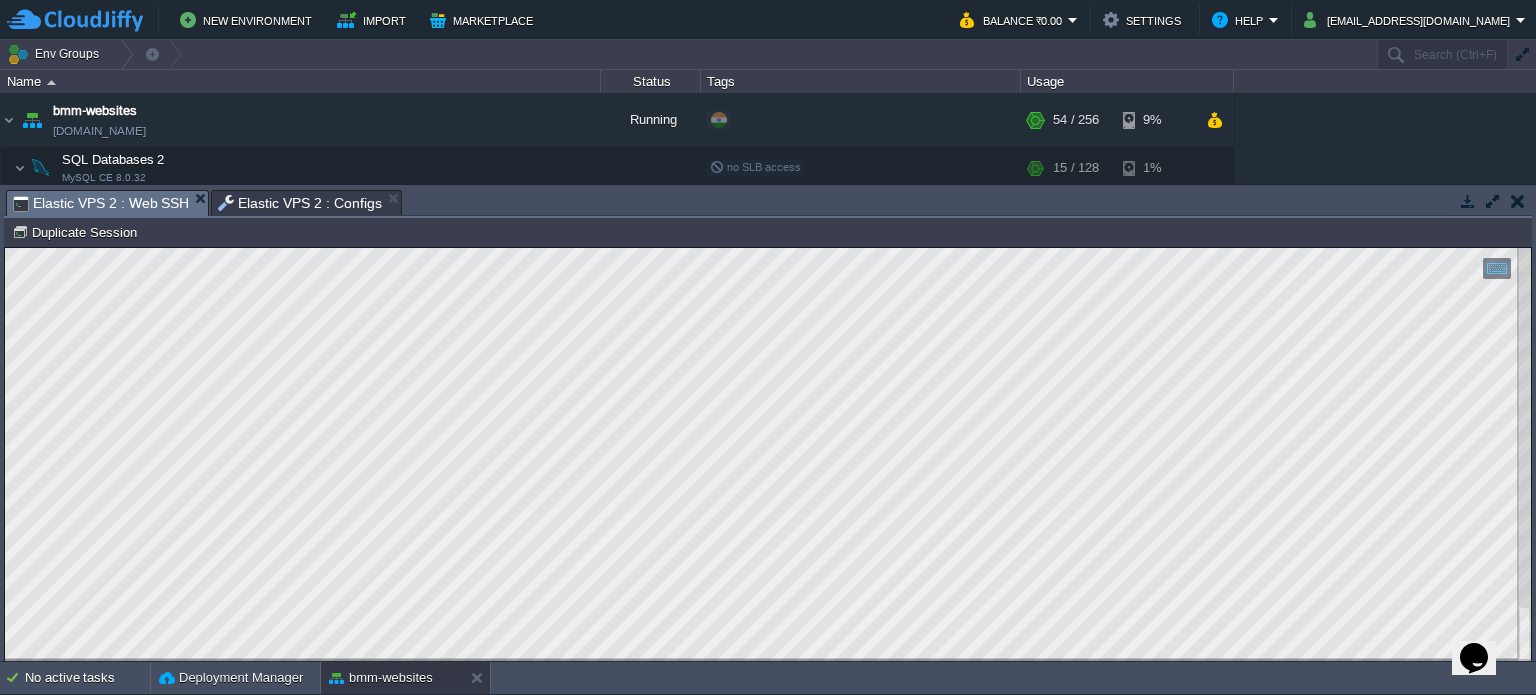 click on "Elastic VPS 2 : Web SSH" at bounding box center [101, 203] 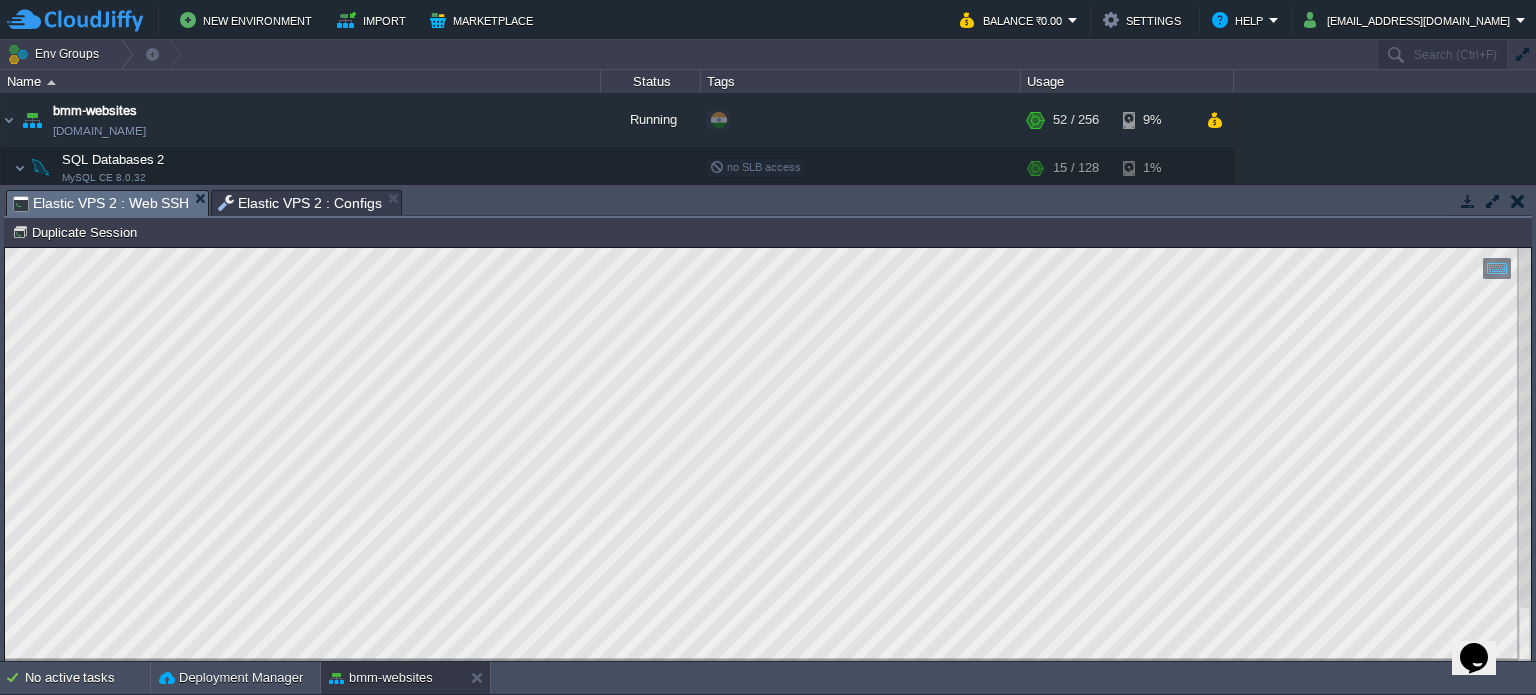 click on "Elastic VPS 2 : Configs" at bounding box center (300, 203) 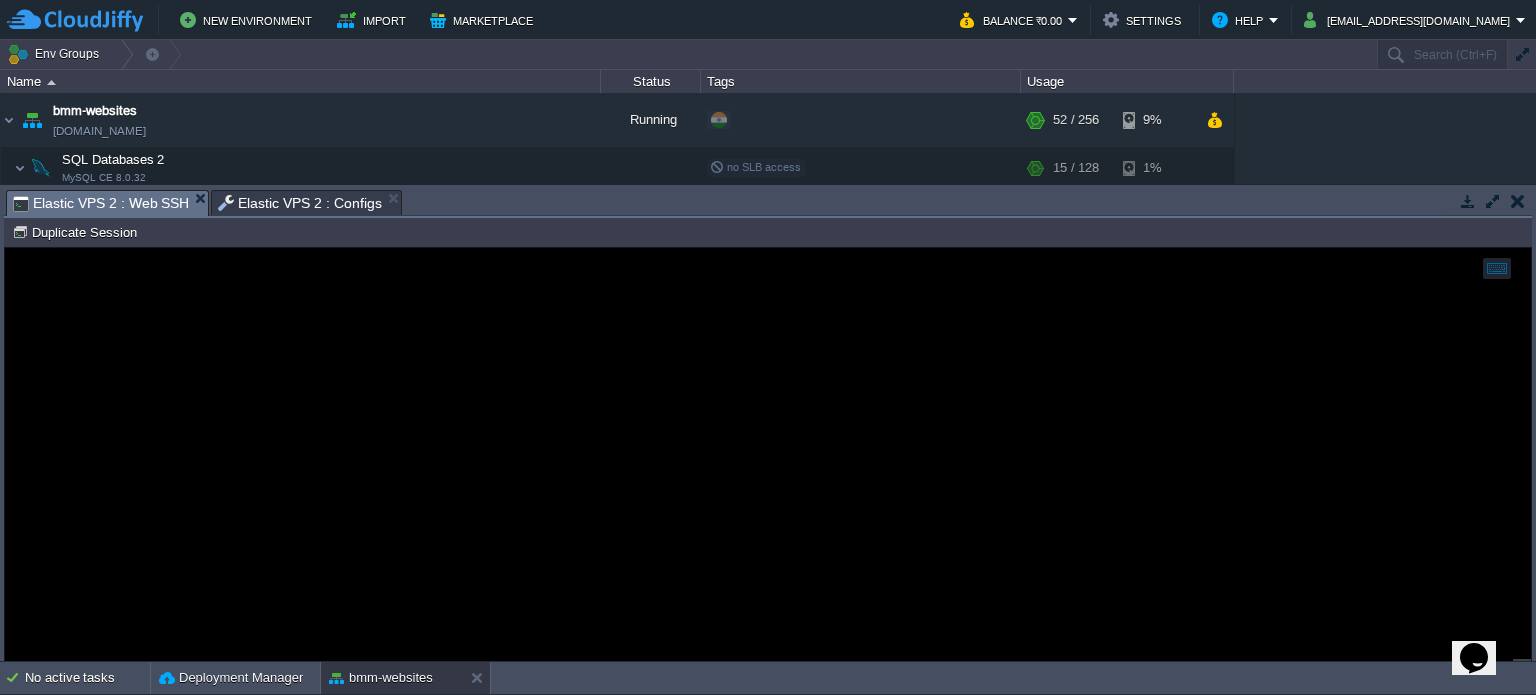 click on "Elastic VPS 2 : Web SSH" at bounding box center [101, 203] 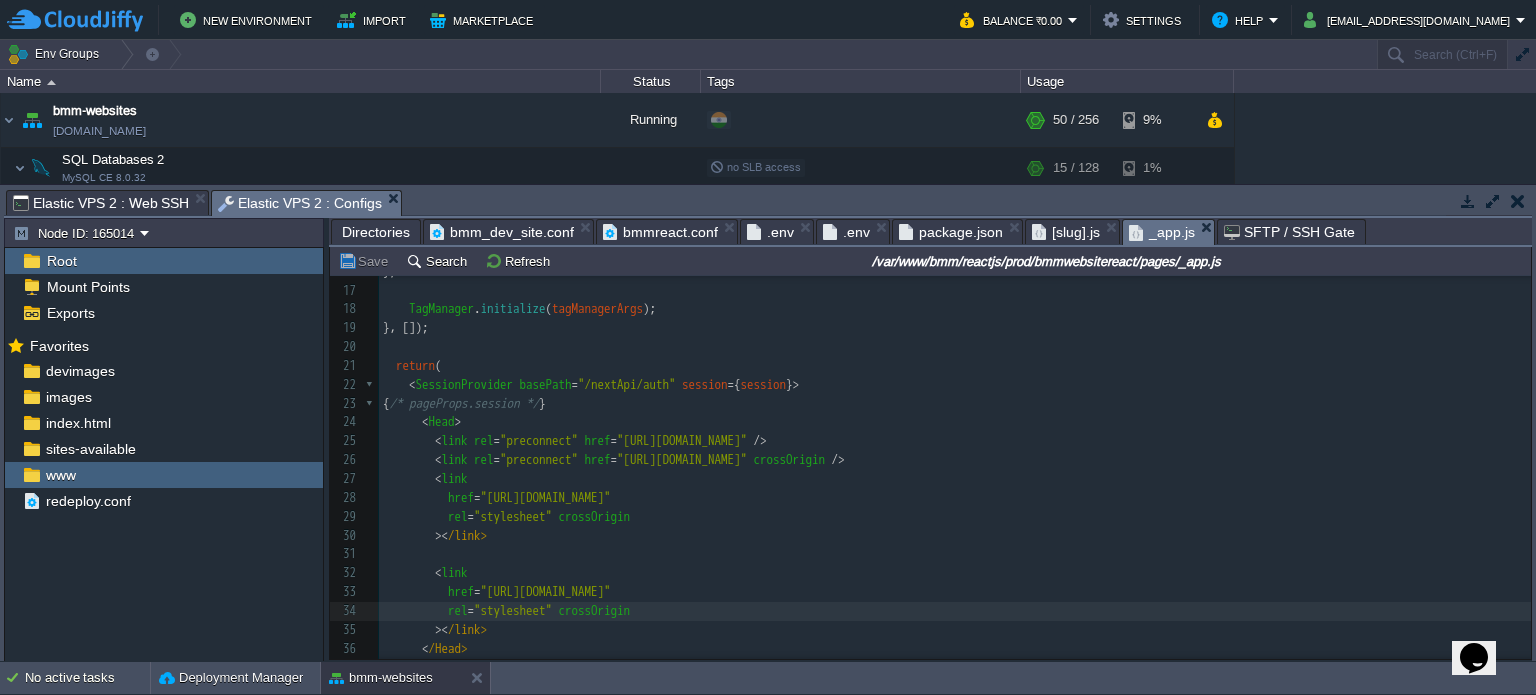 click on "Elastic VPS 2 : Configs" at bounding box center [300, 203] 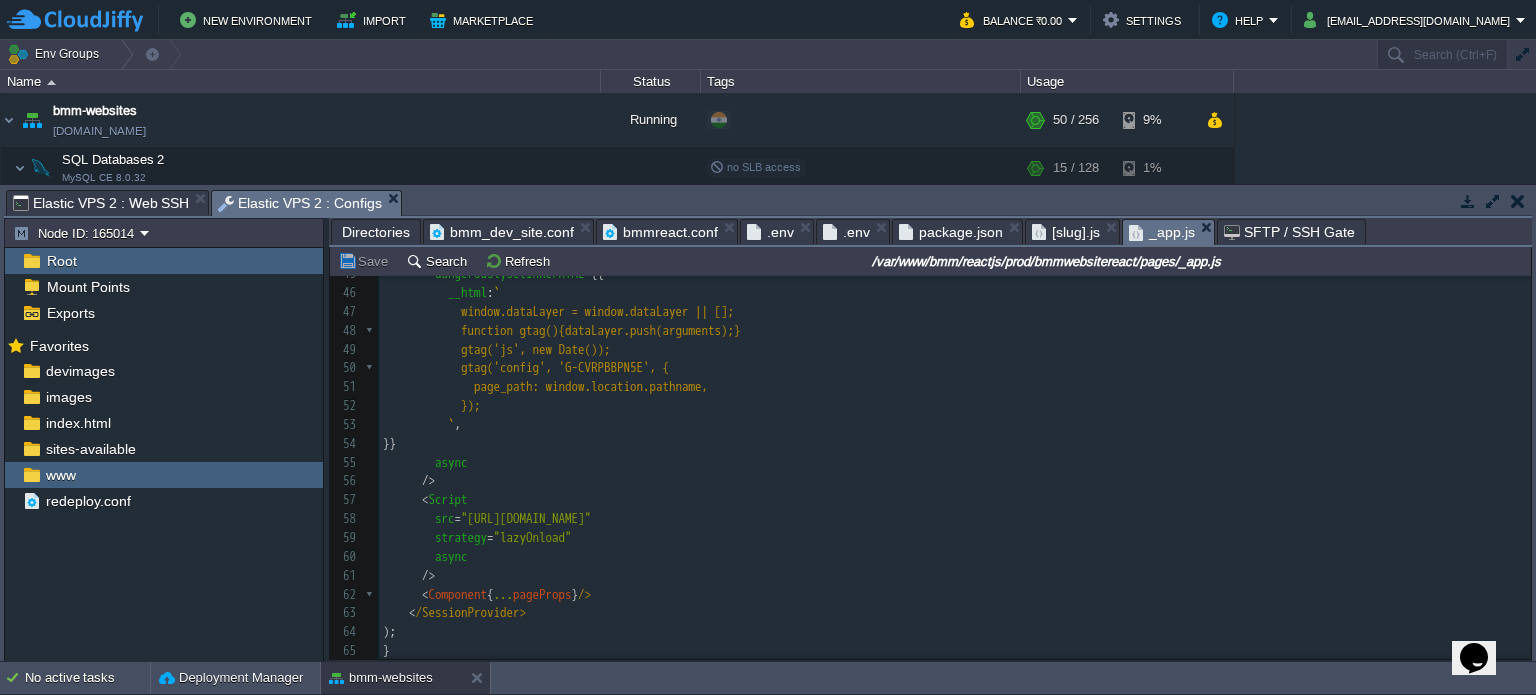scroll, scrollTop: 692, scrollLeft: 0, axis: vertical 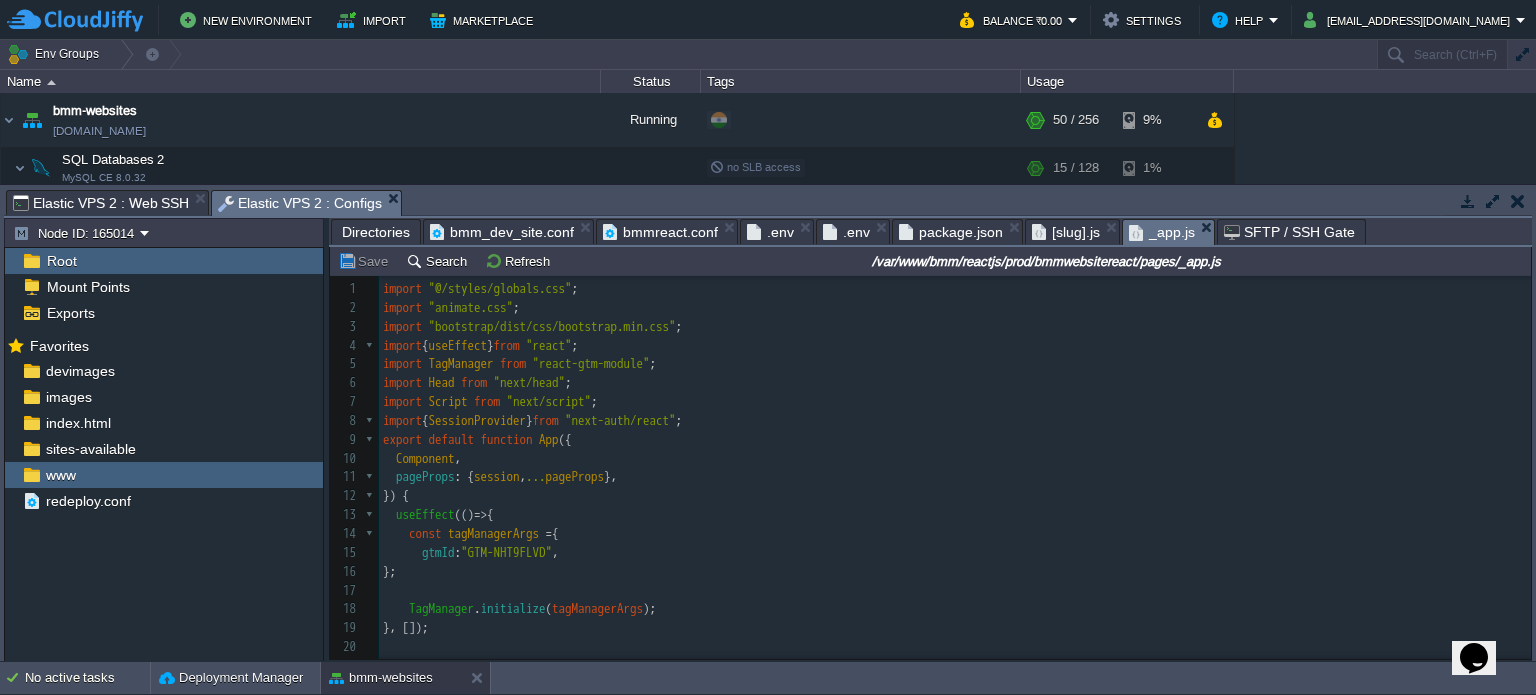 click on "Elastic VPS 2 : Web SSH" at bounding box center (101, 203) 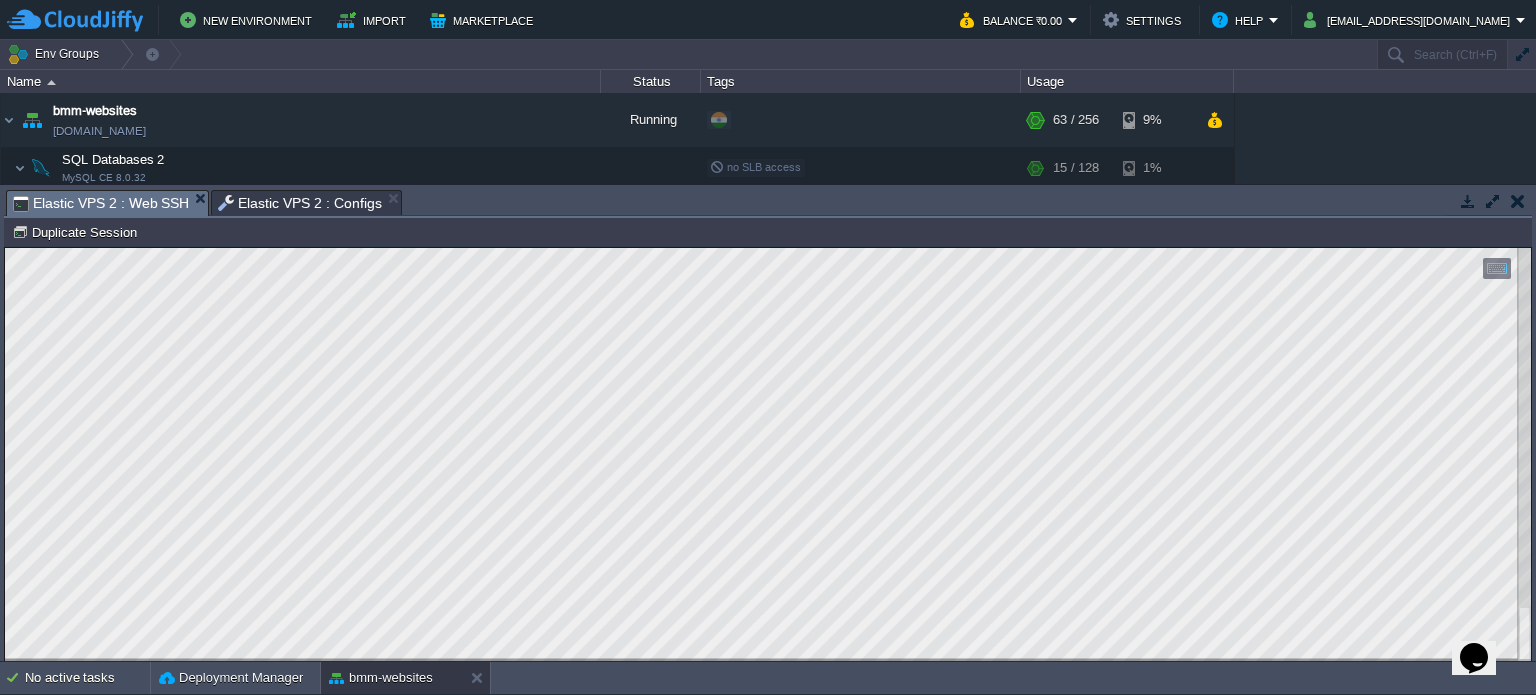 click on "Elastic VPS 2 : Configs" at bounding box center [300, 203] 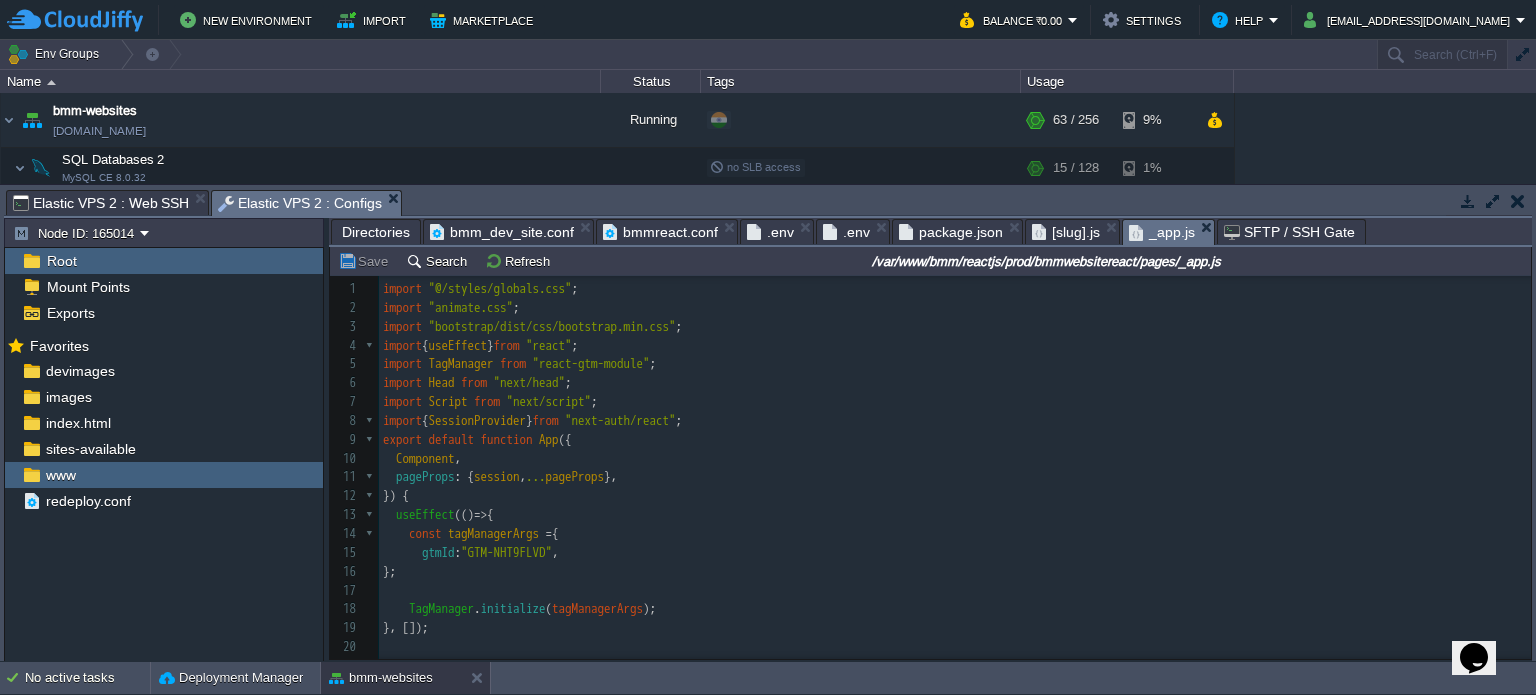 scroll, scrollTop: 99, scrollLeft: 0, axis: vertical 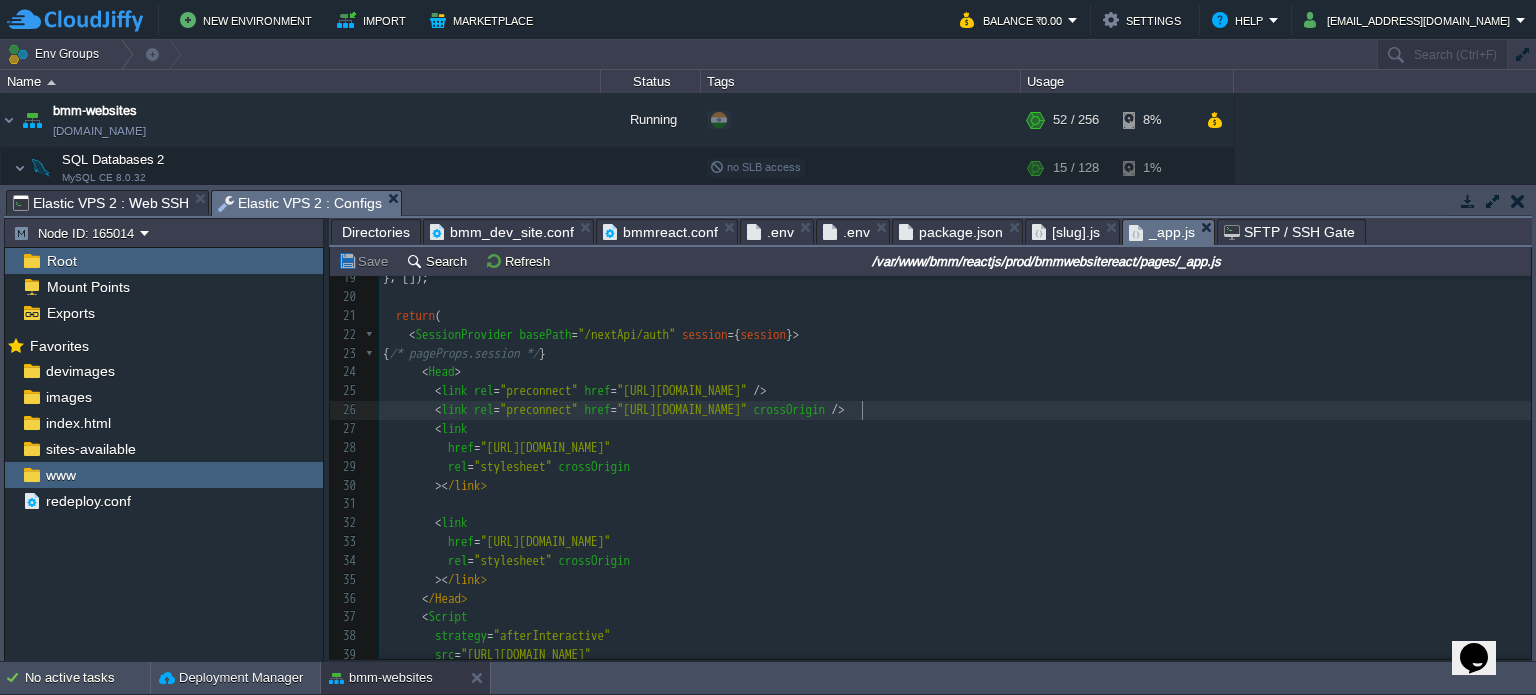 click on "x   9 export   default   function   App ({ 10    Component , 11    pageProps : {  session ,  ... pageProps  }, 12 }) { 13    useEffect (()  =>  { 14      const   tagManagerArgs   =  { 15        gtmId :  "GTM-NHT9FLVD" , 16     }; 17 ​ 18      TagManager . initialize ( tagManagerArgs ); 19   }, []); 20 ​ 21    return  ( 22      < SessionProvider   basePath = "/nextApi/auth"   session = { session } > 23       { /* pageProps.session */ } 24        < Head > 25          < link   rel = "preconnect"   href = "[URL][DOMAIN_NAME]"   /> 26          < link   rel = "preconnect"   href = "[URL][DOMAIN_NAME]"   crossOrigin   /> 27          < link 28            href = "[URL][DOMAIN_NAME]" 29            rel = "stylesheet"   crossOrigin 30          >< /link> 31 ​ 32          < link 33            href = "[URL][DOMAIN_NAME]" 34            rel =" at bounding box center (955, 618) 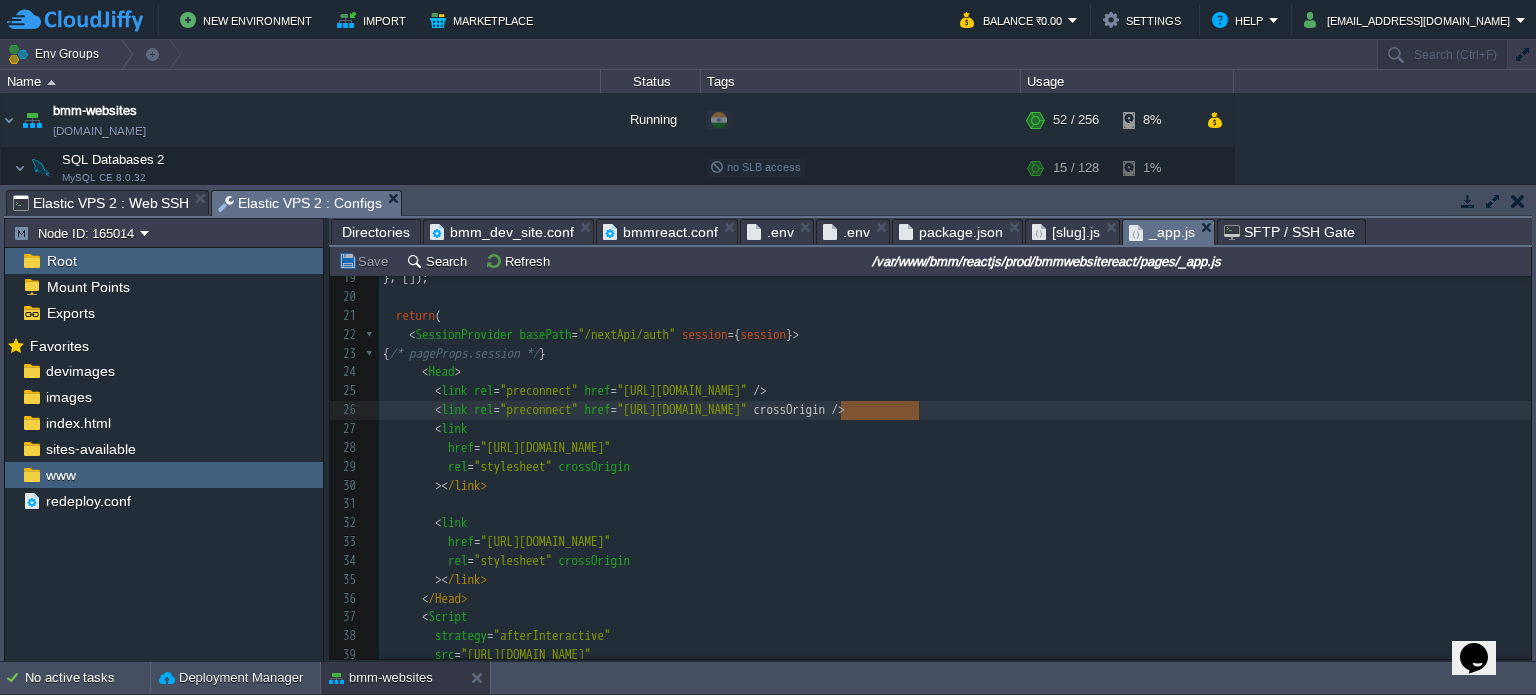 click on "x 9 export   default   function   App ({ 10    Component , 11    pageProps : {  session ,  ... pageProps  }, 12 }) { 13    useEffect (()  =>  { 14      const   tagManagerArgs   =  { 15        gtmId :  "GTM-NHT9FLVD" , 16     }; 17 ​ 18      TagManager . initialize ( tagManagerArgs ); 19   }, []); 20 ​ 21    return  ( 22      < SessionProvider   basePath = "/nextApi/auth"   session = { session } > 23       { /* pageProps.session */ } 24        < Head > 25          < link   rel = "preconnect"   href = "[URL][DOMAIN_NAME]"   /> 26          < link   rel = "preconnect"   href = "[URL][DOMAIN_NAME]"   crossOrigin   /> 27          < link 28            href = "[URL][DOMAIN_NAME]" 29            rel = "stylesheet"   crossOrigin 30          >< /link> 31 ​ 32          < link 33            href = "[URL][DOMAIN_NAME]" 34            rel =   35" at bounding box center (955, 618) 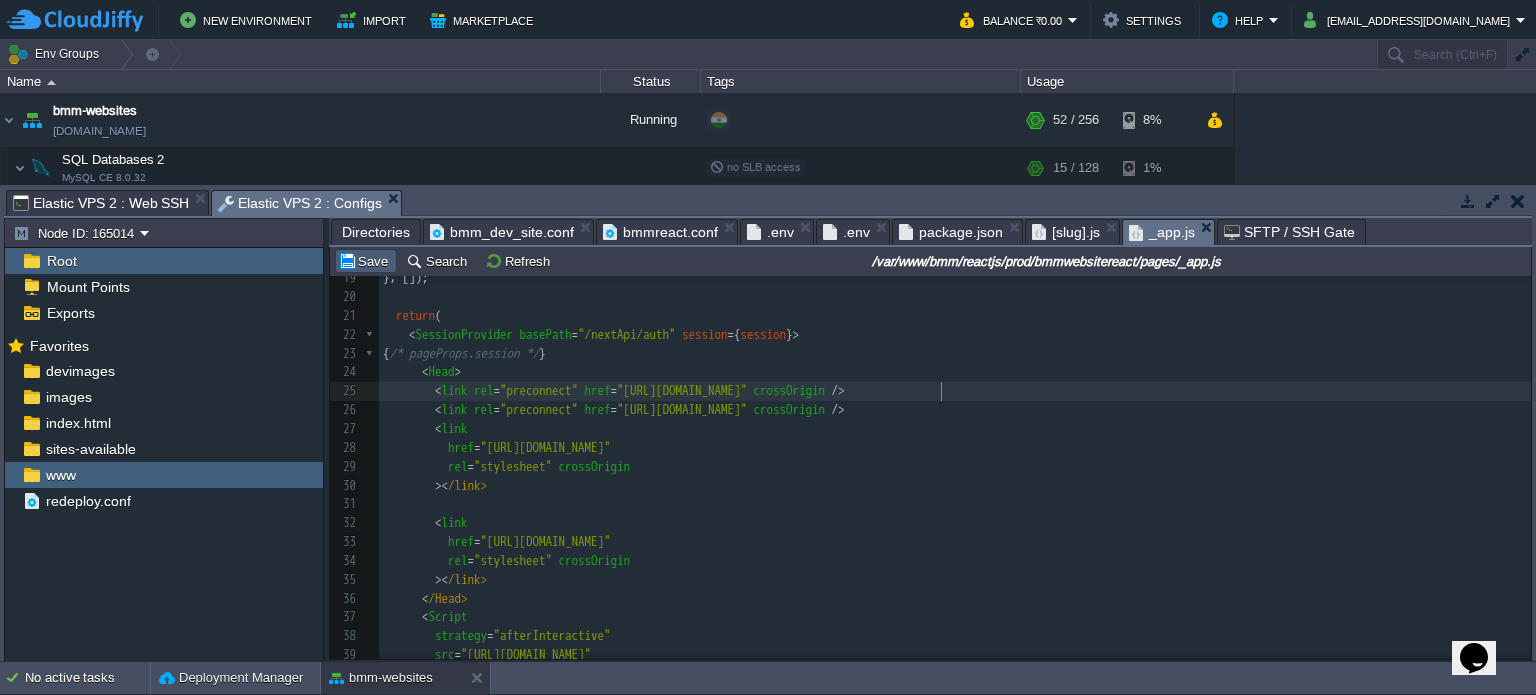 type 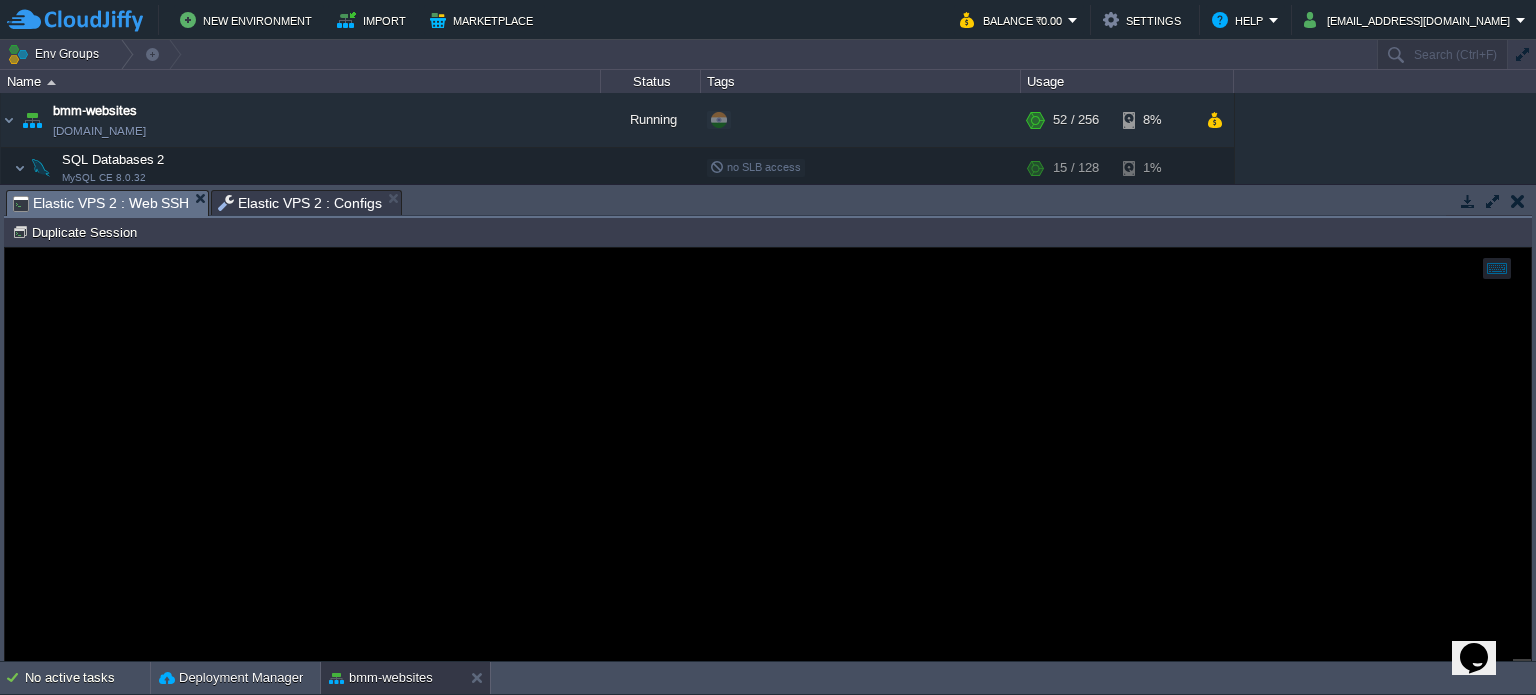 click on "Elastic VPS 2 : Web SSH" at bounding box center [101, 203] 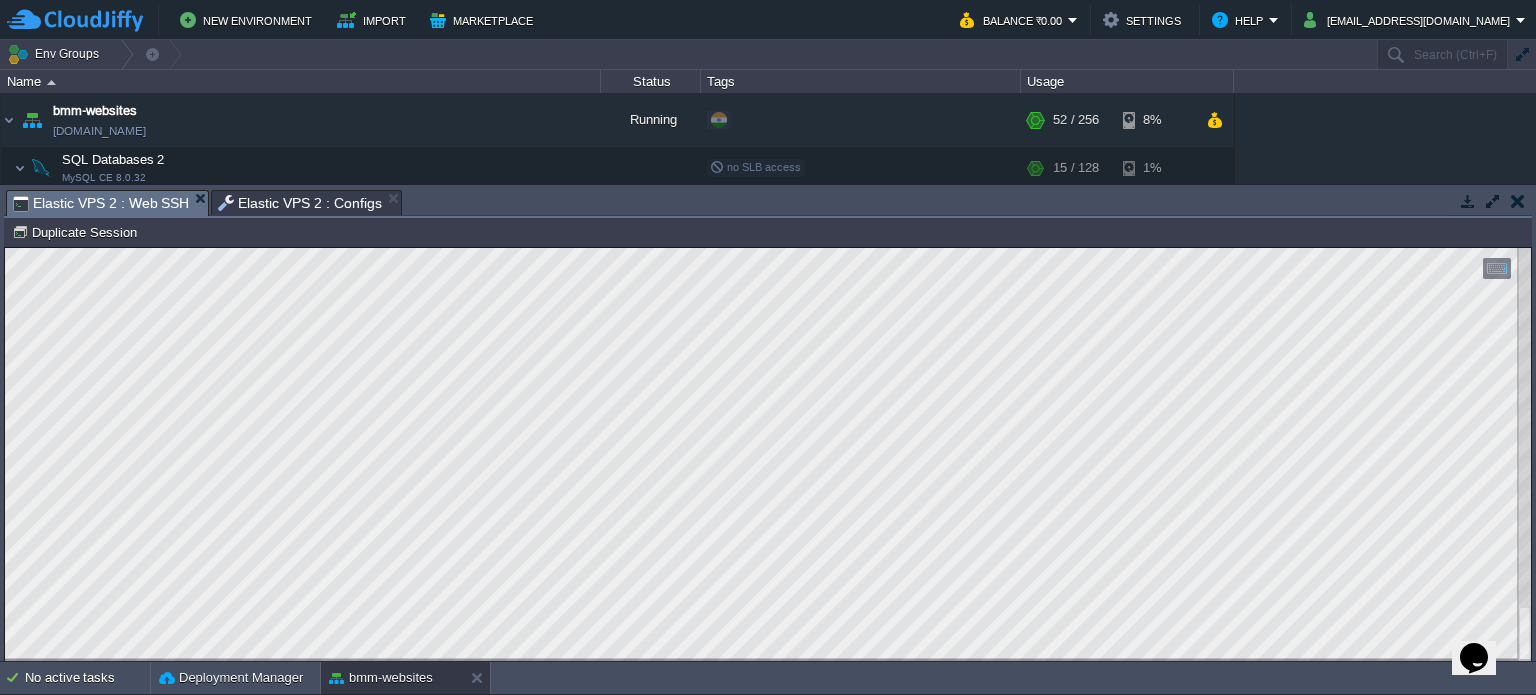 click on "Elastic VPS 2 : Configs" at bounding box center [300, 203] 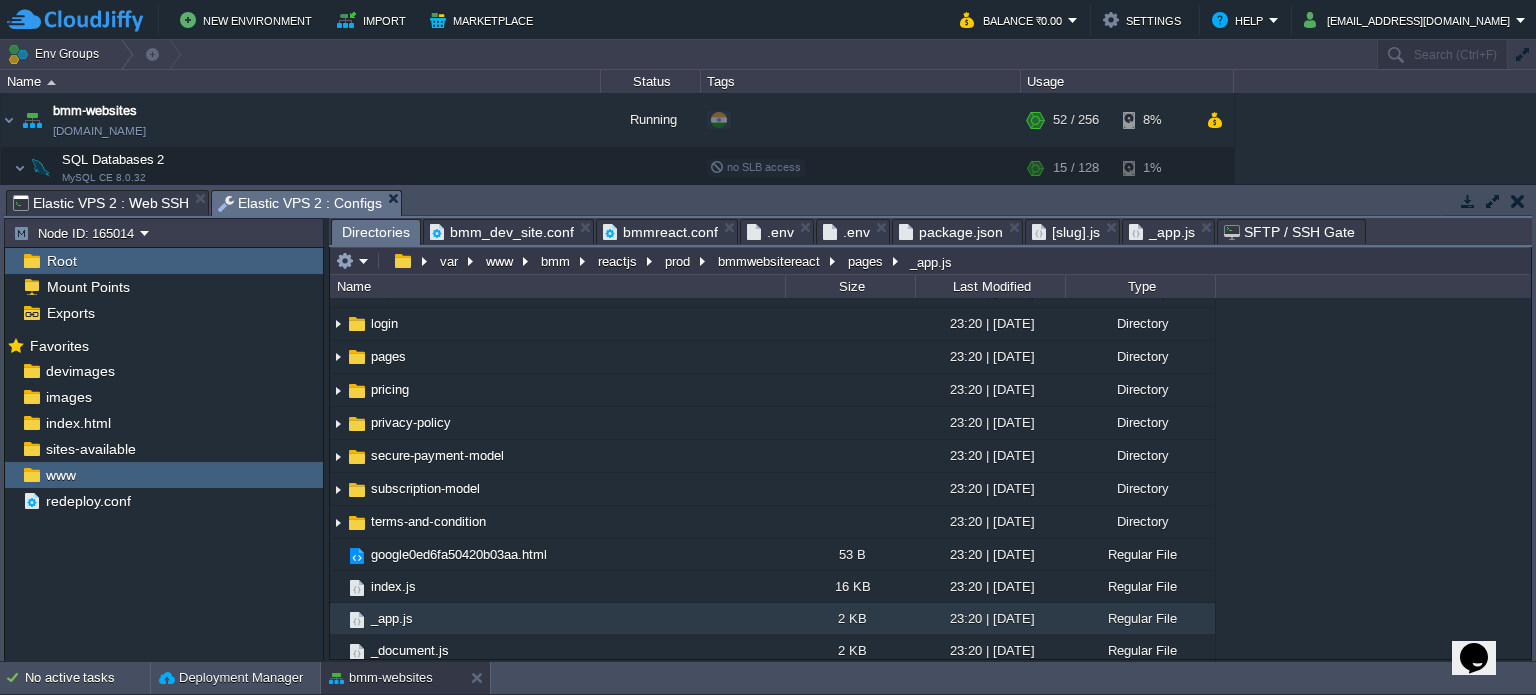 click on "Directories" at bounding box center [376, 232] 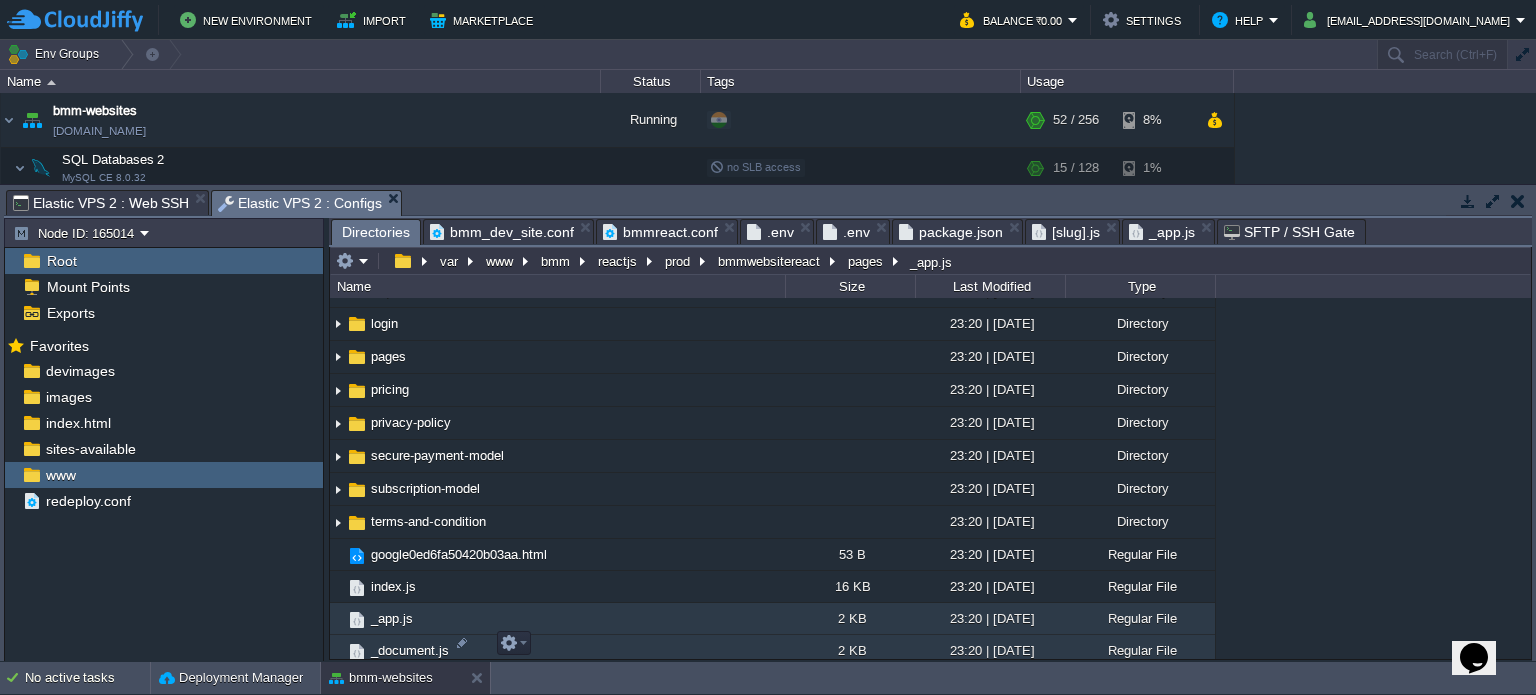 click on "_document.js" at bounding box center (557, 651) 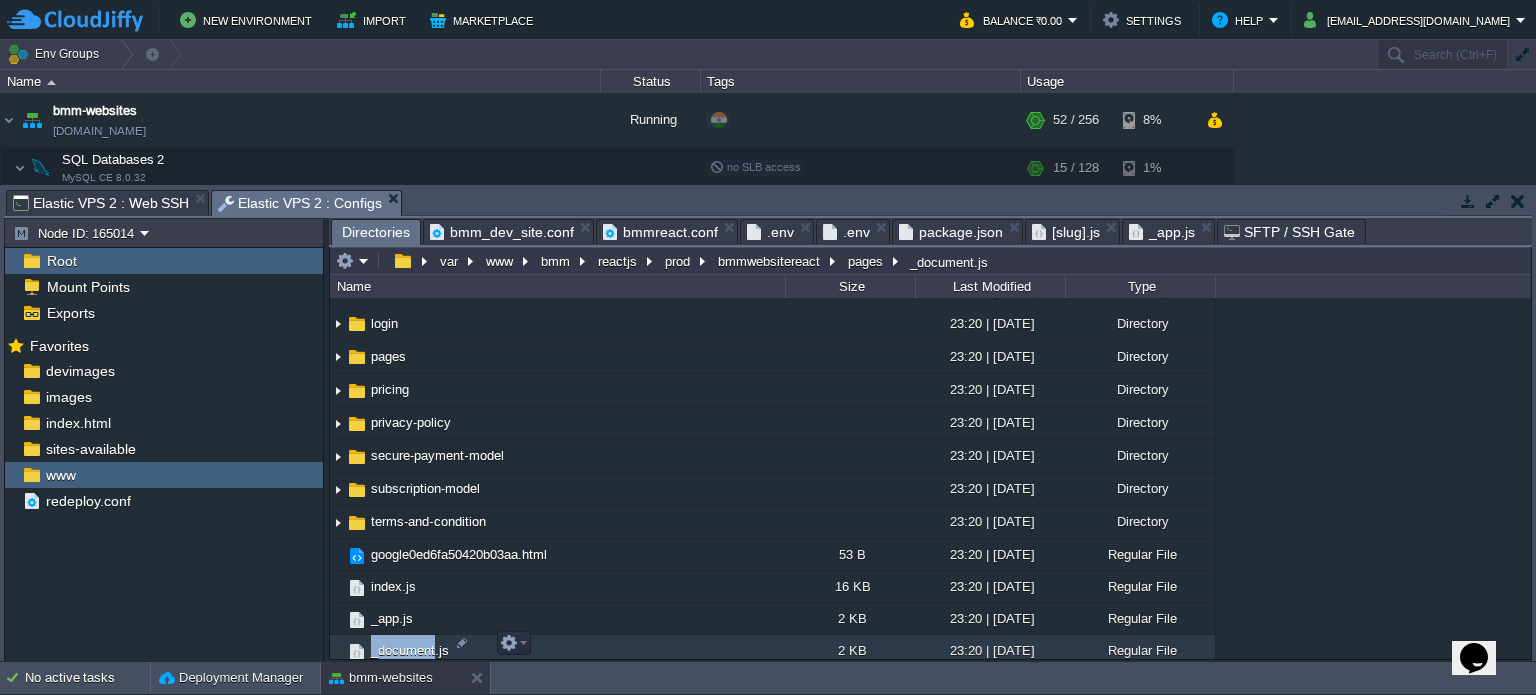 click on "_document.js" at bounding box center (557, 651) 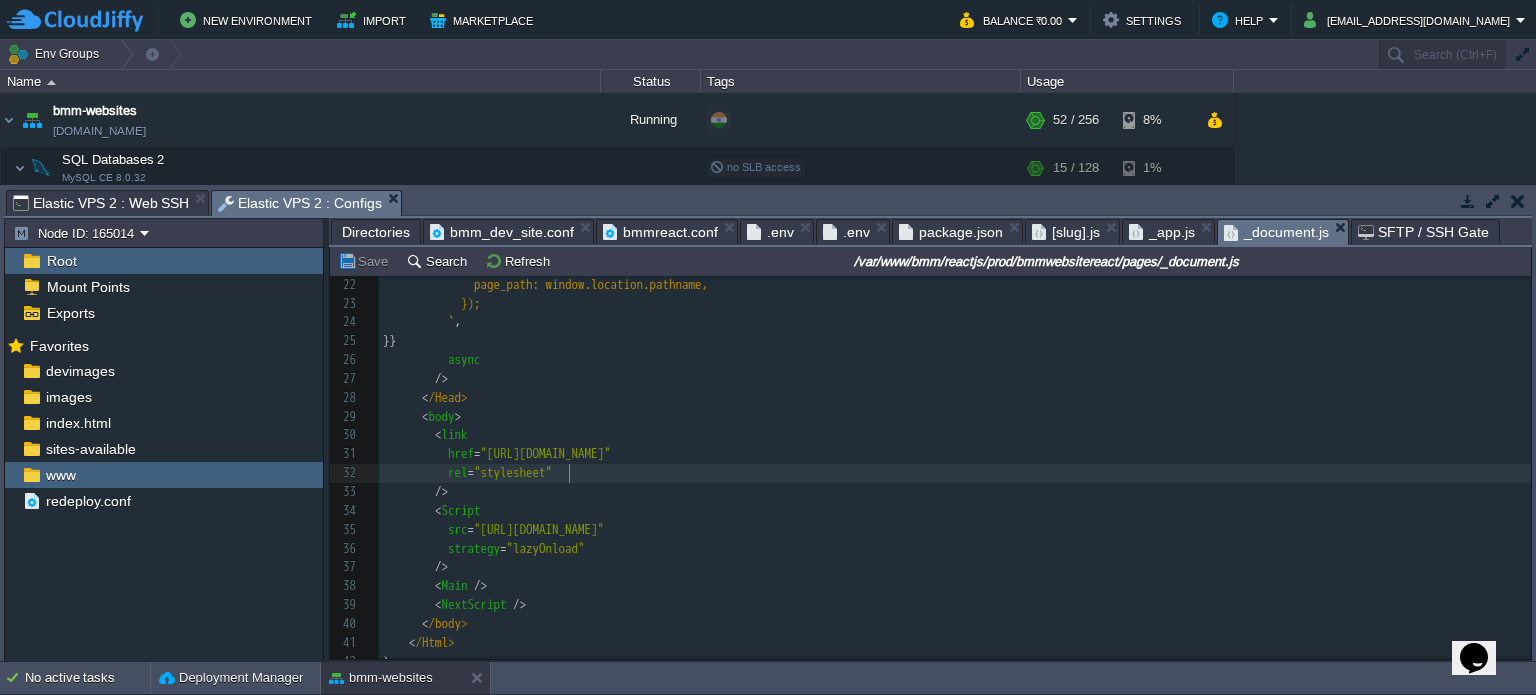 click on "rel = "stylesheet"" at bounding box center [955, 473] 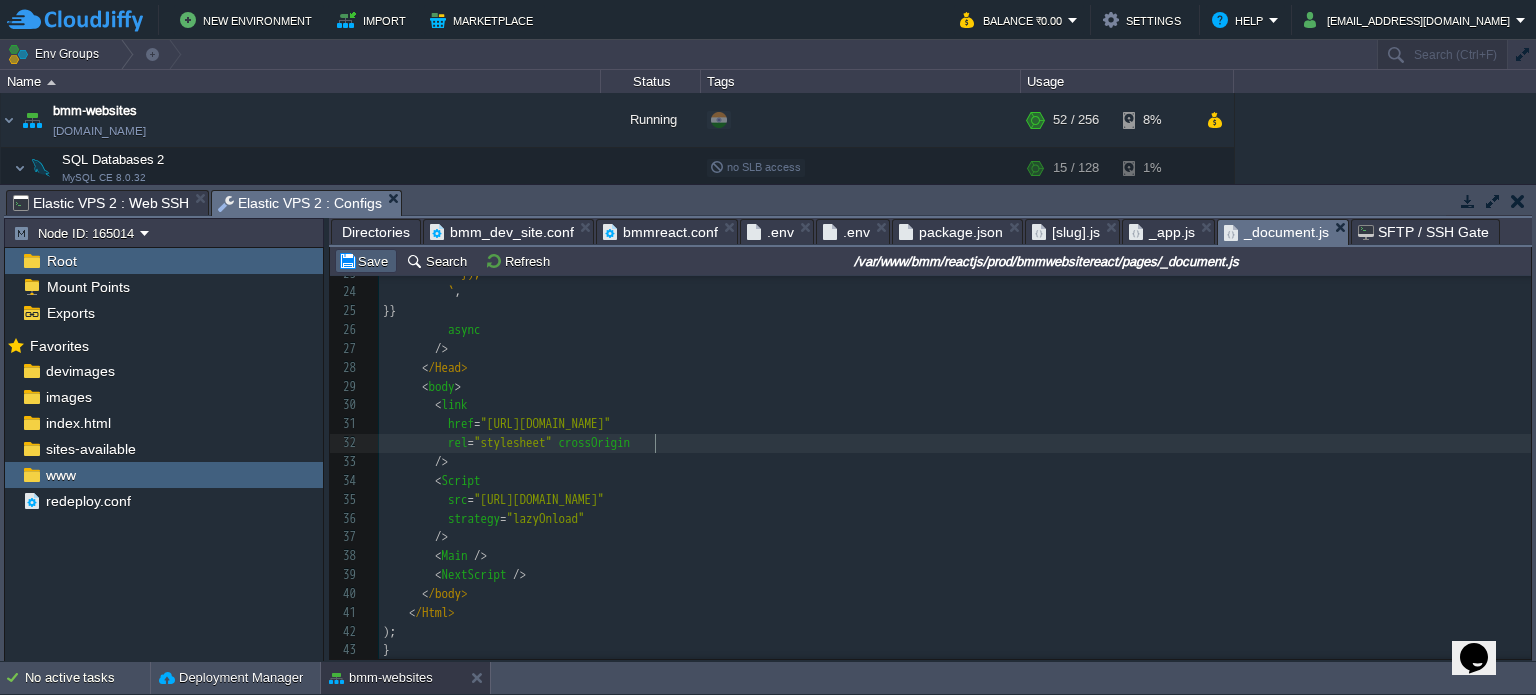 click on "Save" at bounding box center (366, 261) 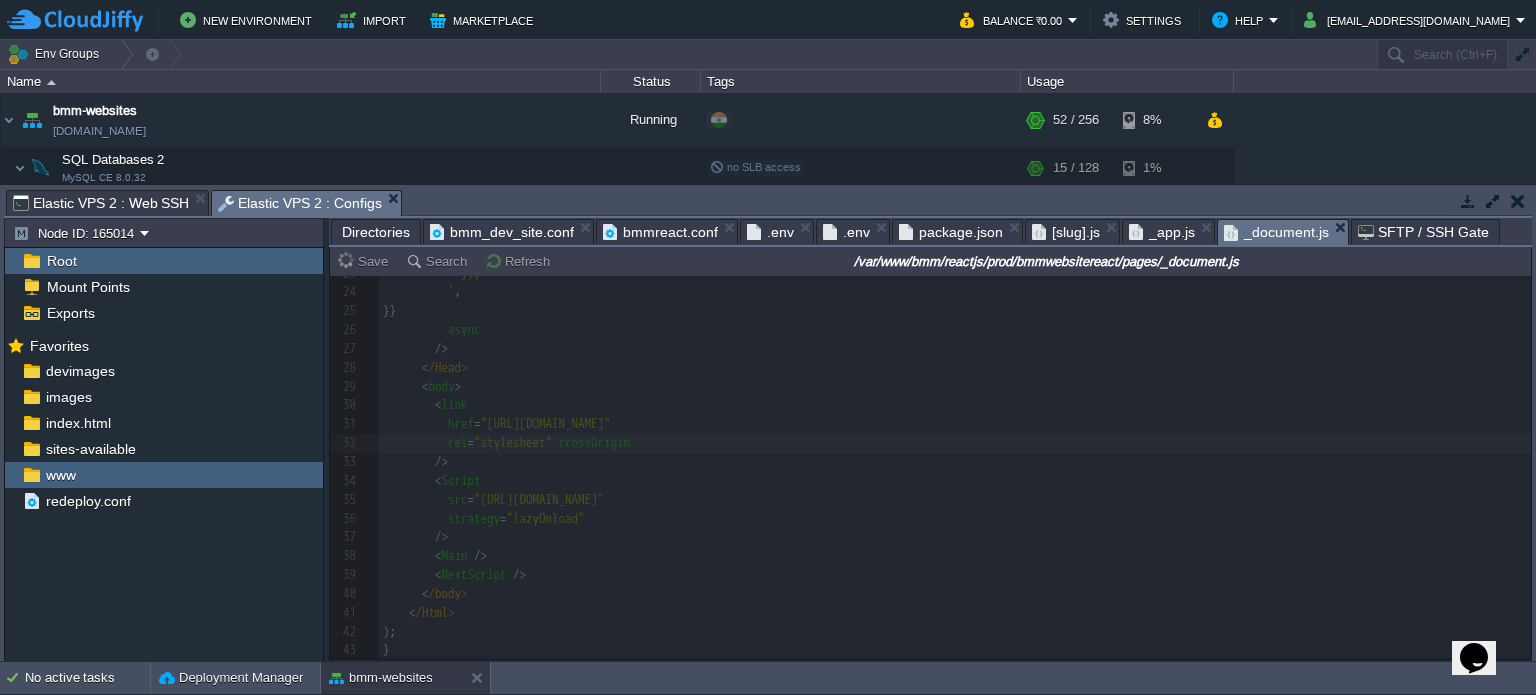 click on "Elastic VPS 2 : Web SSH" at bounding box center [101, 203] 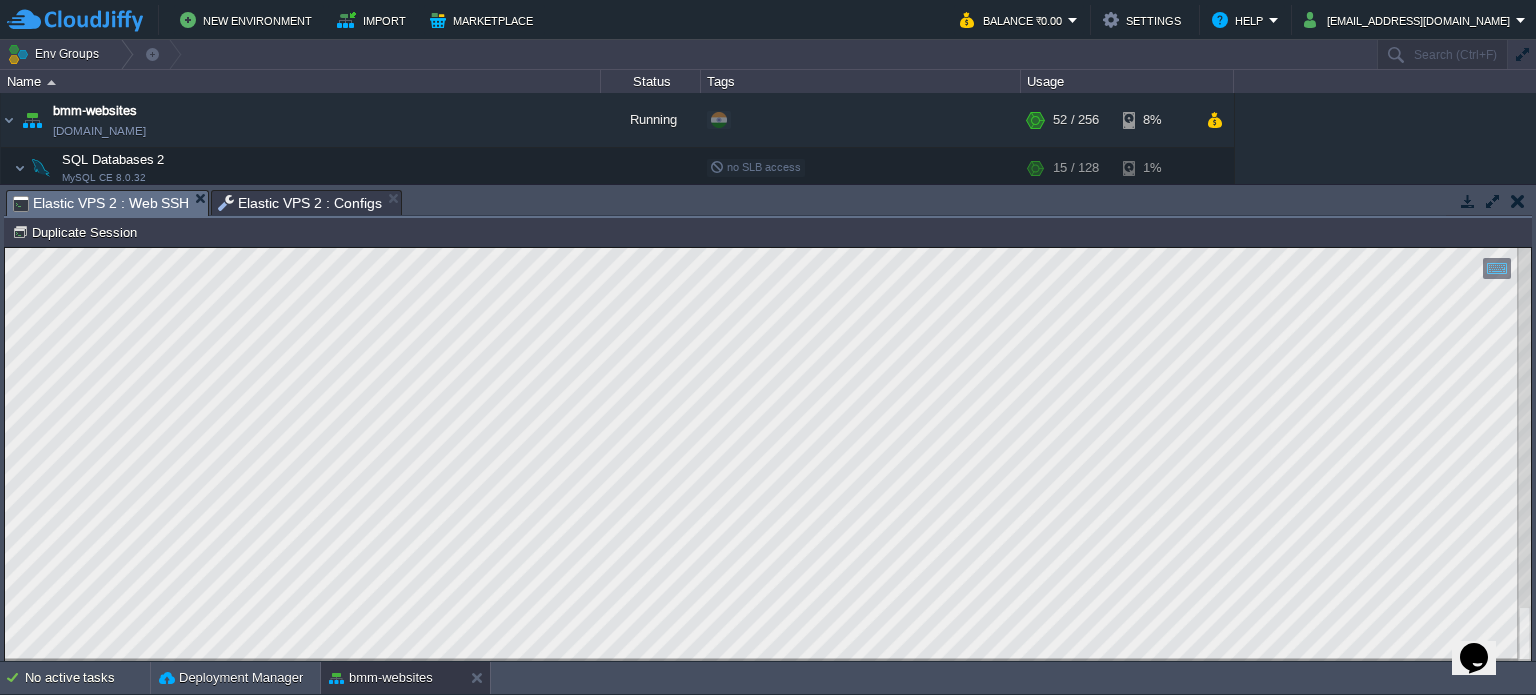 click on "Elastic VPS 2 : Configs" at bounding box center (300, 203) 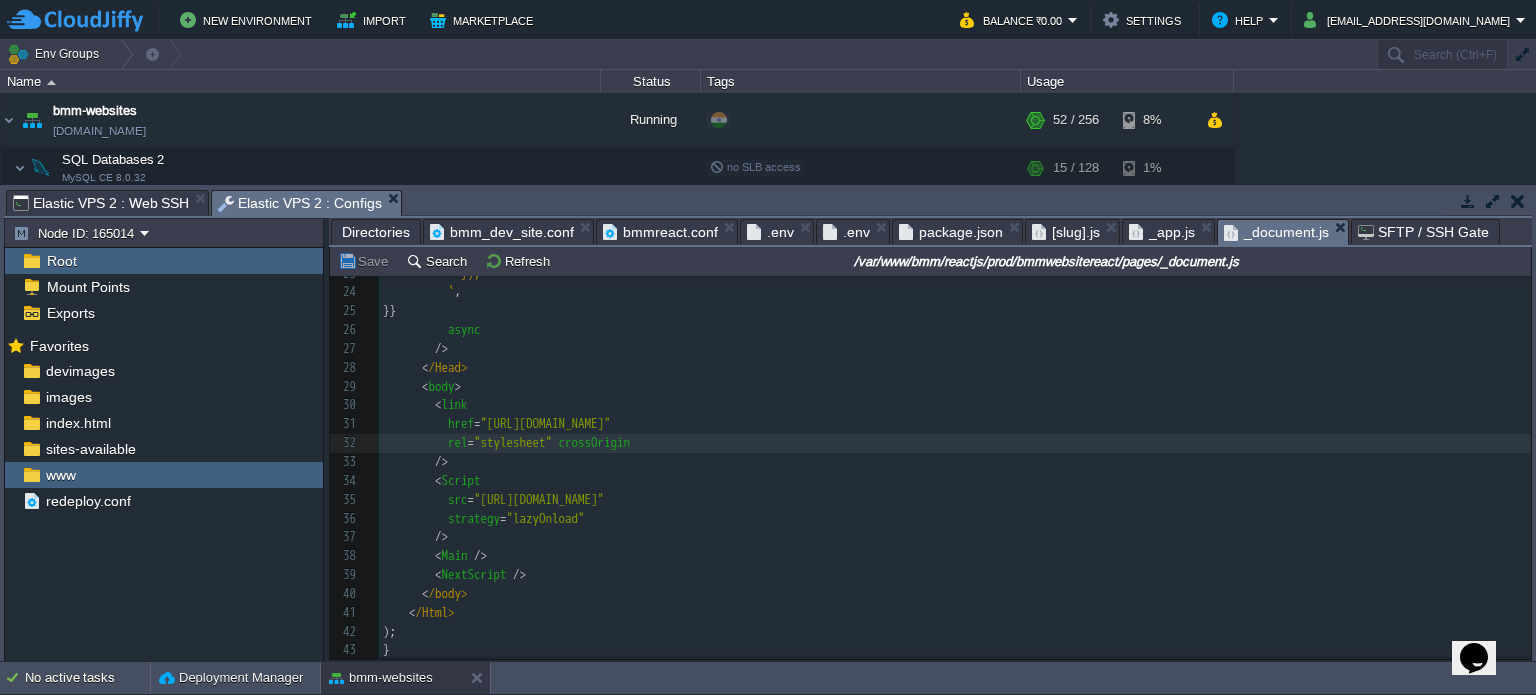 click on "Elastic VPS 2 : Web SSH" at bounding box center (101, 203) 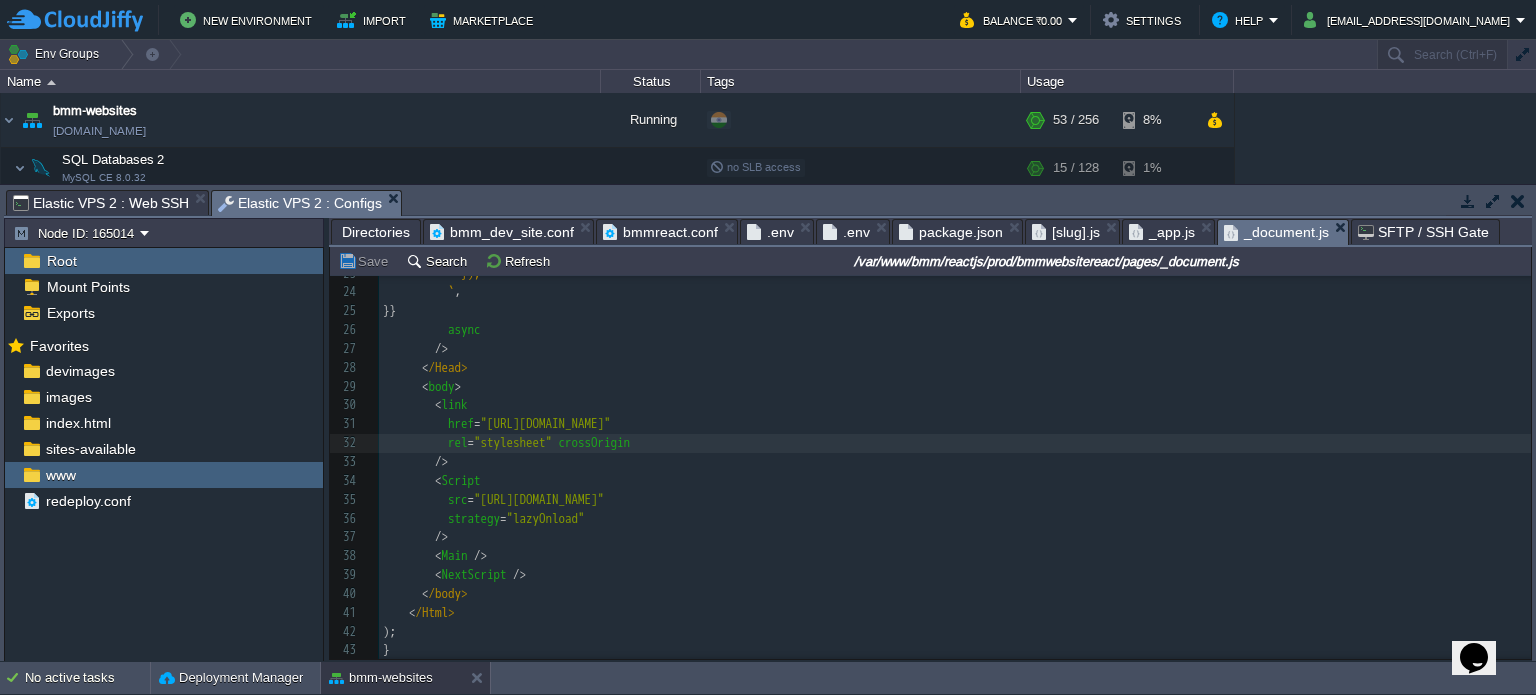 click on "Elastic VPS 2 : Configs" at bounding box center (300, 203) 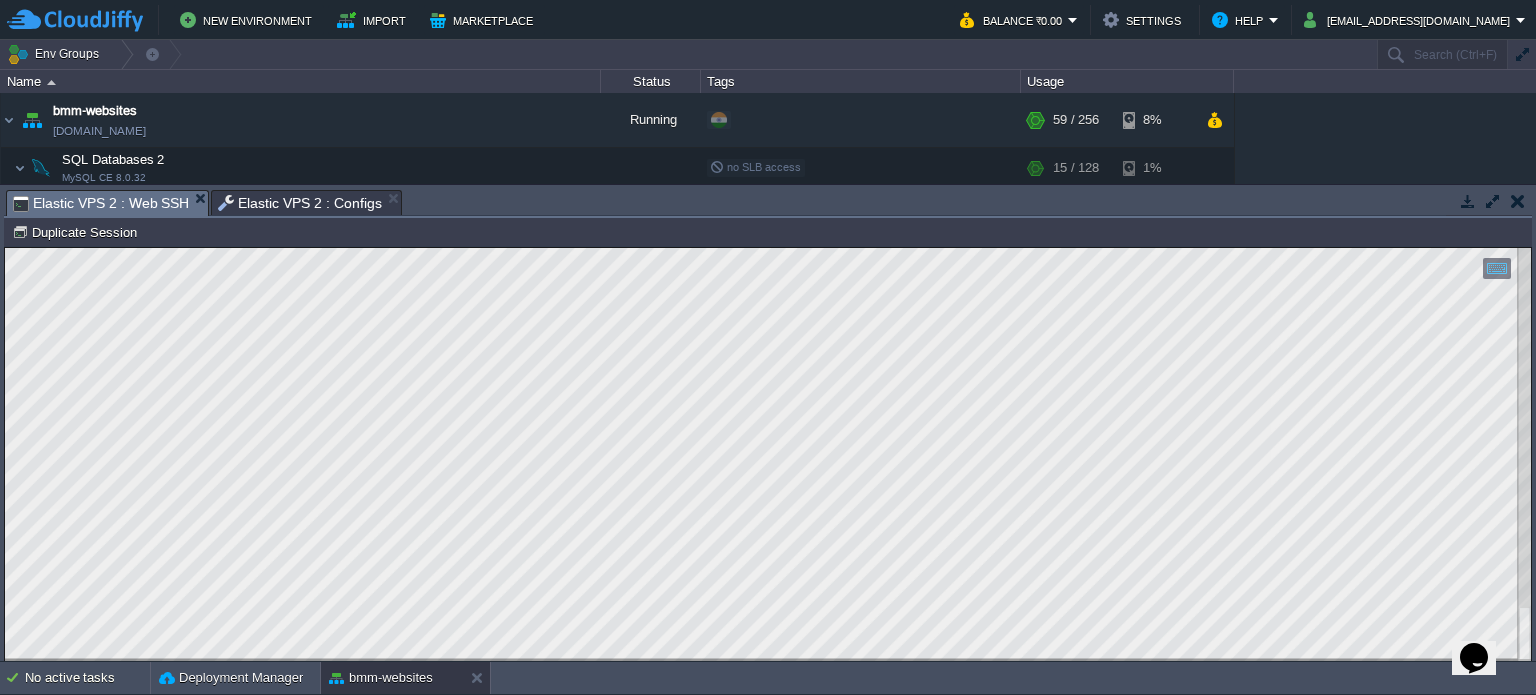 click on "Elastic VPS 2 : Web SSH" at bounding box center (101, 203) 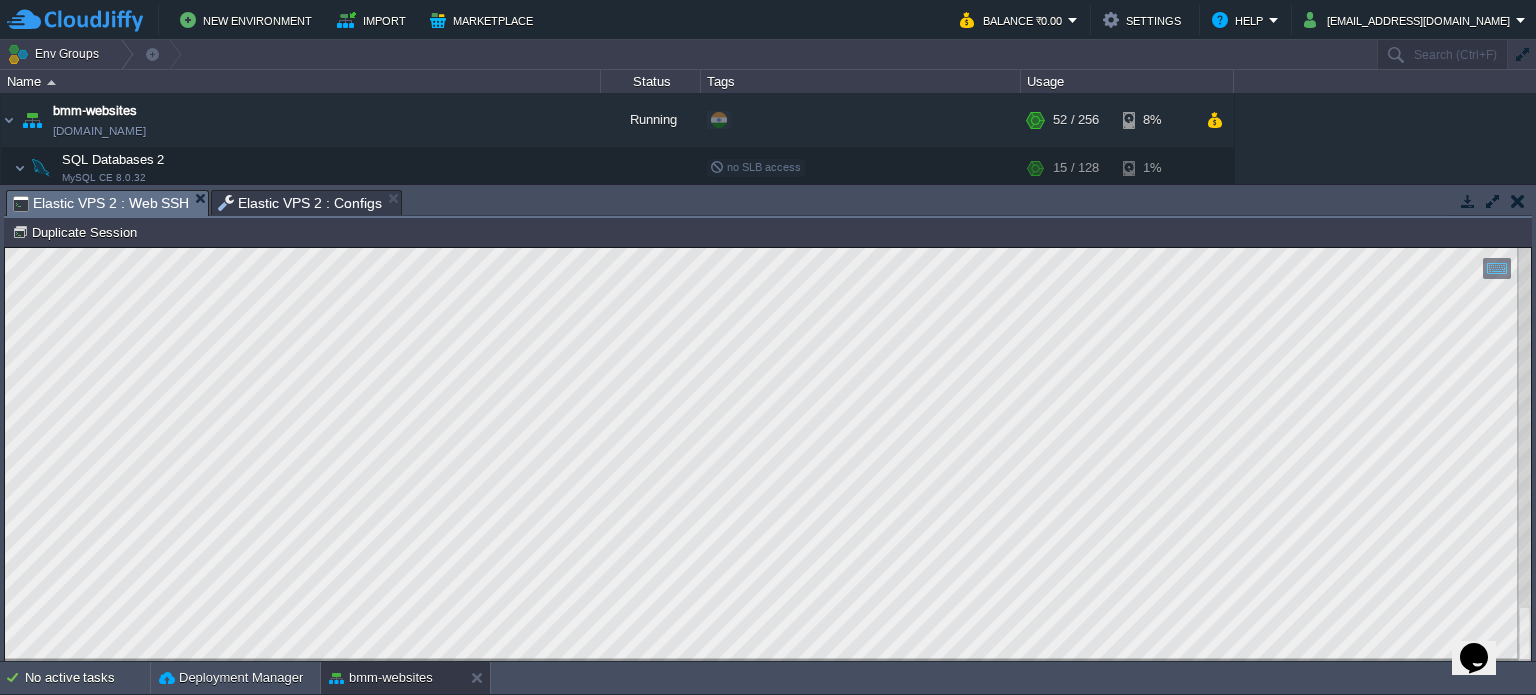 click on "Elastic VPS 2 : Configs" at bounding box center [300, 203] 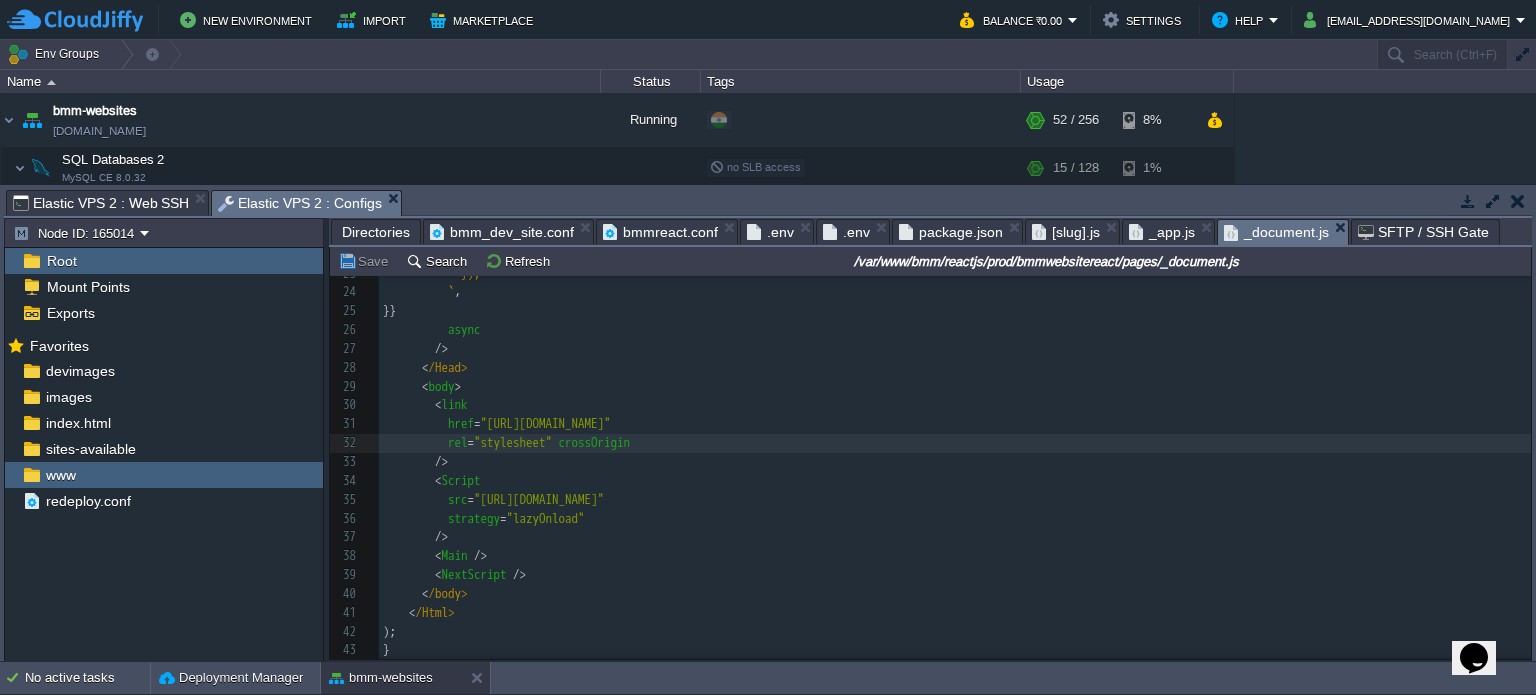 click on "xxxxxxxxxx   1 import  {  Html ,  Head ,  Main ,  NextScript  }  from   "next/document" ; 2 import   Script   from   "next/script" ; 3 export   default   function   Document () { 4    return  ( 5      < Html   lang = "en" > 6        < Head > 7          < Script 8            strategy = "afterInteractive" 9            async 10            src = "[URL][DOMAIN_NAME]" 11          /> 12 ​ 13          < Script 14            id = "google-analytics" 15            strategy = "afterInteractive" 16            dangerouslySetInnerHTML = {{ 17              __html :  ` 18              window.dataLayer = window.dataLayer || []; 19              function gtag(){dataLayer.push(arguments);} 20              gtag('js', new Date()); 21              gtag('config', 'G-CVRPBBPN5E', { 22                page_path: window.location.pathname, 23              }); 24            ` , 25           }} 26            async 27" at bounding box center [955, 255] 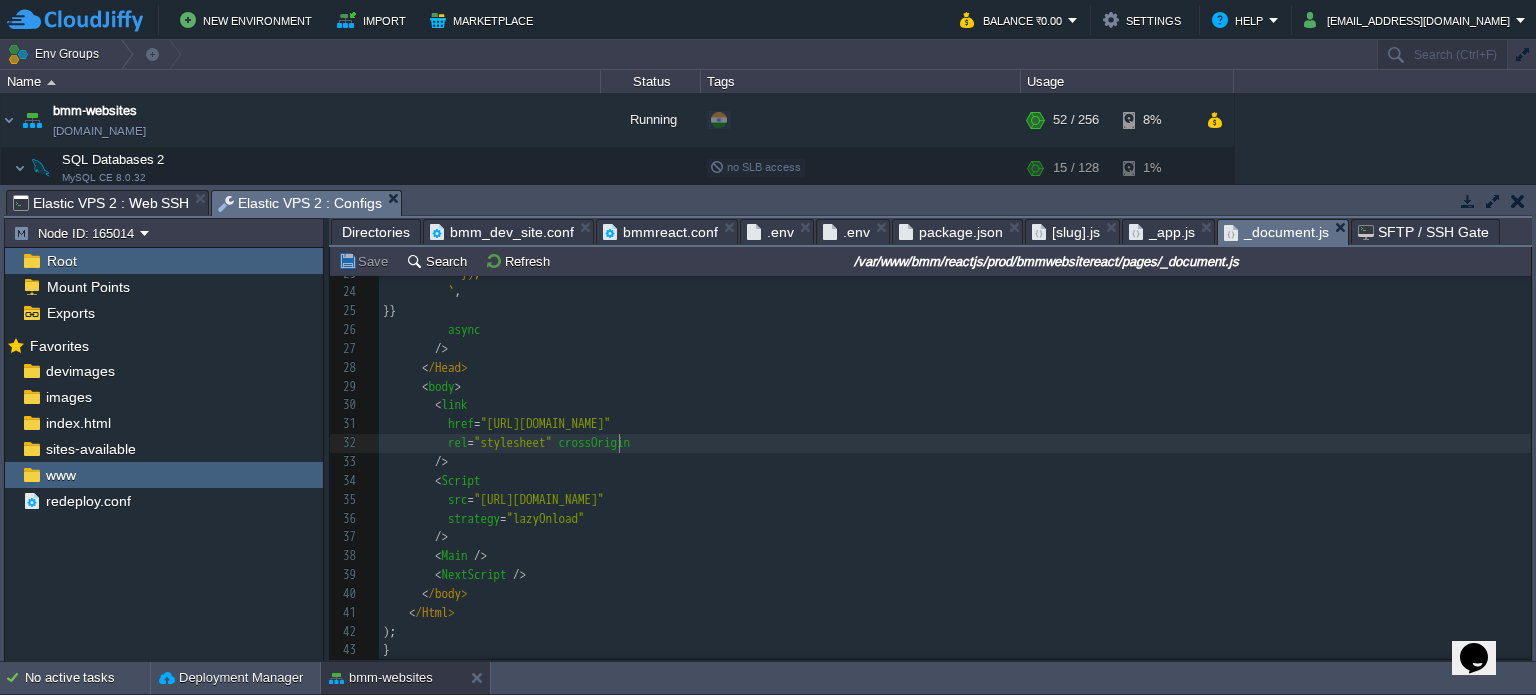 type on "crossOrigin" 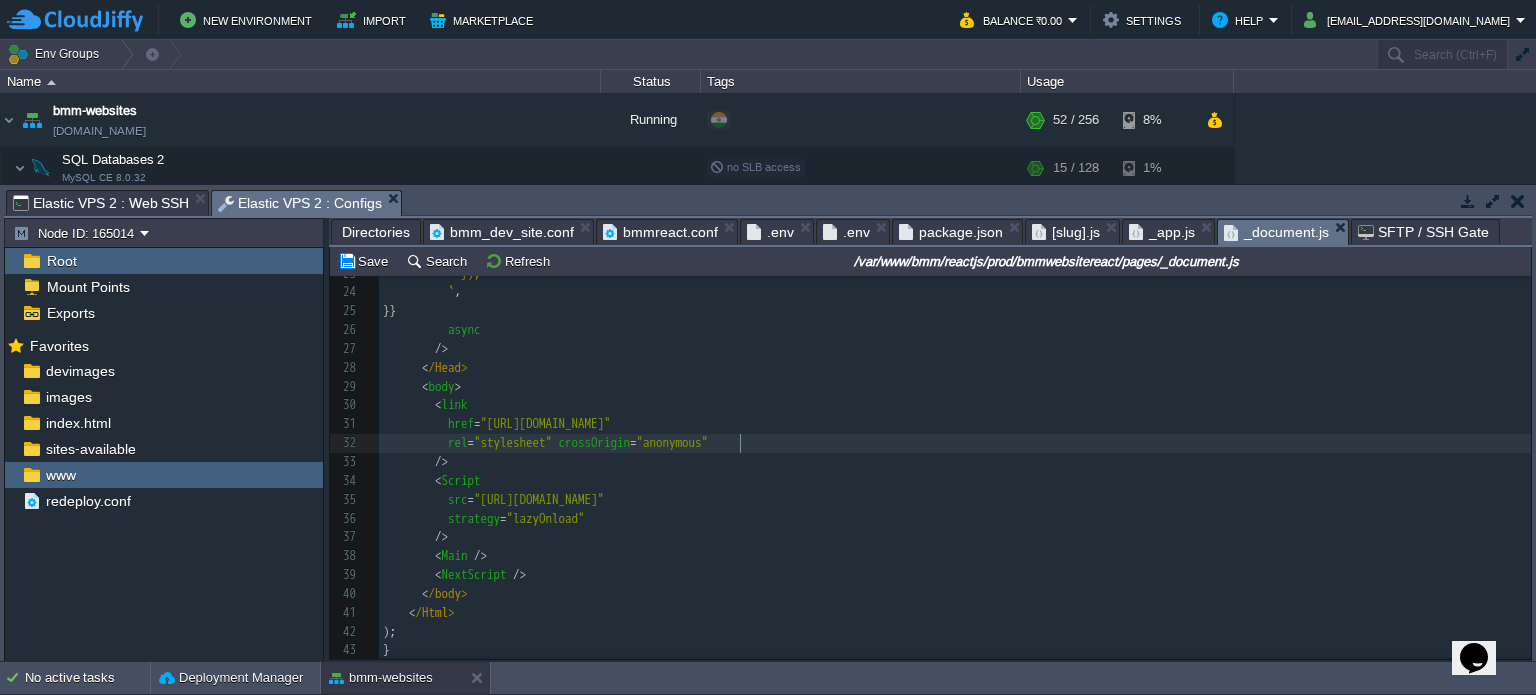 scroll, scrollTop: 248, scrollLeft: 0, axis: vertical 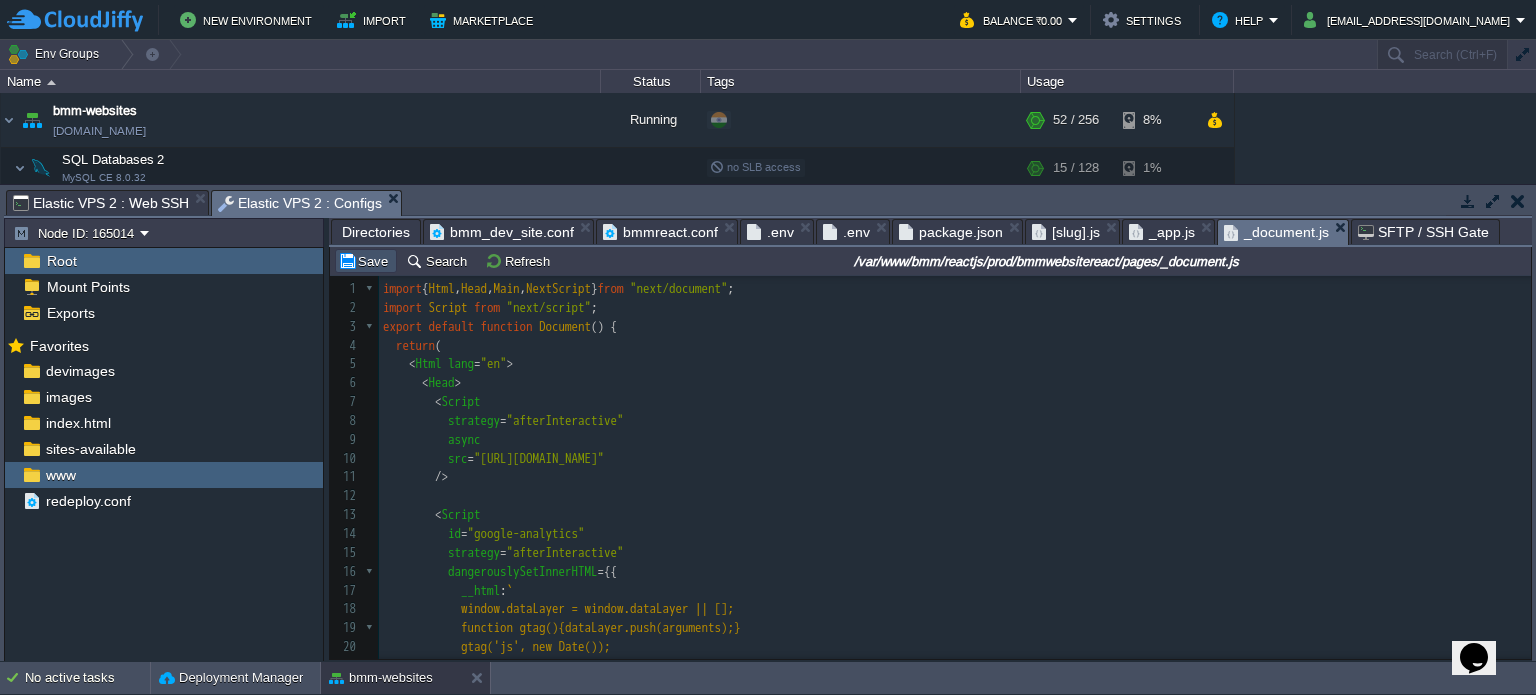click on "Save" at bounding box center (366, 261) 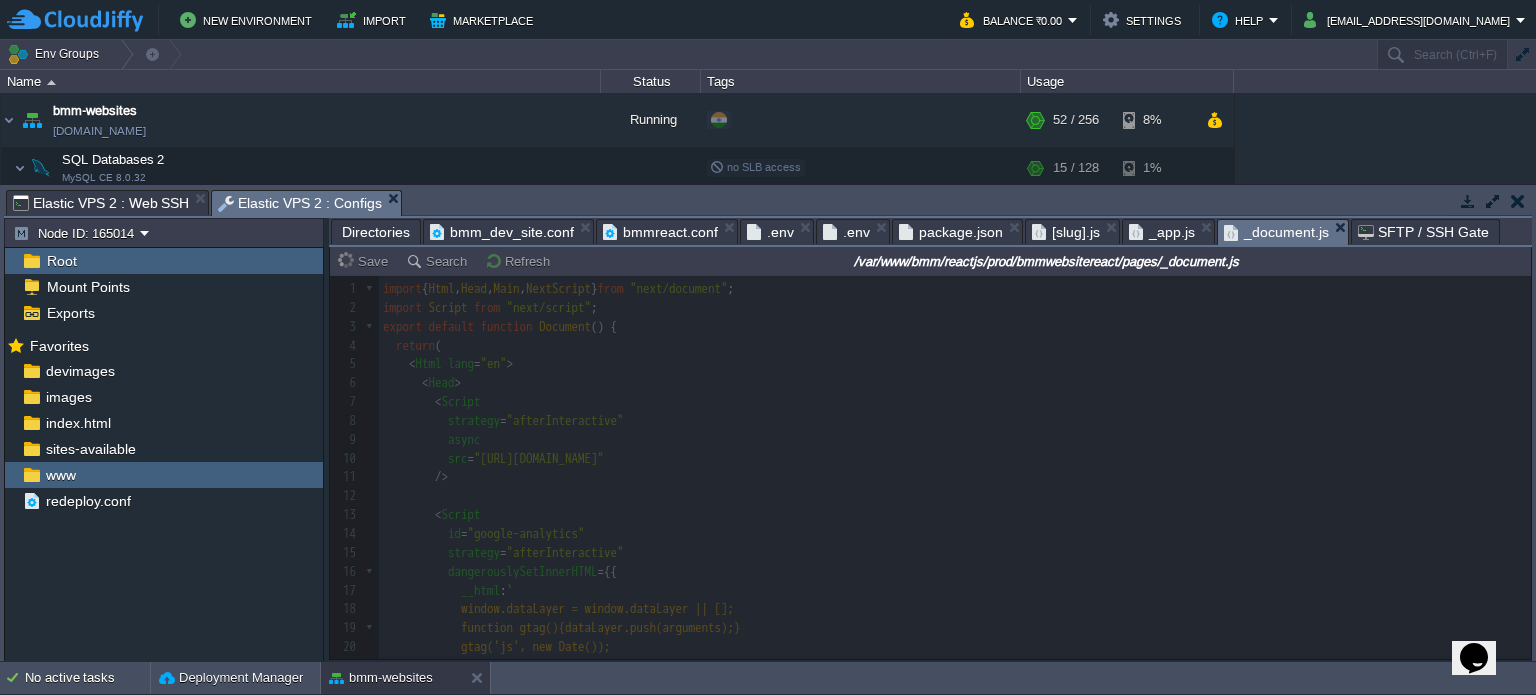 click on "_app.js" at bounding box center [1162, 232] 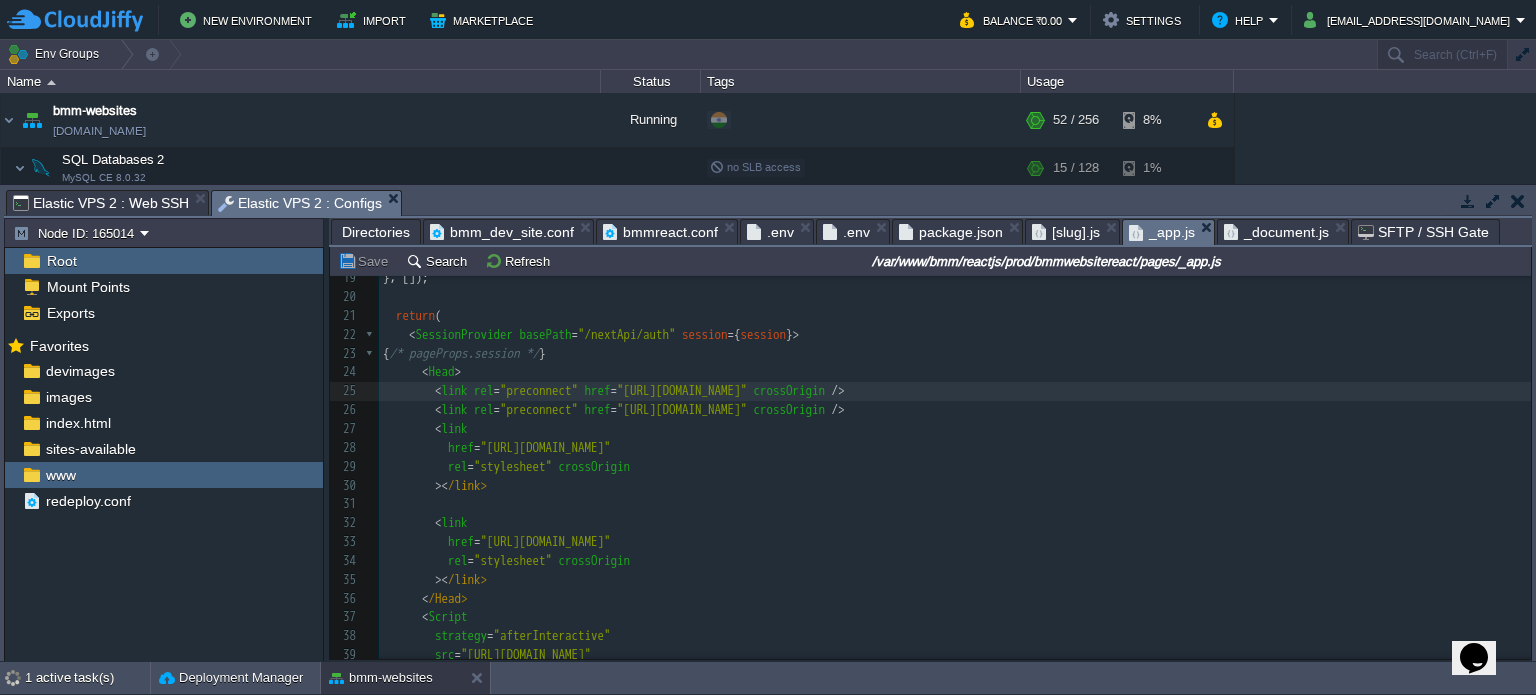 click on "x   9 export   default   function   App ({ 10    Component , 11    pageProps : {  session ,  ... pageProps  }, 12 }) { 13    useEffect (()  =>  { 14      const   tagManagerArgs   =  { 15        gtmId :  "GTM-NHT9FLVD" , 16     }; 17 ​ 18      TagManager . initialize ( tagManagerArgs ); 19   }, []); 20 ​ 21    return  ( 22      < SessionProvider   basePath = "/nextApi/auth"   session = { session } > 23       { /* pageProps.session */ } 24        < Head > 25          < link   rel = "preconnect"   href = "[URL][DOMAIN_NAME]"   crossOrigin   /> 26          < link   rel = "preconnect"   href = "[URL][DOMAIN_NAME]"   crossOrigin   /> 27          < link 28            href = "[URL][DOMAIN_NAME]" 29            rel = "stylesheet"   crossOrigin 30          >< /link> 31 ​ 32          < link 33            href = "[URL][DOMAIN_NAME]" 34 rel =" at bounding box center [955, 618] 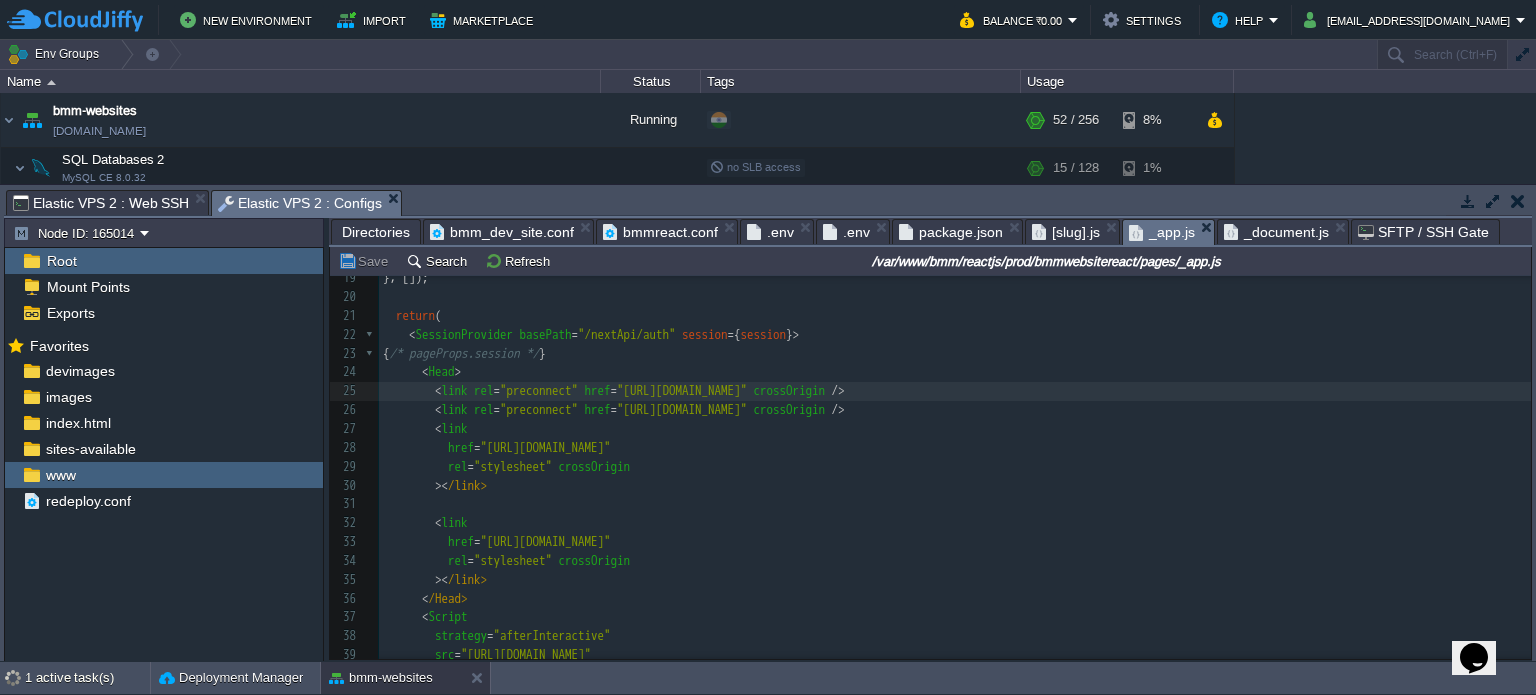 type on "crossOrigin" 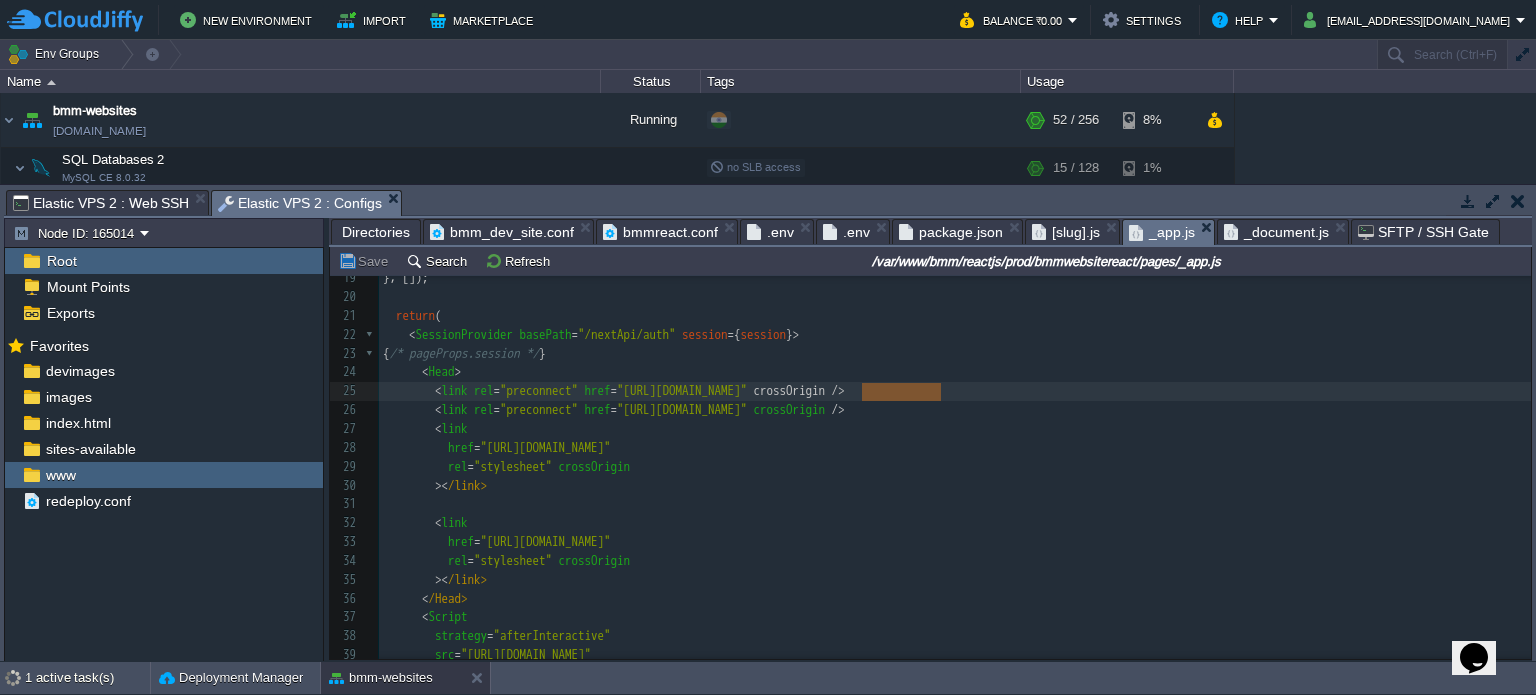 paste 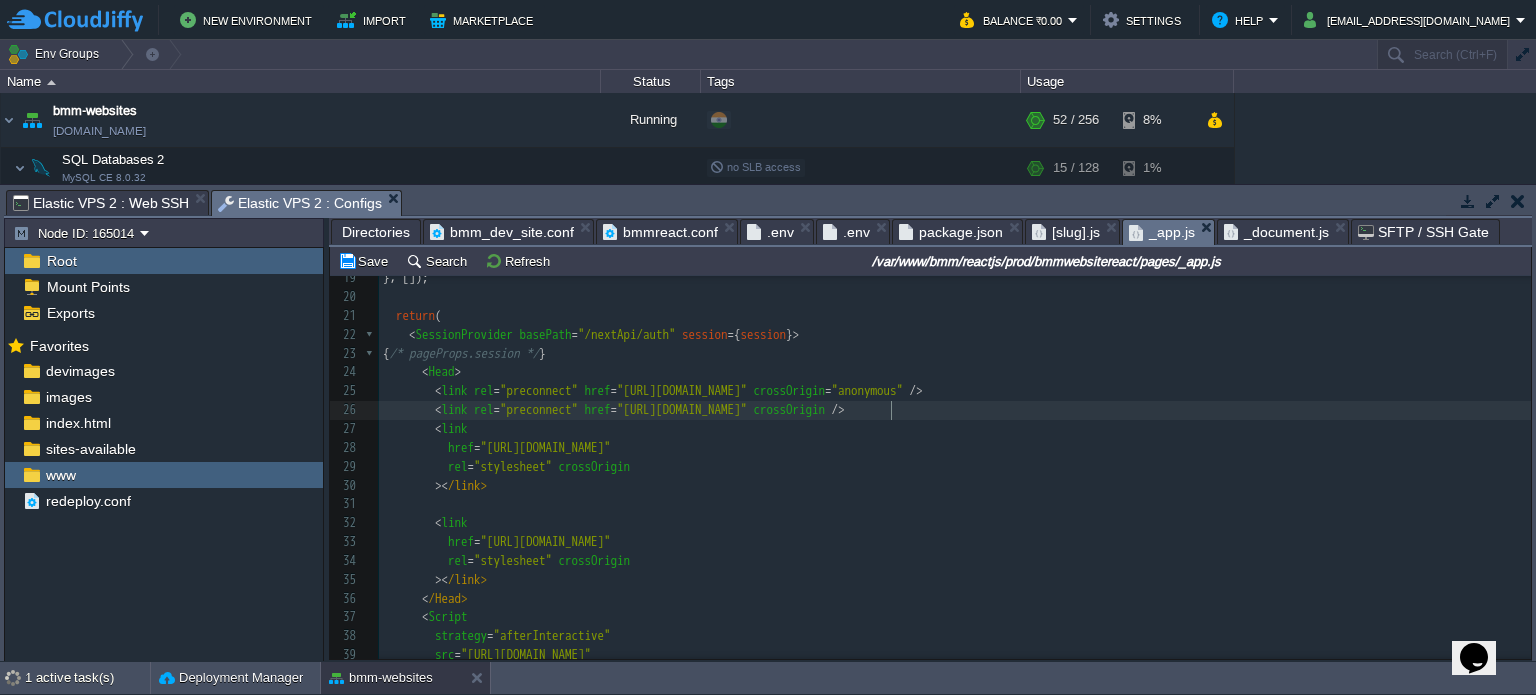 click on "x   9 export   default   function   App ({ 10    Component , 11    pageProps : {  session ,  ... pageProps  }, 12 }) { 13    useEffect (()  =>  { 14      const   tagManagerArgs   =  { 15        gtmId :  "GTM-NHT9FLVD" , 16     }; 17 ​ 18      TagManager . initialize ( tagManagerArgs ); 19   }, []); 20 ​ 21    return  ( 22      < SessionProvider   basePath = "/nextApi/auth"   session = { session } > 23       { /* pageProps.session */ } 24        < Head > 25          < link   rel = "preconnect"   href = "[URL][DOMAIN_NAME]"   crossOrigin = "anonymous"   /> 26          < link   rel = "preconnect"   href = "[URL][DOMAIN_NAME]"   crossOrigin   /> 27          < link 28            href = "[URL][DOMAIN_NAME]" 29            rel = "stylesheet"   crossOrigin 30          >< /link> 31 ​ 32          < link 33            href = 34            rel = "stylesheet"   crossOrigin 35 >< 36 <" at bounding box center (955, 618) 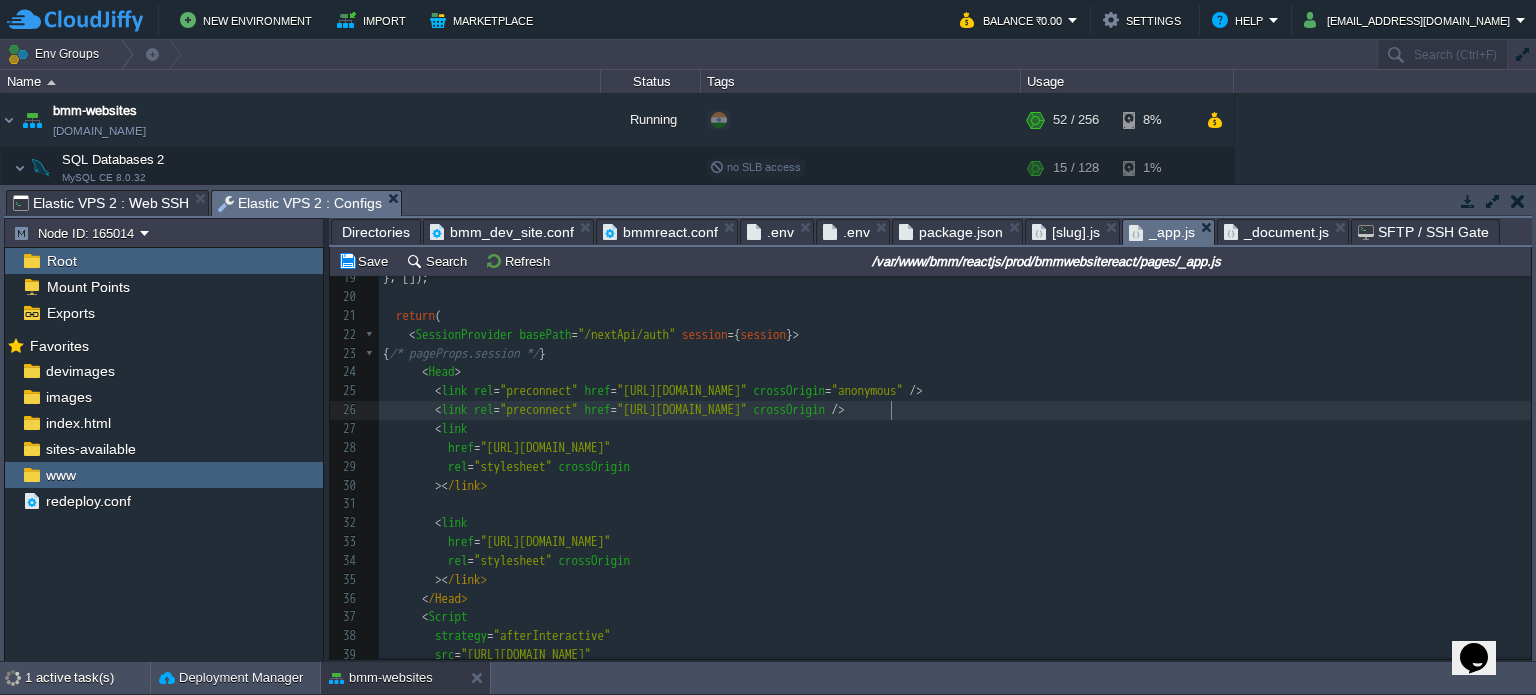 type on "crossOrigin" 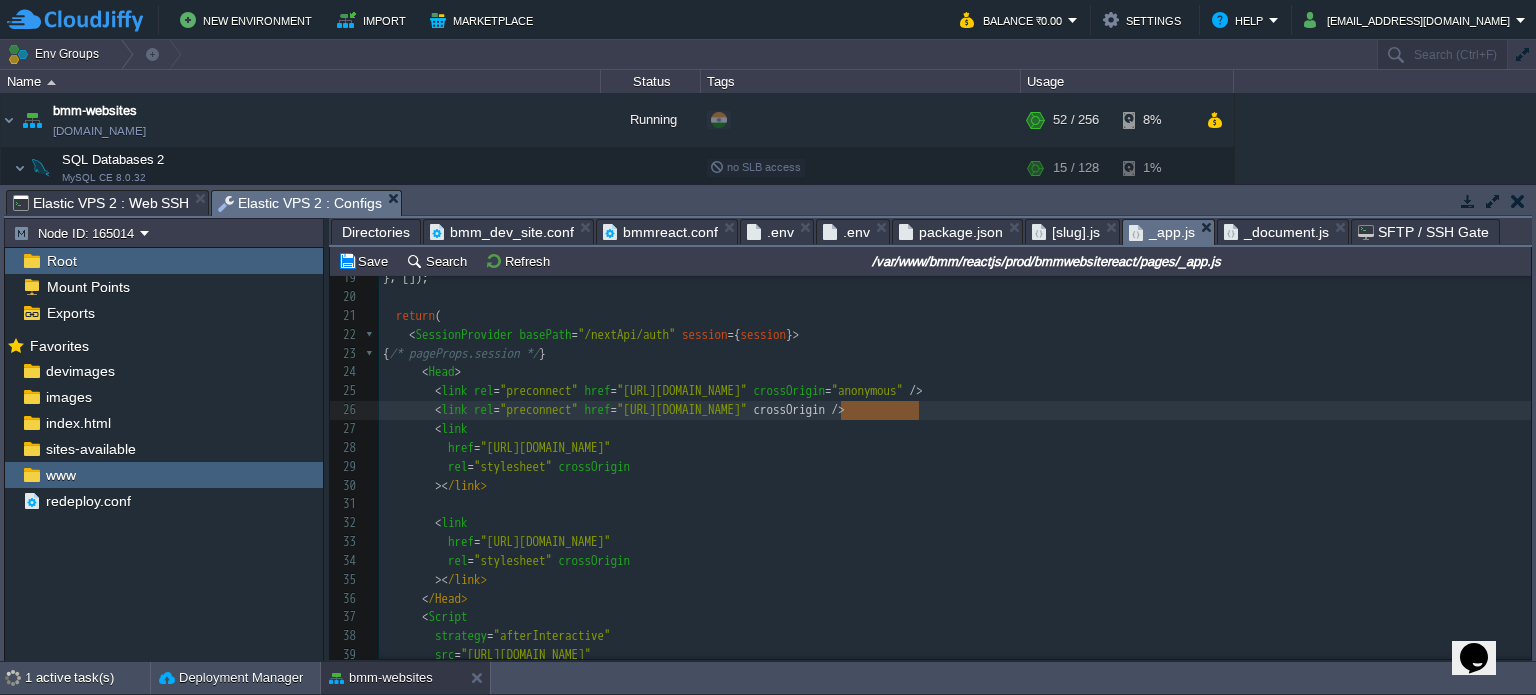 paste 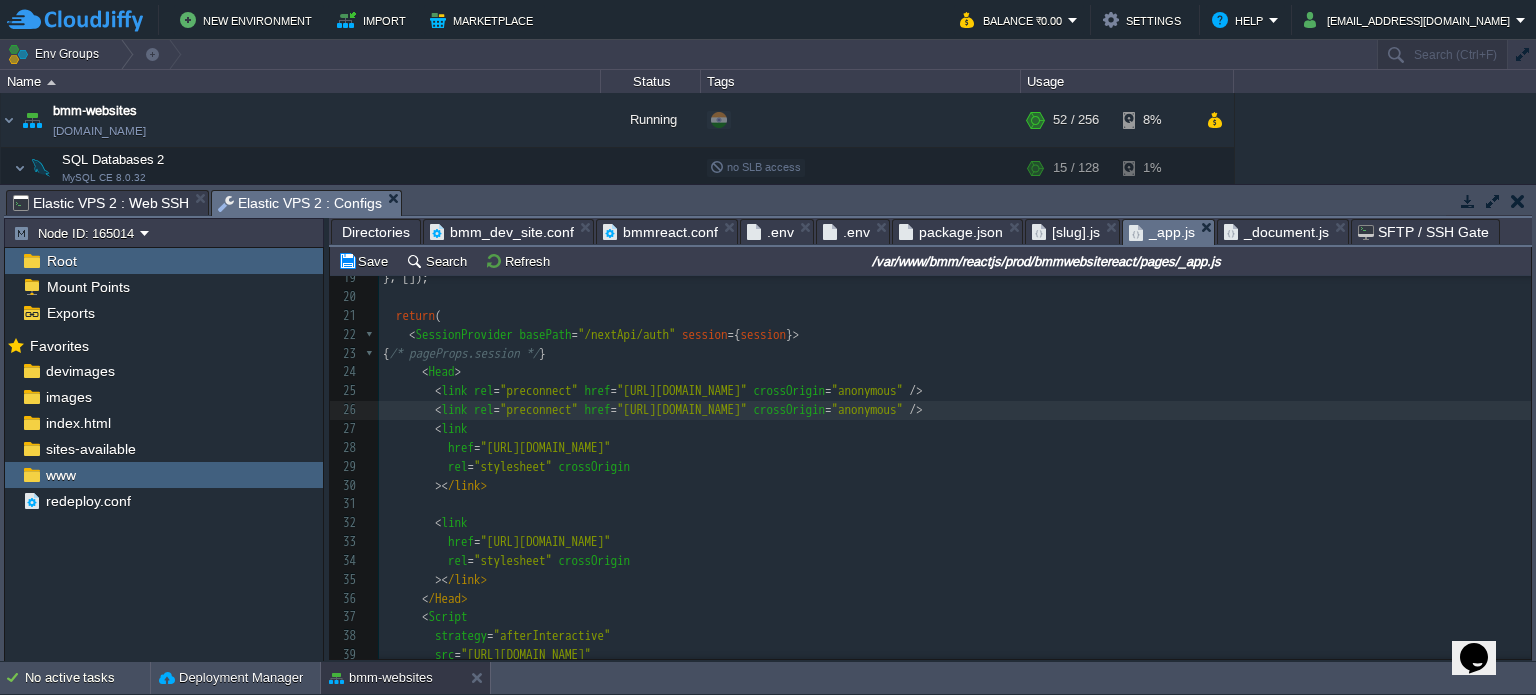 click on "x   9 export   default   function   App ({ 10    Component , 11    pageProps : {  session ,  ... pageProps  }, 12 }) { 13    useEffect (()  =>  { 14      const   tagManagerArgs   =  { 15        gtmId :  "GTM-NHT9FLVD" , 16     }; 17 ​ 18      TagManager . initialize ( tagManagerArgs ); 19   }, []); 20 ​ 21    return  ( 22      < SessionProvider   basePath = "/nextApi/auth"   session = { session } > 23       { /* pageProps.session */ } 24        < Head > 25          < link   rel = "preconnect"   href = "[URL][DOMAIN_NAME]"   crossOrigin = "anonymous"   /> 26          < link   rel = "preconnect"   href = "[URL][DOMAIN_NAME]"   crossOrigin = "anonymous"   /> 27          < link 28            href = "[URL][DOMAIN_NAME]" 29            rel = "stylesheet"   crossOrigin 30          >< /link> 31 ​ 32          < link 33            href = 34            rel = "stylesheet"   35 >< 36" at bounding box center (955, 618) 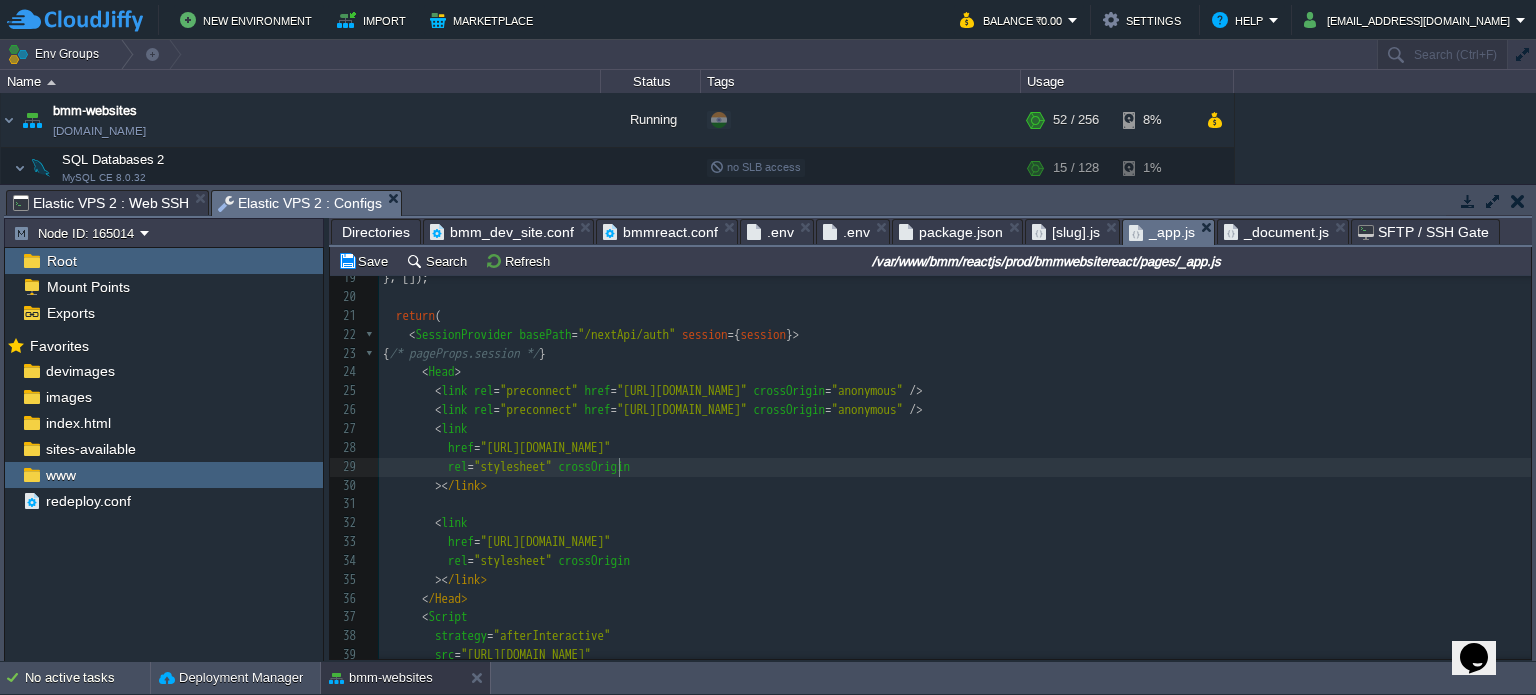 type on "crossOrigin" 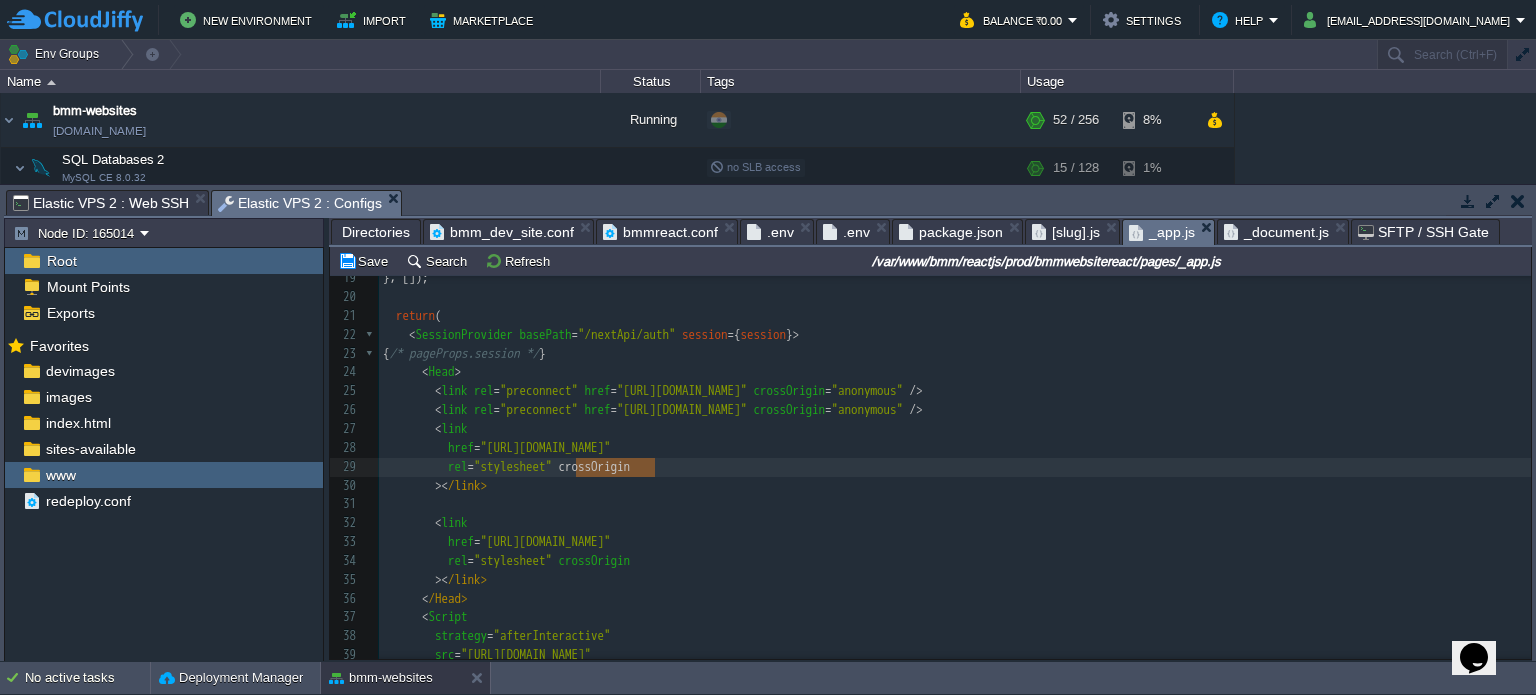 paste 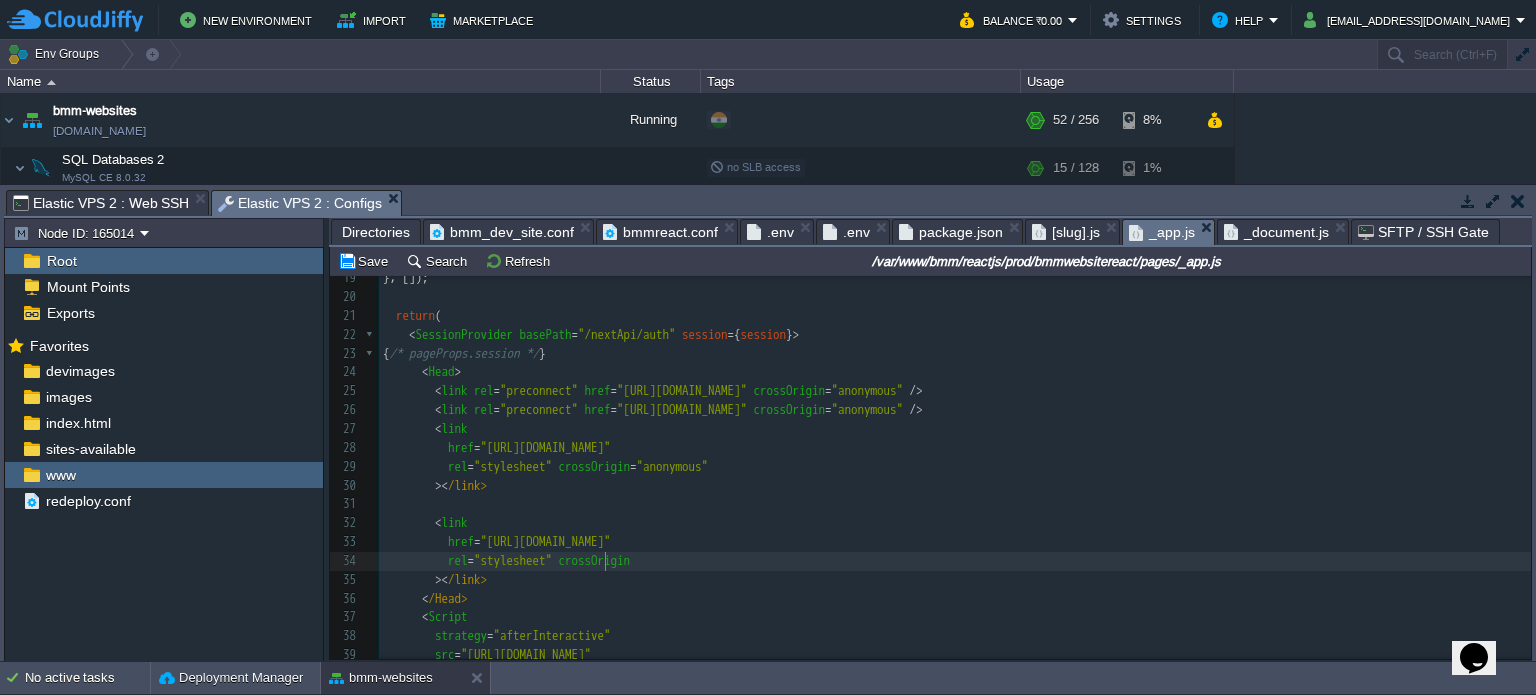 click on "x   9 export   default   function   App ({ 10    Component , 11    pageProps : {  session ,  ... pageProps  }, 12 }) { 13    useEffect (()  =>  { 14      const   tagManagerArgs   =  { 15        gtmId :  "GTM-NHT9FLVD" , 16     }; 17 ​ 18      TagManager . initialize ( tagManagerArgs ); 19   }, []); 20 ​ 21    return  ( 22      < SessionProvider   basePath = "/nextApi/auth"   session = { session } > 23       { /* pageProps.session */ } 24        < Head > 25          < link   rel = "preconnect"   href = "[URL][DOMAIN_NAME]"   crossOrigin = "anonymous"   /> 26          < link   rel = "preconnect"   href = "[URL][DOMAIN_NAME]"   crossOrigin = "anonymous"   /> 27          < link 28            href = "[URL][DOMAIN_NAME]" 29            rel = "stylesheet"   crossOrigin = "anonymous" 30          >< /link> 31 ​ 32          < link 33            href = 34            rel =   35 >< <" at bounding box center [955, 618] 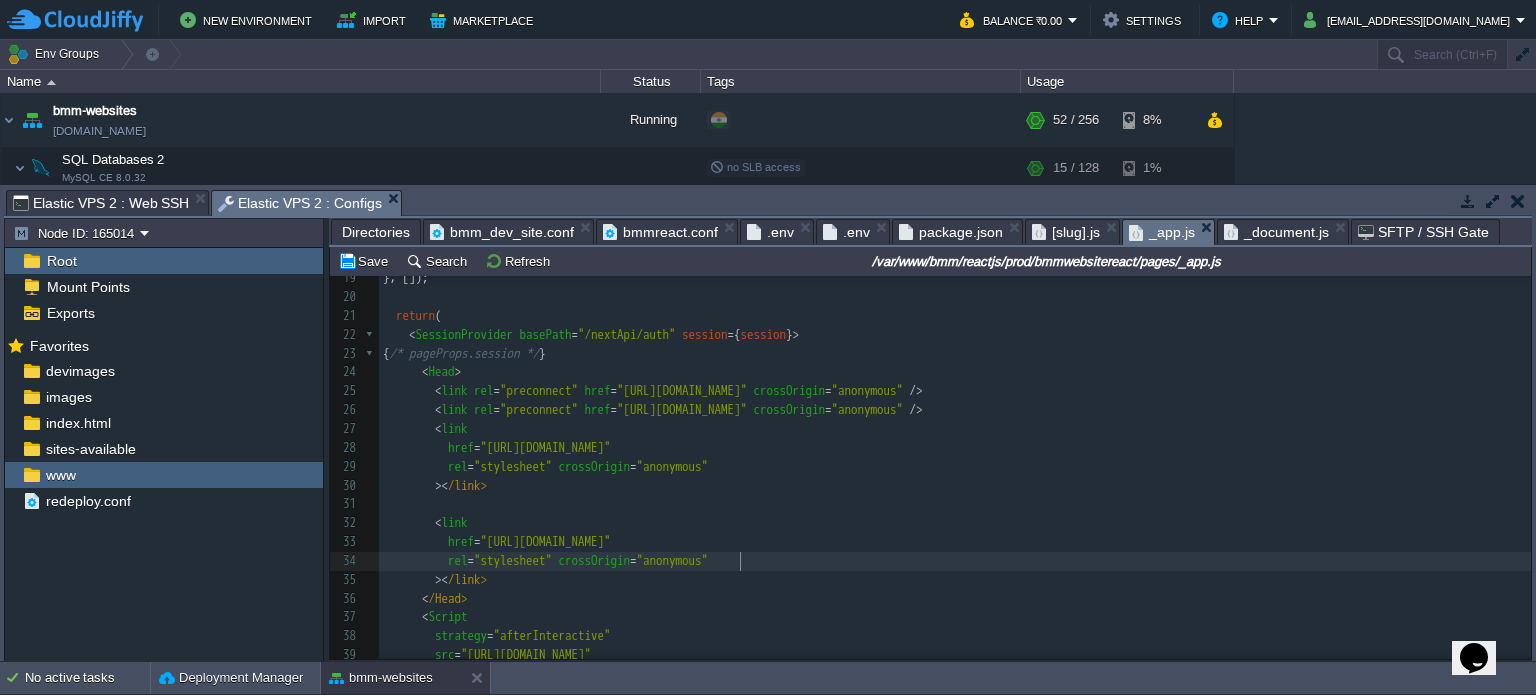 scroll, scrollTop: 492, scrollLeft: 0, axis: vertical 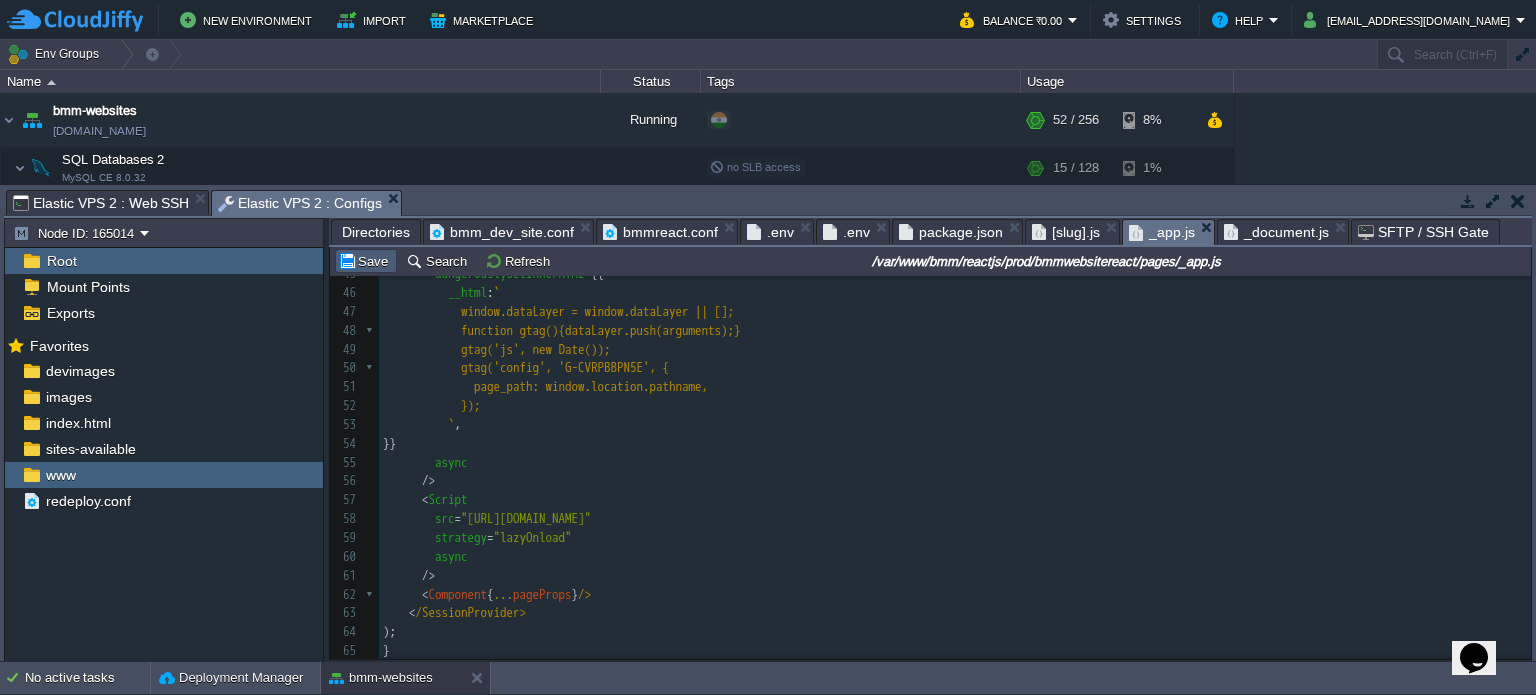 click on "Save" at bounding box center [366, 261] 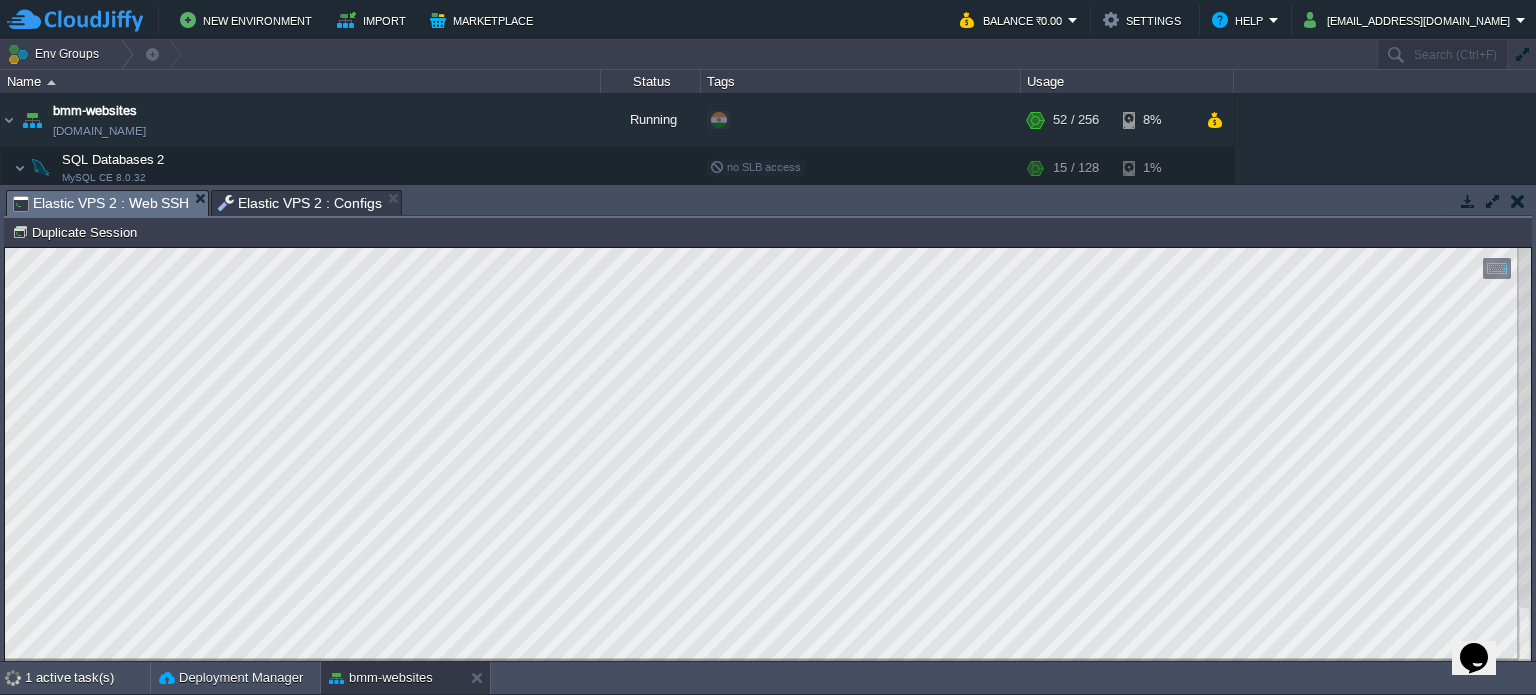 click on "Elastic VPS 2 : Web SSH" at bounding box center [101, 203] 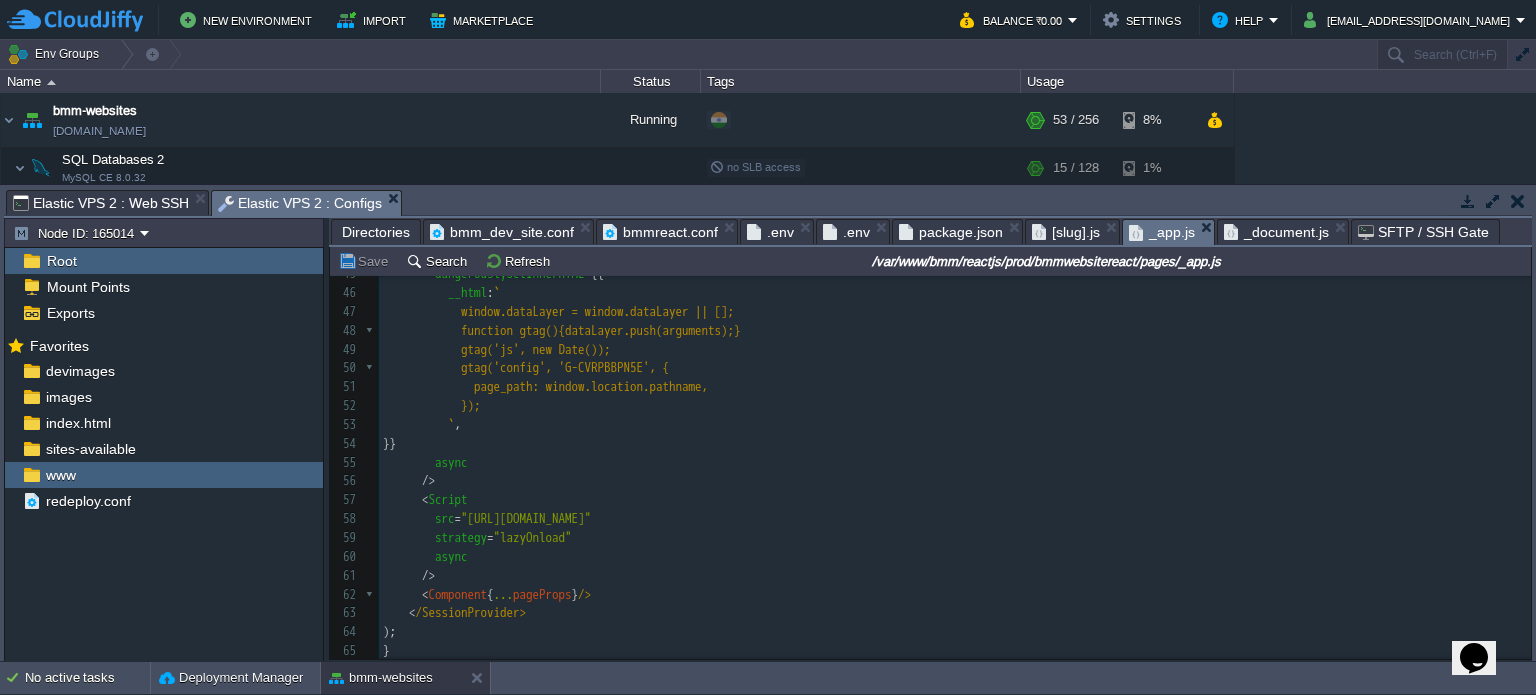 click on "Elastic VPS 2 : Configs" at bounding box center [300, 203] 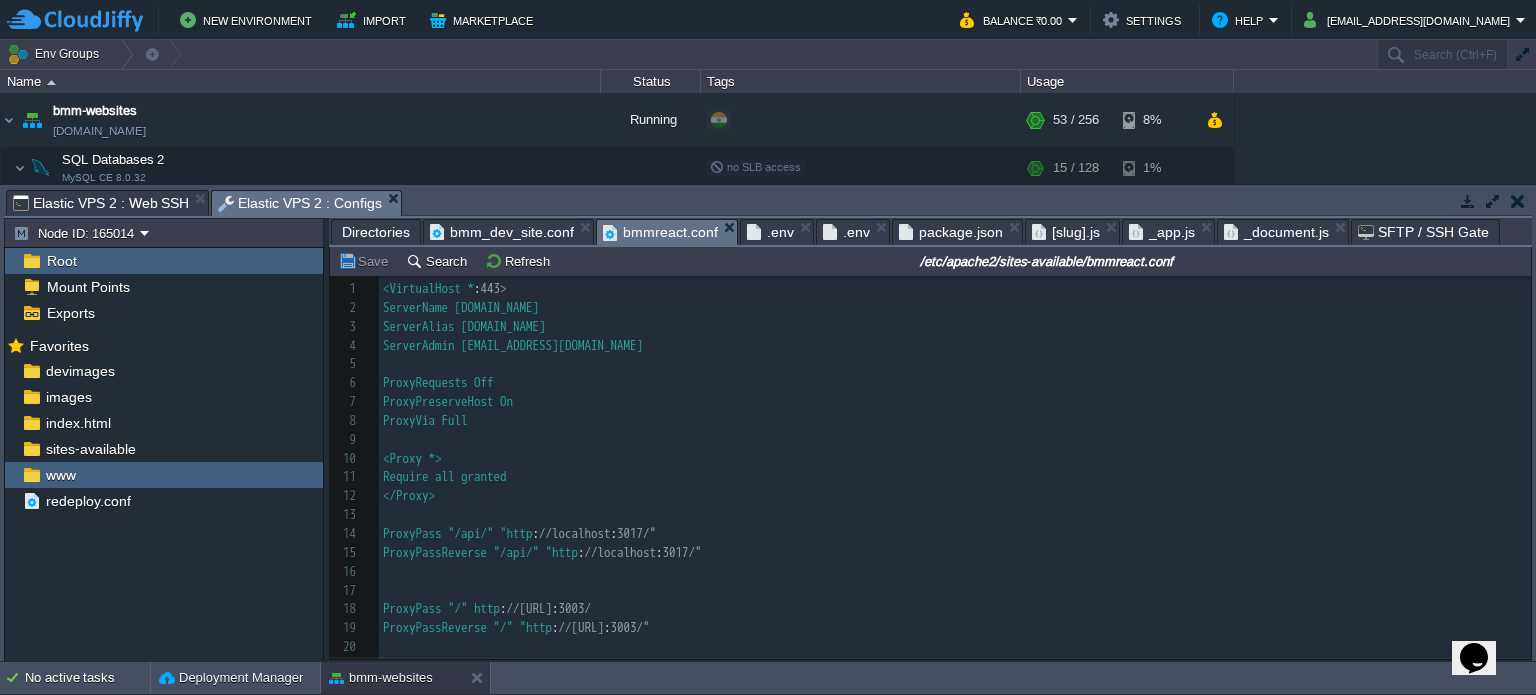 click on "bmmreact.conf" at bounding box center (660, 232) 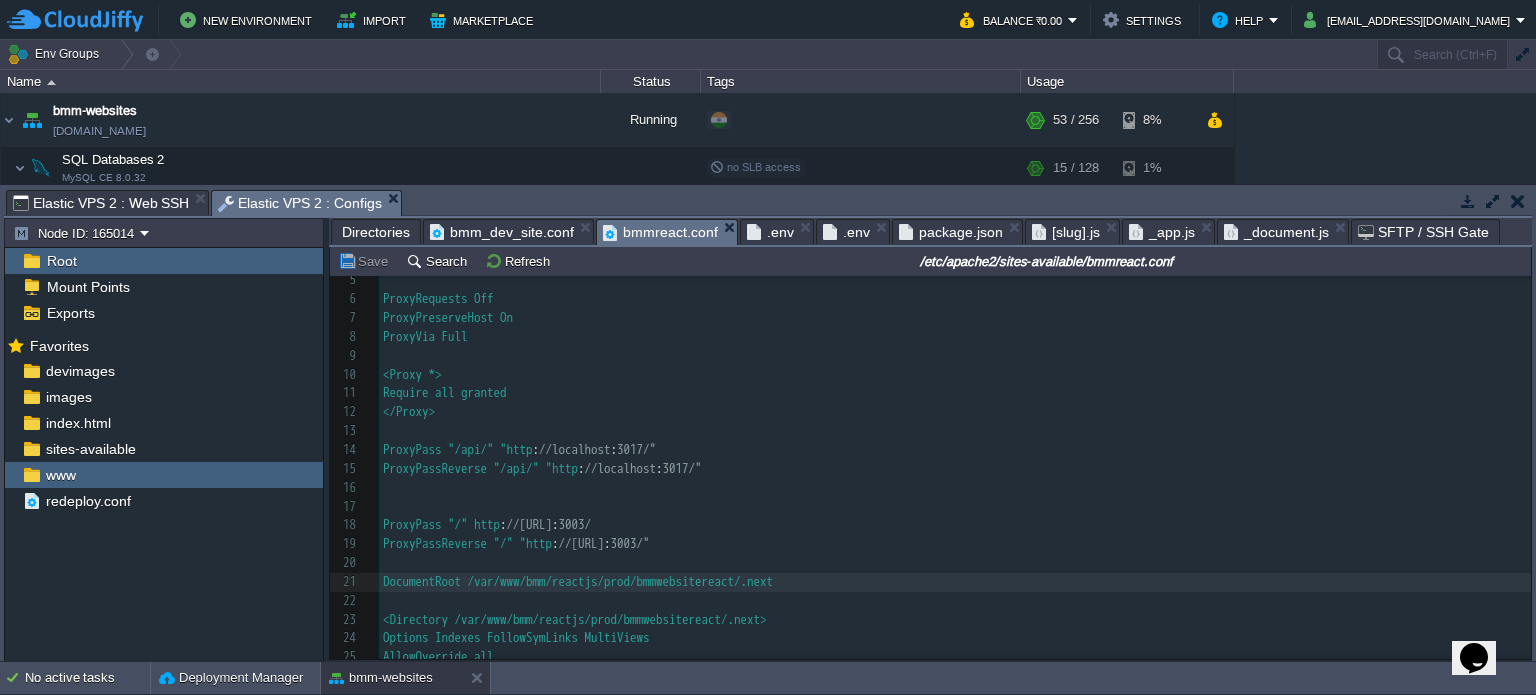 scroll, scrollTop: 84, scrollLeft: 0, axis: vertical 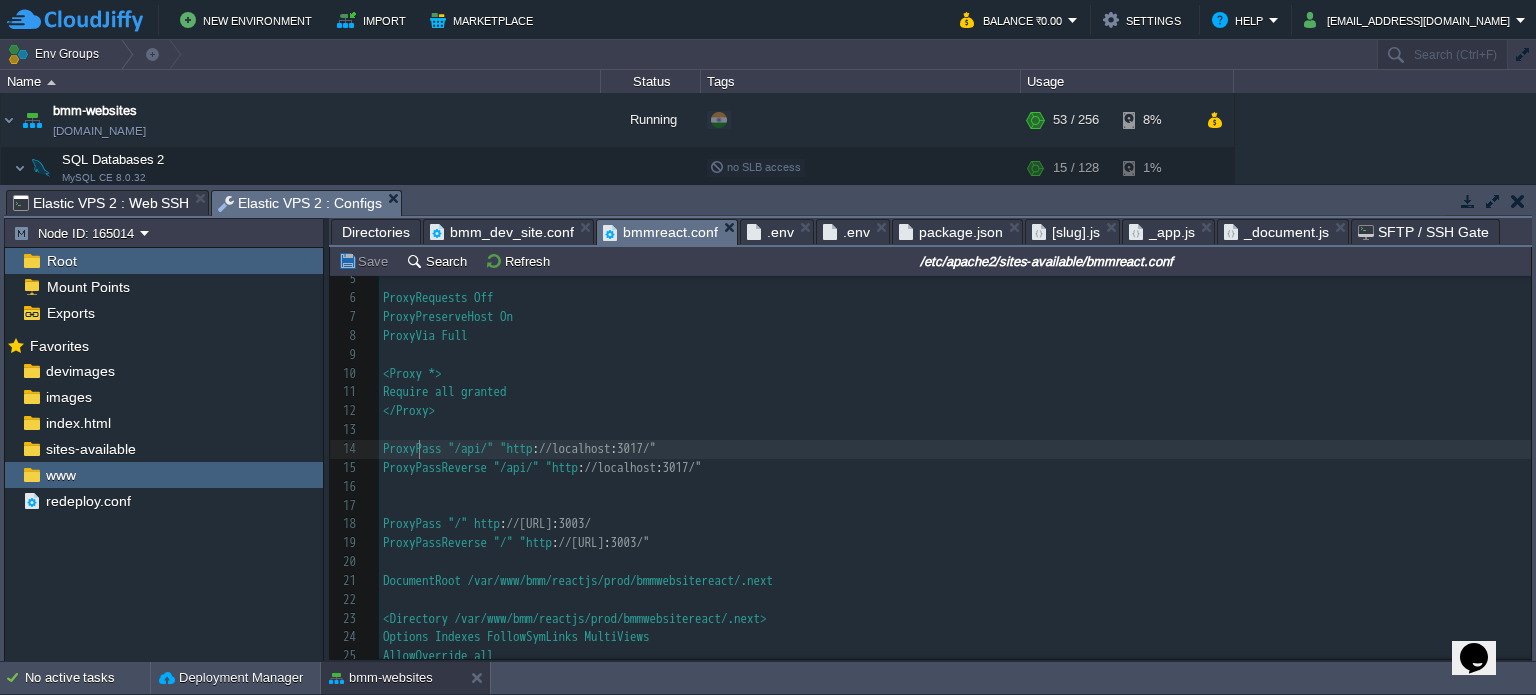 click on "x   1 <VirtualHost * : 443> 2     ServerName [DOMAIN_NAME] 3     ServerAlias [DOMAIN_NAME] 4     ServerAdmin [EMAIL_ADDRESS][DOMAIN_NAME] 5 ​ 6     ProxyRequests Off  7     ProxyPreserveHost On   8     ProxyVia Full   9 ​ 10     <Proxy *> 11     Require all granted   12     </Proxy> 13      14        ProxyPass "/api/" "http : //localhost : 3017/" 15     ProxyPassReverse "/api/" "http : //localhost : 3017/" 16      17      18     ProxyPass "/" http : //[TECHNICAL_ID] : 3003/   19     ProxyPassReverse "/" "http : //[TECHNICAL_ID] : 3003/"   20 ​ 21     DocumentRoot /var/www/bmm/reactjs/prod/bmmwebsitereact/.next 22 ​ 23     <Directory /var/www/bmm/reactjs/prod/bmmwebsitereact/.next> 24         Options Indexes FollowSymLinks MultiViews 25         AllowOverride all 26         Order Deny,Allow 27         Allow from all 28         Require all granted 29     </Directory> 30 ​ 31     SSLEngine on 32     SSLCertificateFile /var/www/bmm/certs/bmm/__buildmymart_com.crt 33 34 35" at bounding box center (955, 525) 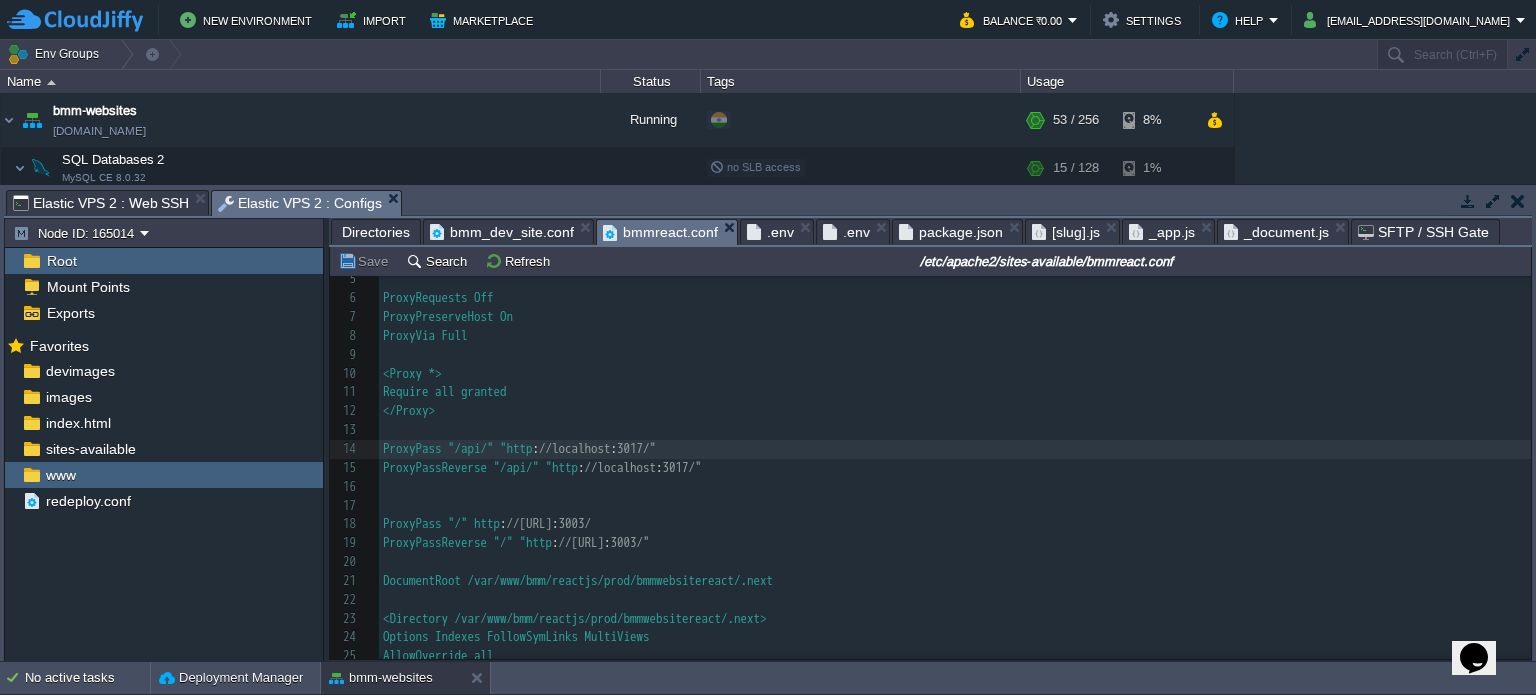type on "#" 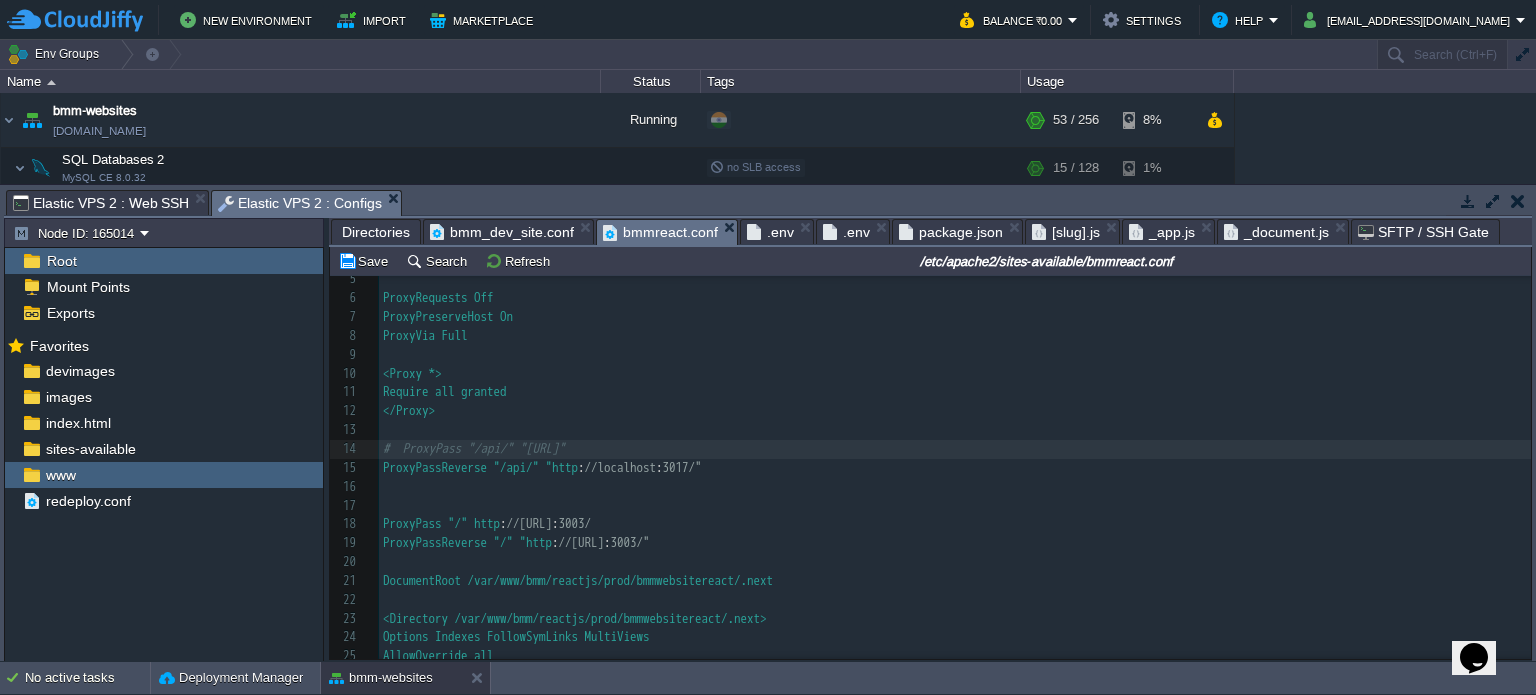 click on "x   1 <VirtualHost * : 443> 2     ServerName [DOMAIN_NAME] 3     ServerAlias [DOMAIN_NAME] 4     ServerAdmin [EMAIL_ADDRESS][DOMAIN_NAME] 5 ​ 6     ProxyRequests Off  7     ProxyPreserveHost On   8     ProxyVia Full   9 ​ 10     <Proxy *> 11     Require all granted   12     </Proxy> 13      14      #  ProxyPass "/api/" "[URL]" 15     ProxyPassReverse "/api/" "http : //localhost : 3017/" 16      17      18     ProxyPass "/" http : //[TECHNICAL_ID] : 3003/   19     ProxyPassReverse "/" "http : //[TECHNICAL_ID] : 3003/"   20 ​ 21     DocumentRoot /var/www/bmm/reactjs/prod/bmmwebsitereact/.next 22 ​ 23     <Directory /var/www/bmm/reactjs/prod/bmmwebsitereact/.next> 24         Options Indexes FollowSymLinks MultiViews 25         AllowOverride all 26         Order Deny,Allow 27         Allow from all 28         Require all granted 29     </Directory> 30 ​ 31     SSLEngine on 32     SSLCertificateFile /var/www/bmm/certs/bmm/__buildmymart_com.crt 33 34 35" at bounding box center [955, 525] 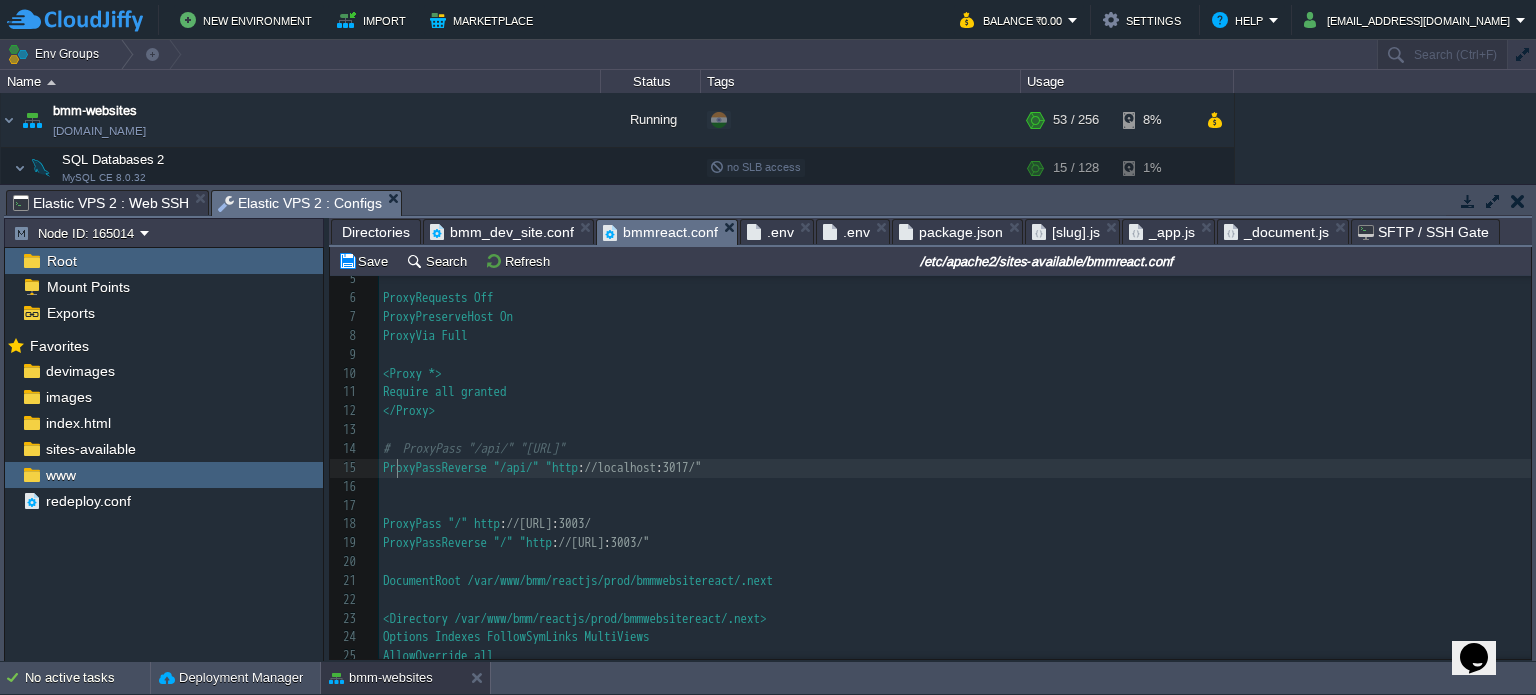 type on "#" 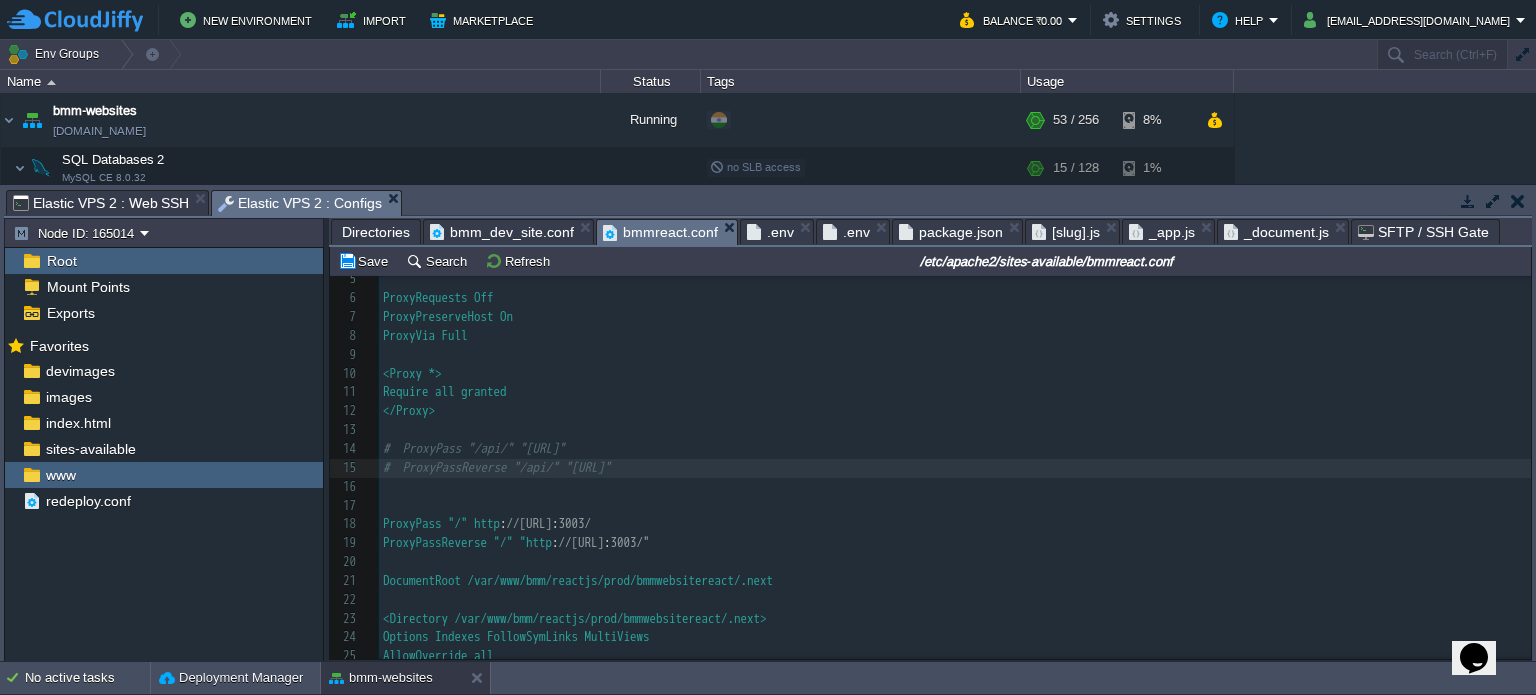 scroll, scrollTop: 172, scrollLeft: 0, axis: vertical 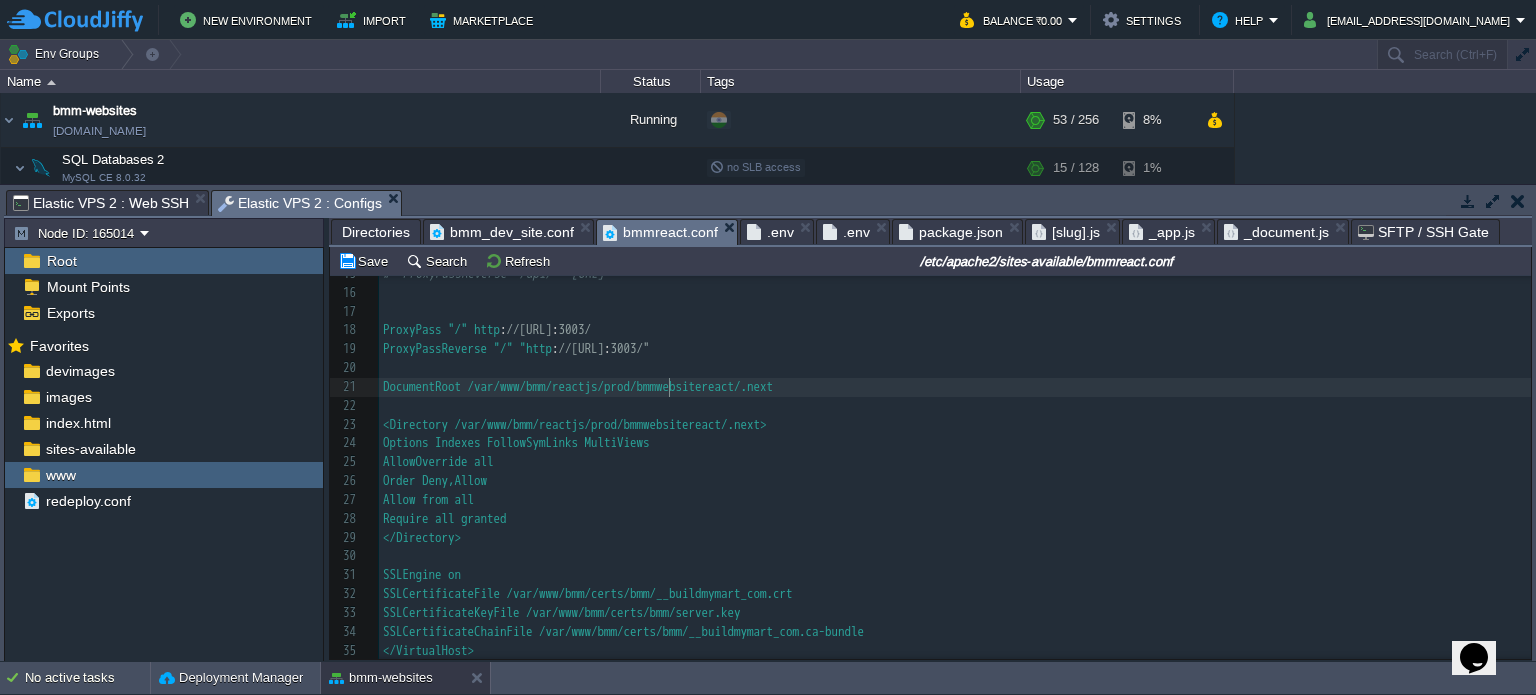 click on "DocumentRoot /var/www/bmm/reactjs/prod/bmmwebsitereact/.next" at bounding box center [578, 386] 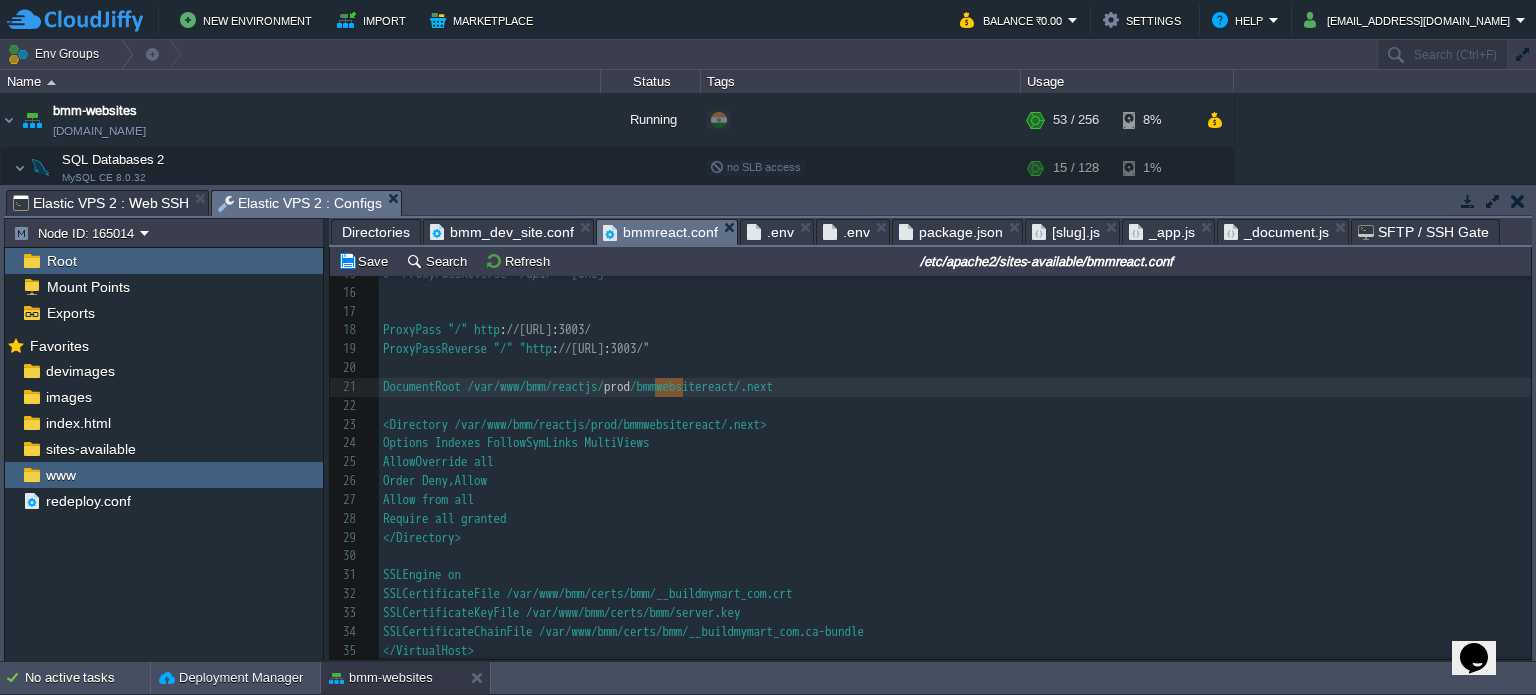 type 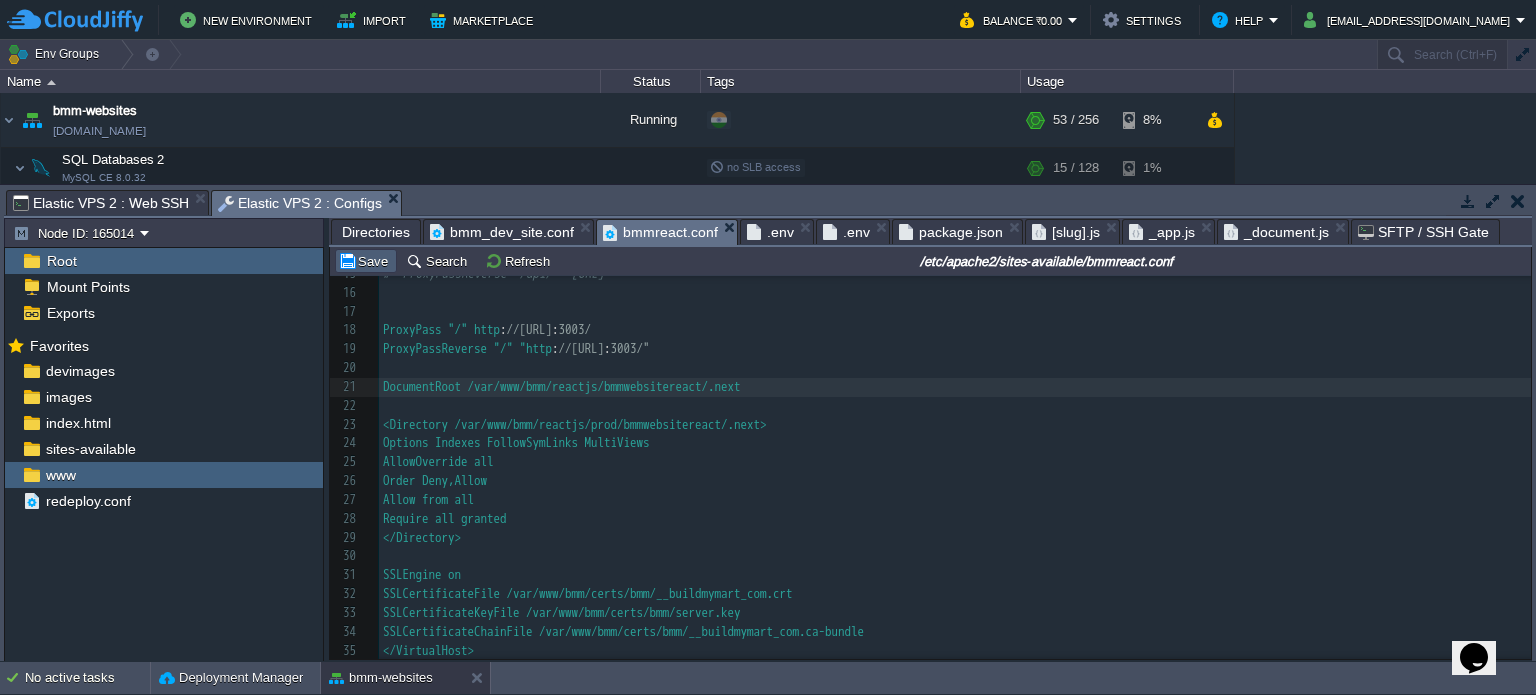 click on "Save" at bounding box center (366, 261) 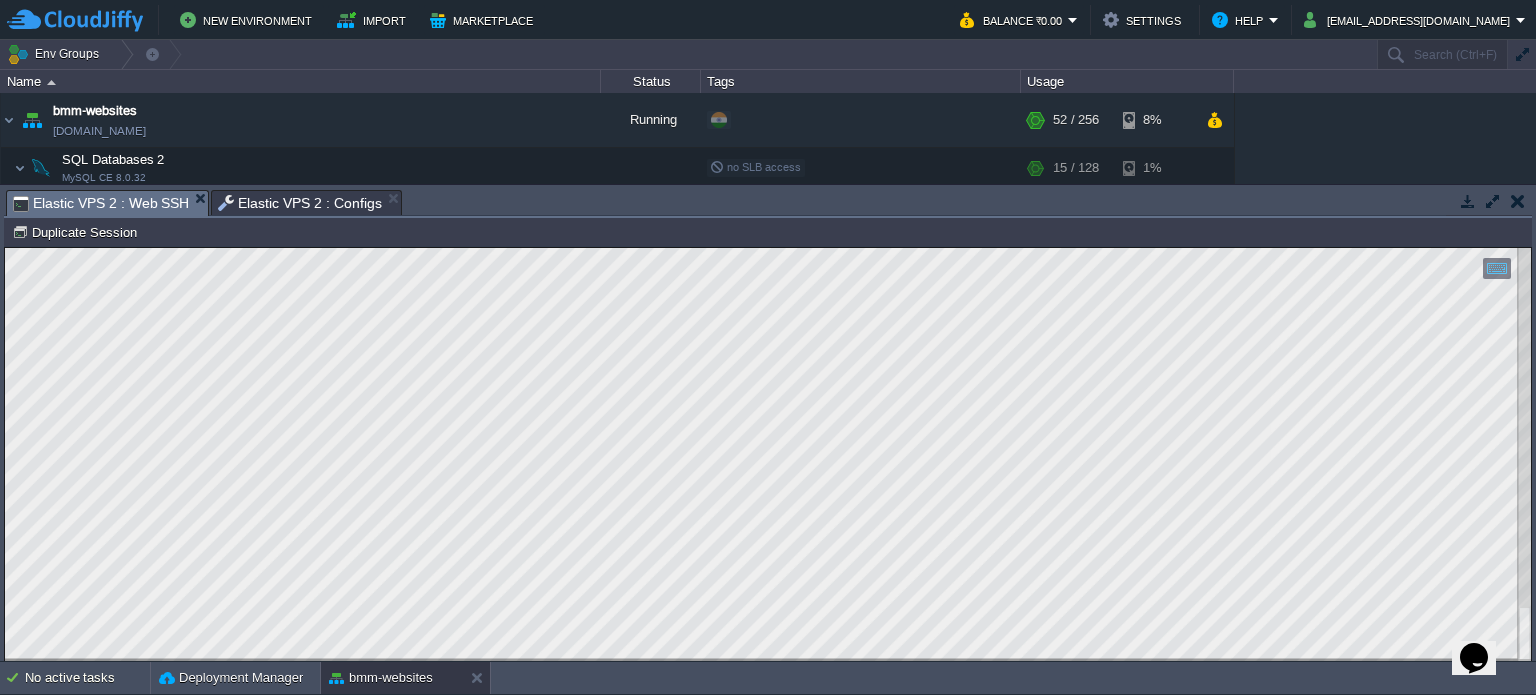 click on "Elastic VPS 2 : Web SSH" at bounding box center [101, 203] 